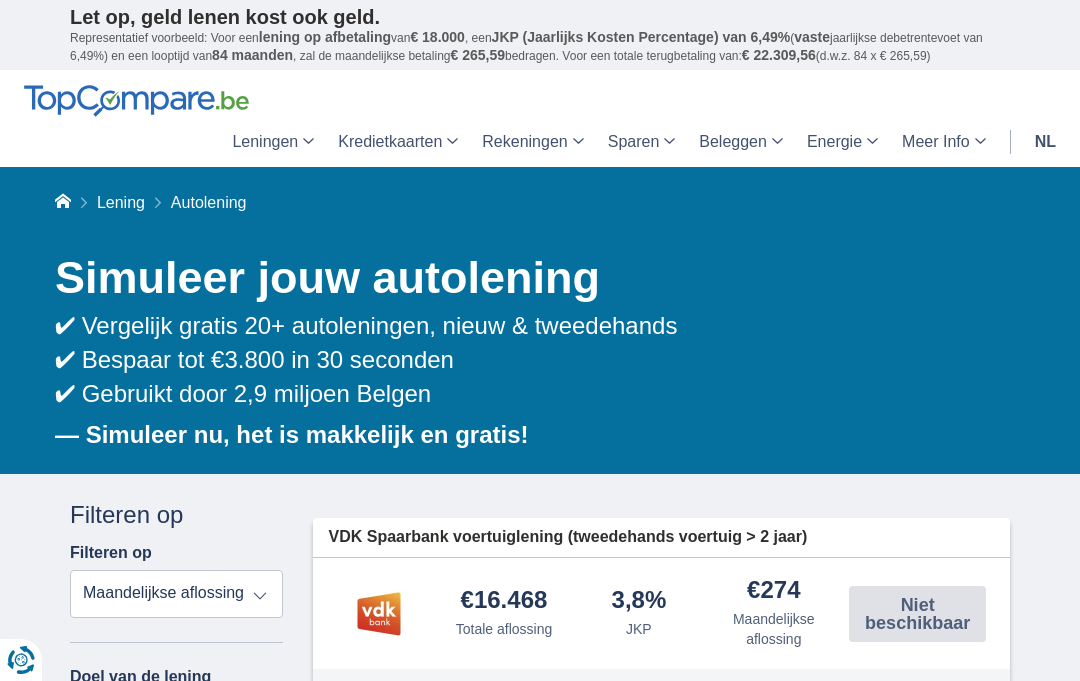scroll, scrollTop: 0, scrollLeft: 0, axis: both 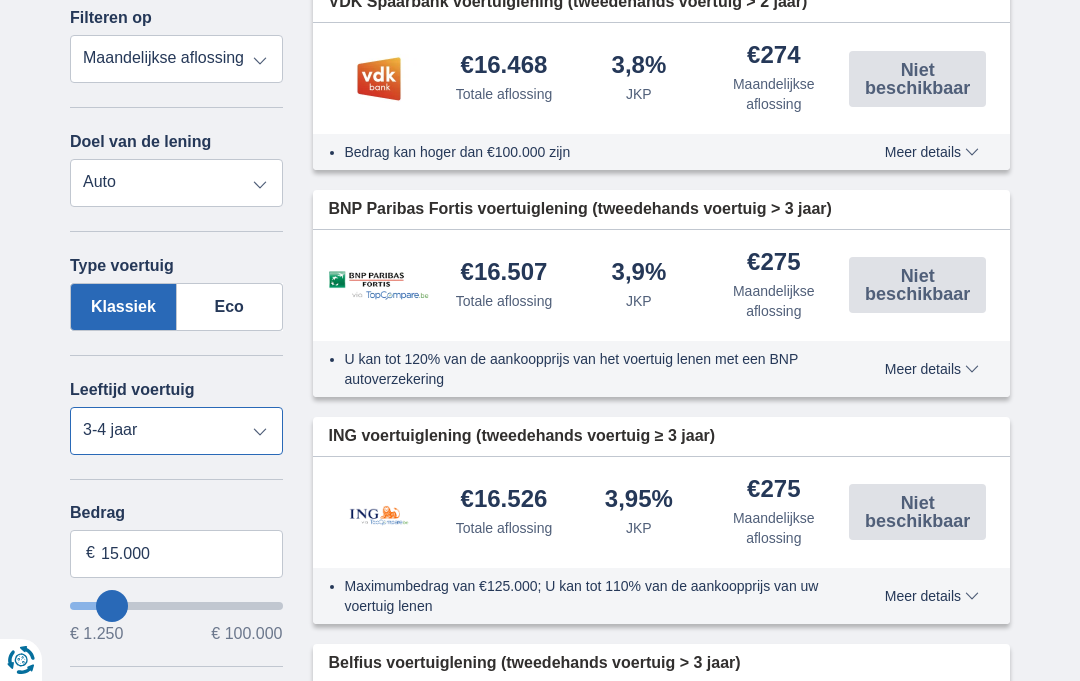 click on "0-1 jaar
1-2 jaar
2-3 jaar
3-4 jaar
4-5 jaar
5+ jaar" at bounding box center (176, 431) 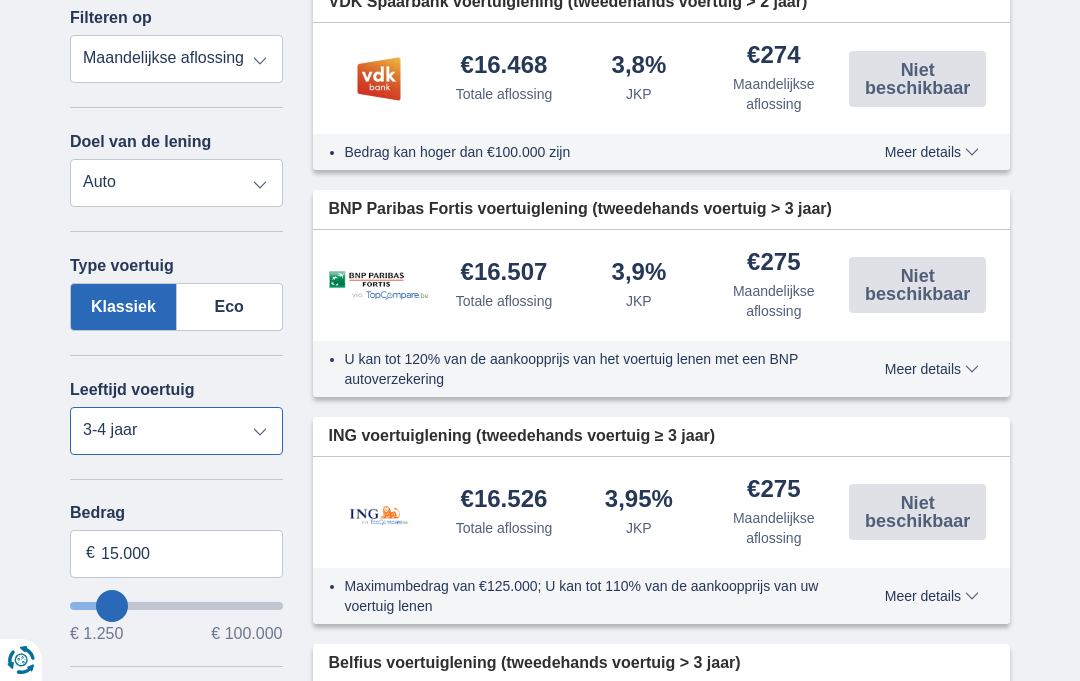 select on "new" 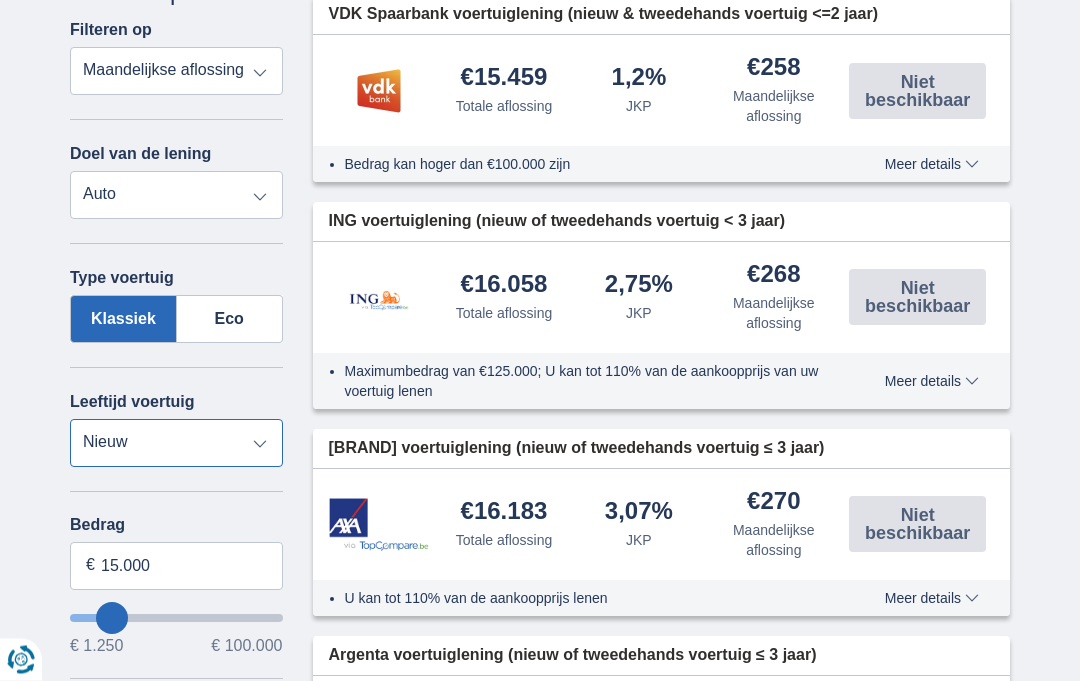 scroll, scrollTop: 522, scrollLeft: 0, axis: vertical 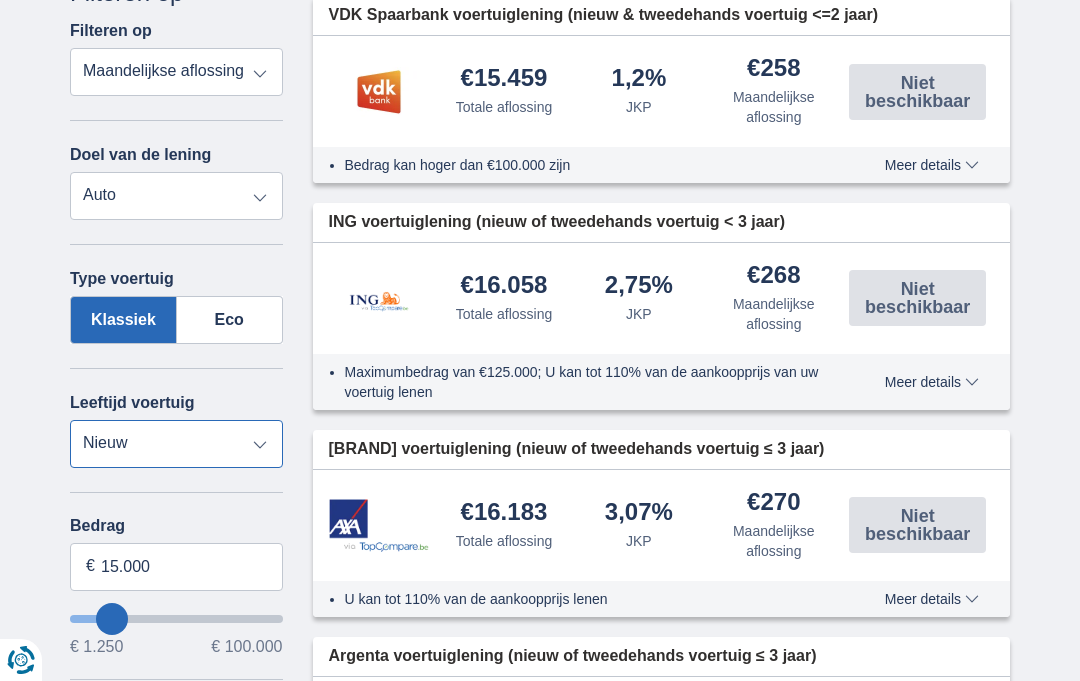 type on "21.250" 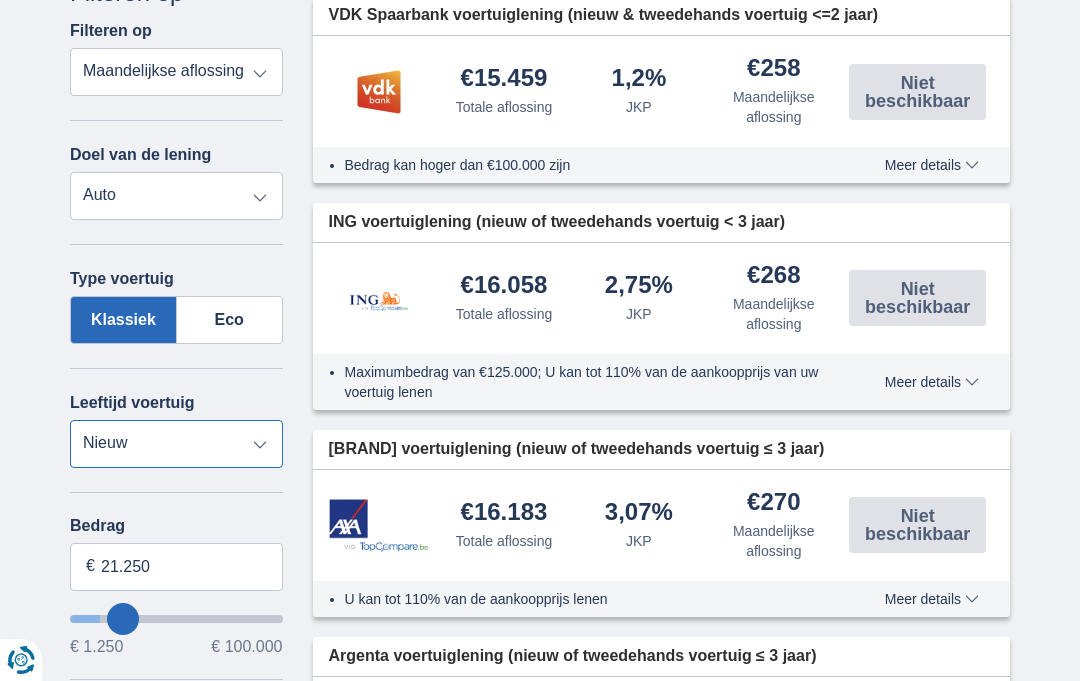 type on "27.250" 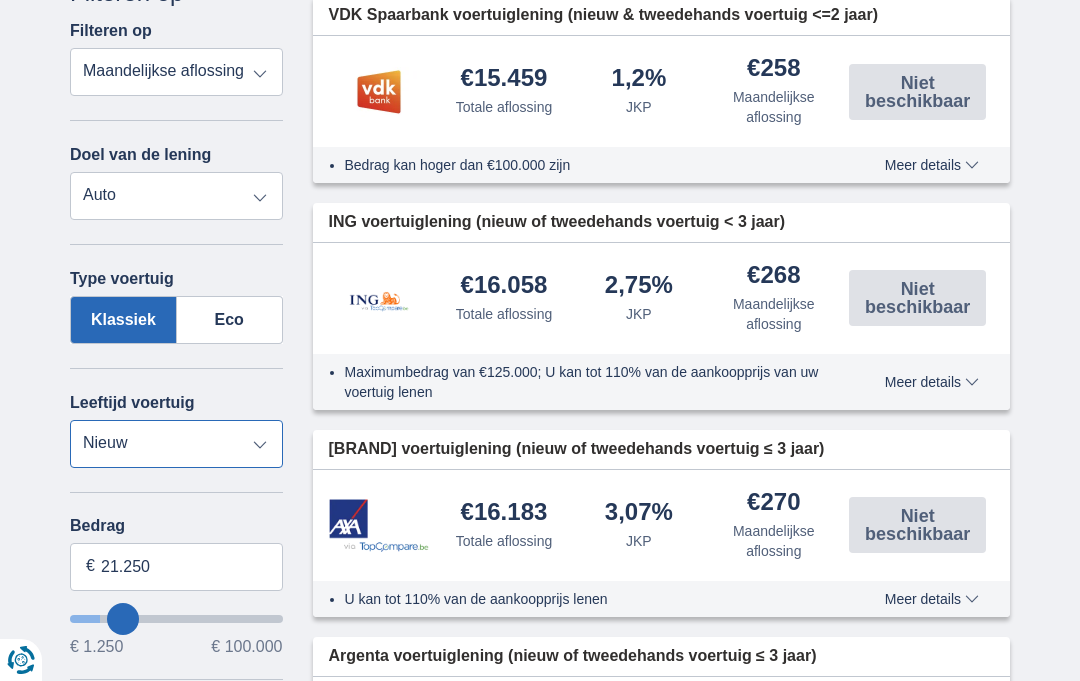 type on "27250" 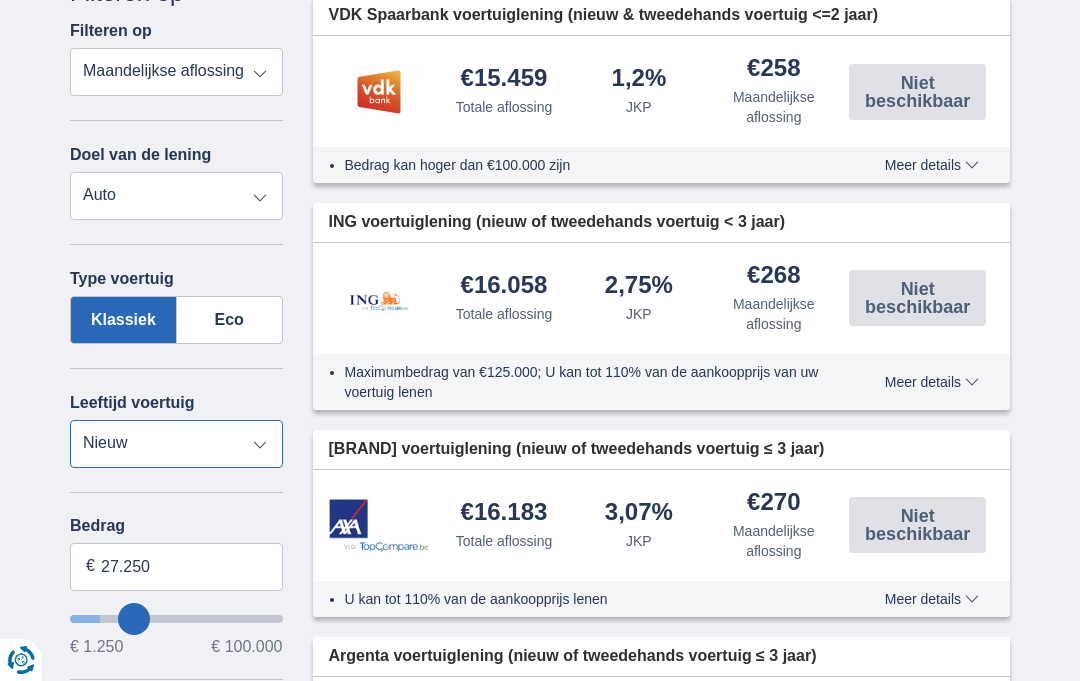 select on "120" 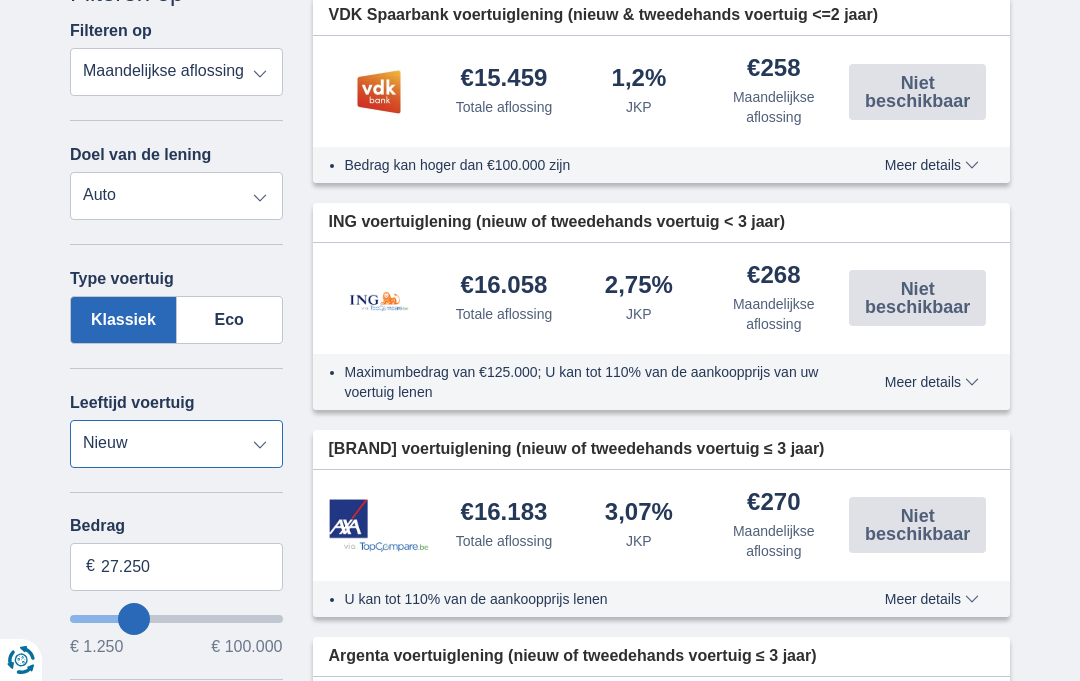 type on "33.250" 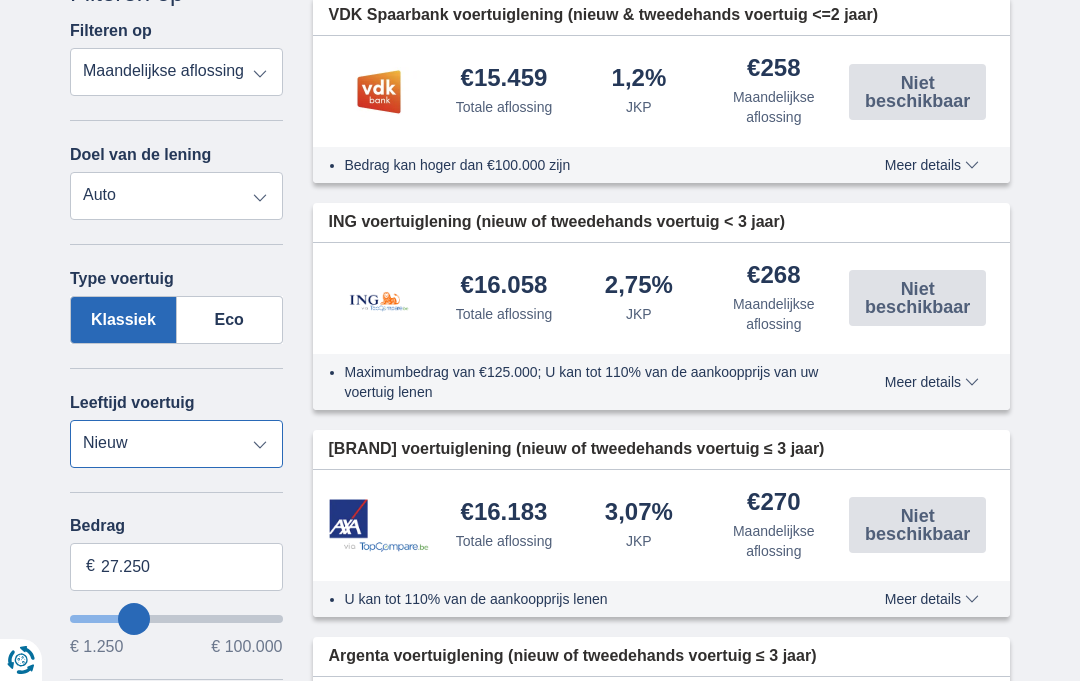 type on "33250" 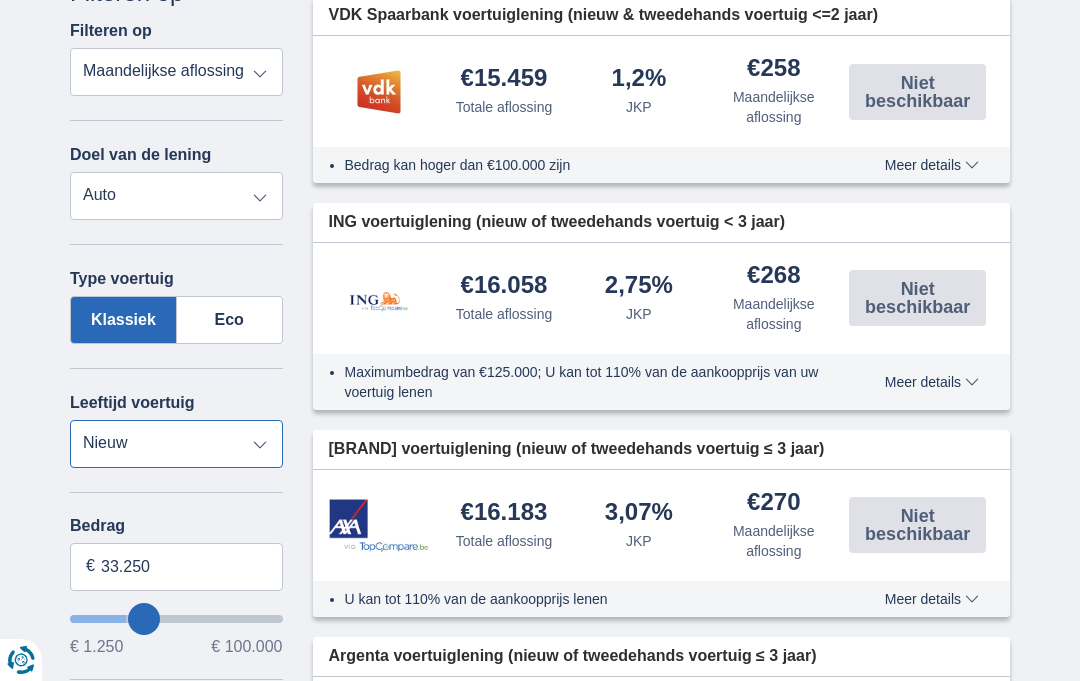 type on "37.250" 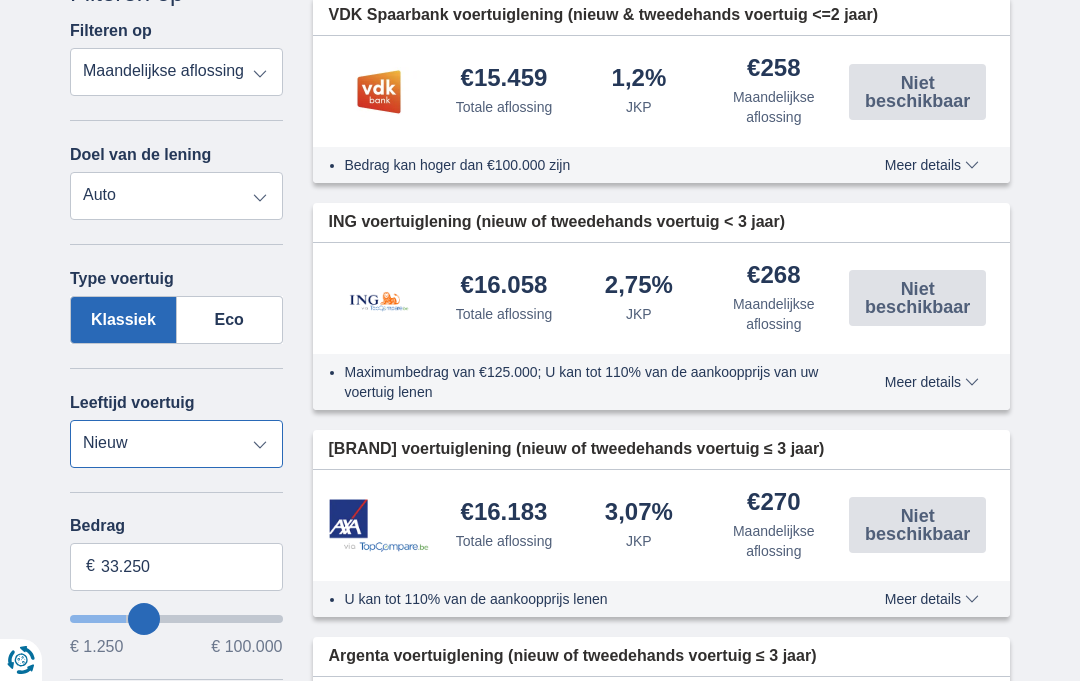 type on "37250" 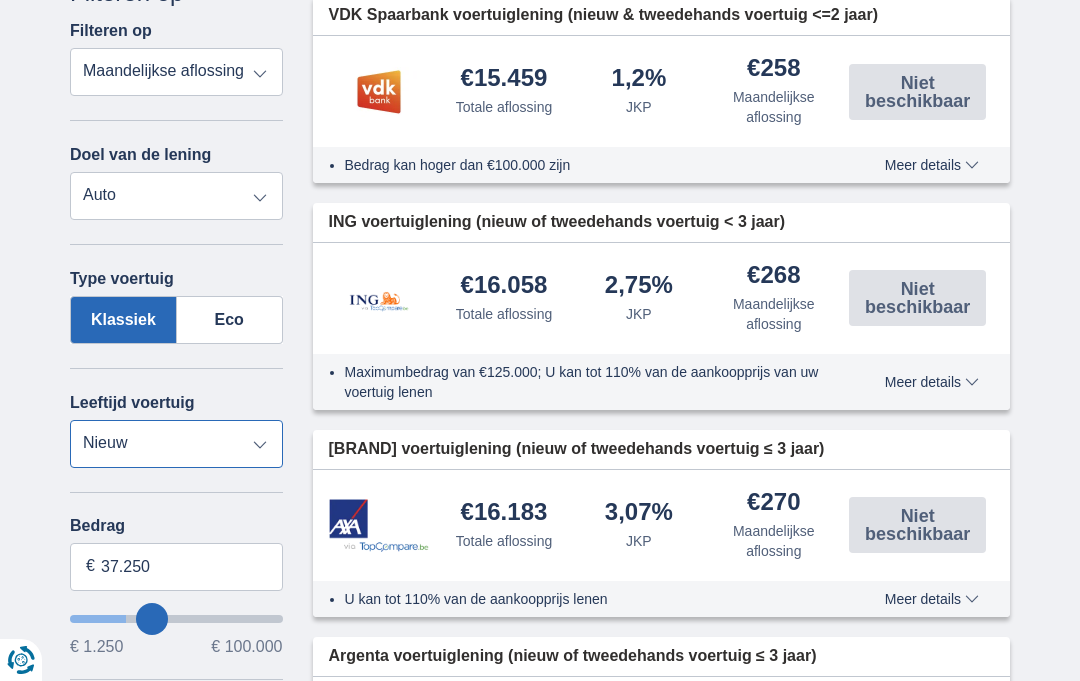 type on "41.250" 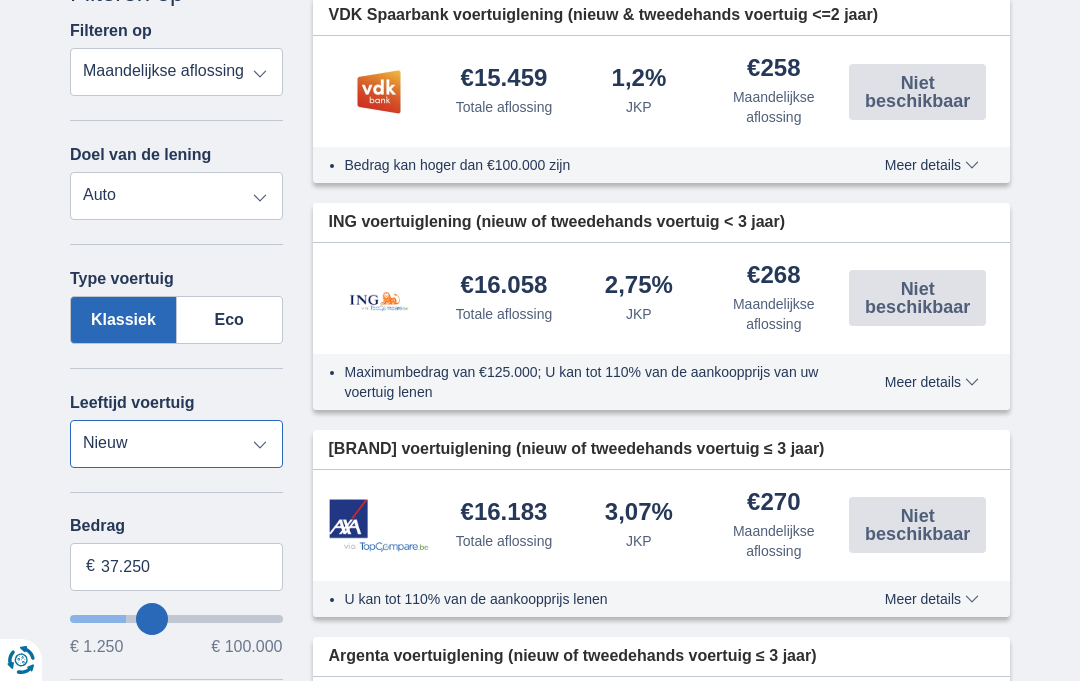 type on "41250" 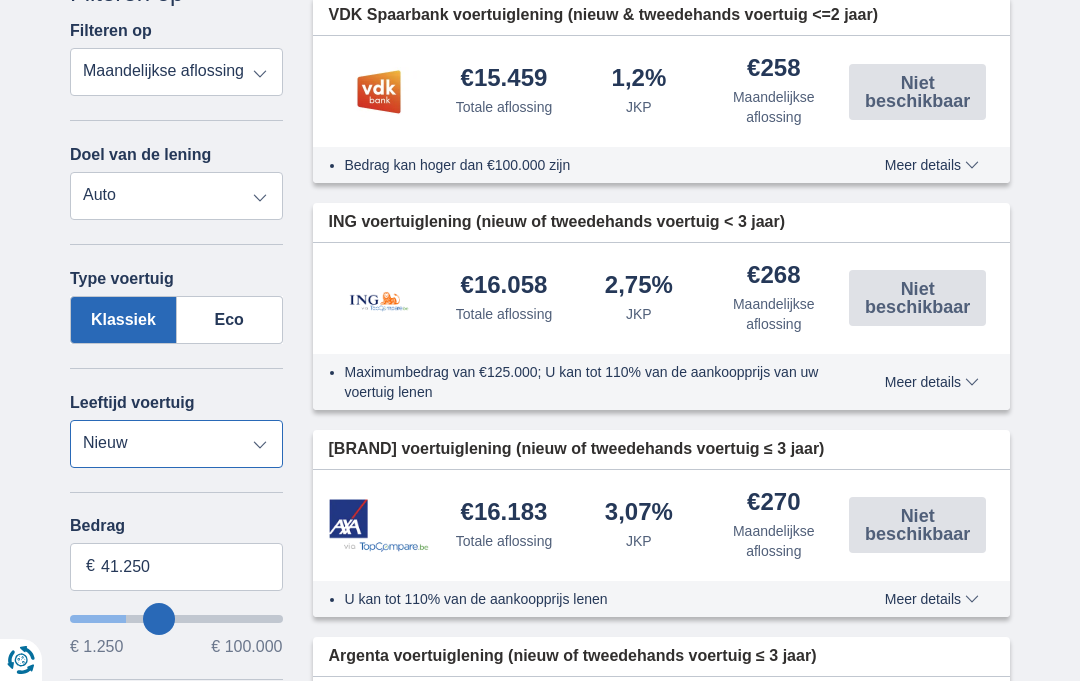 type on "46.250" 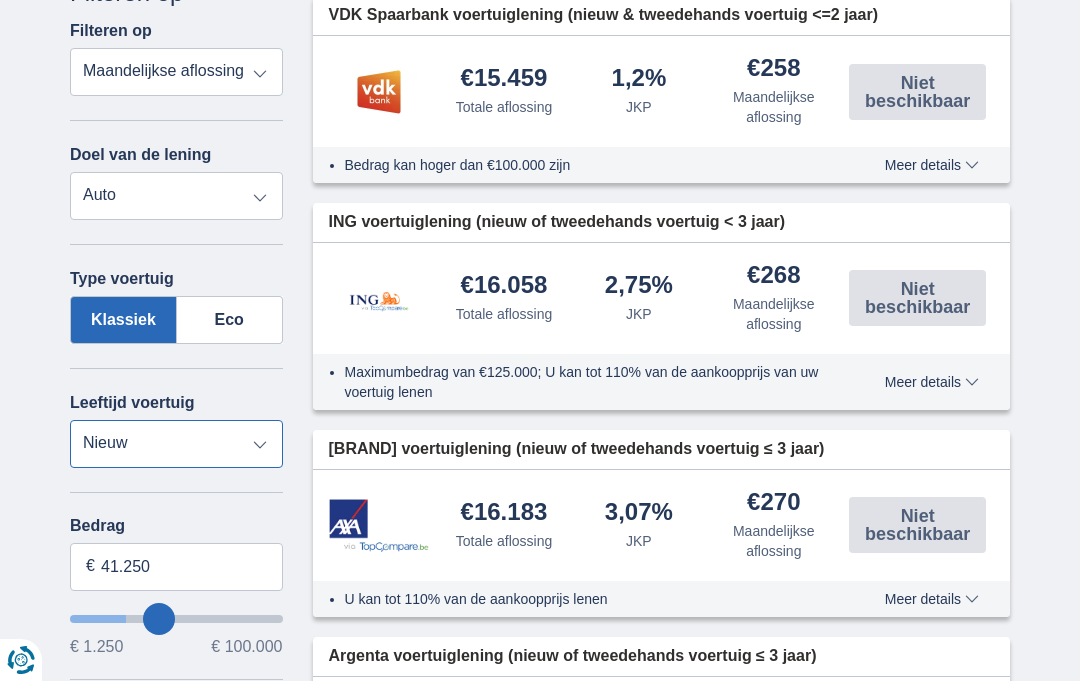 type on "46250" 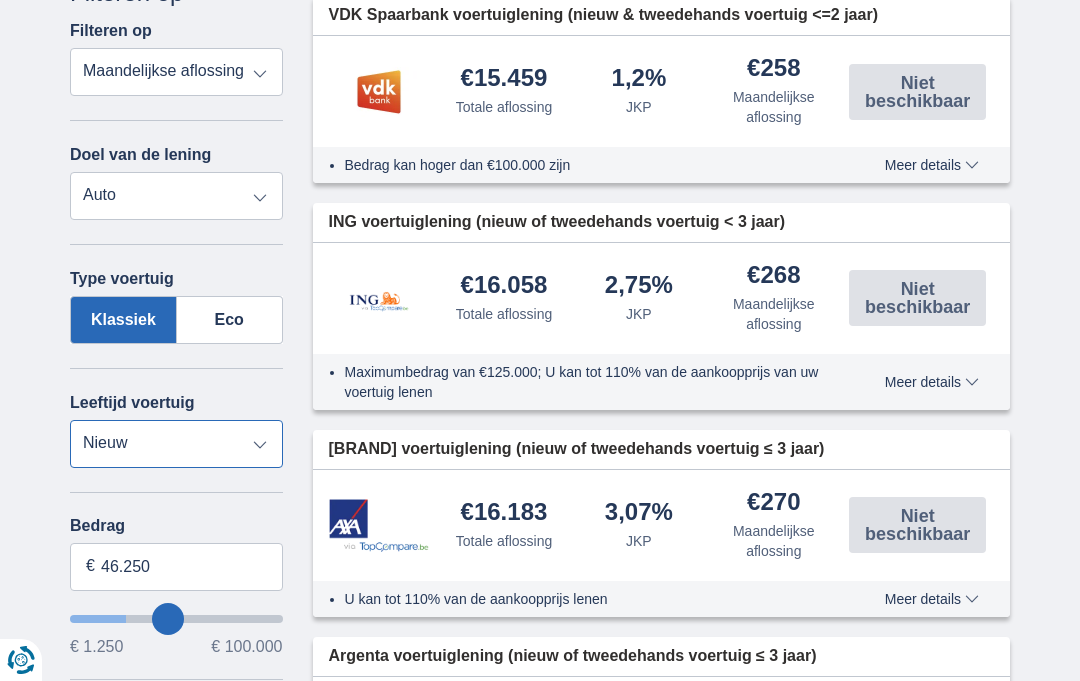 type on "51.250" 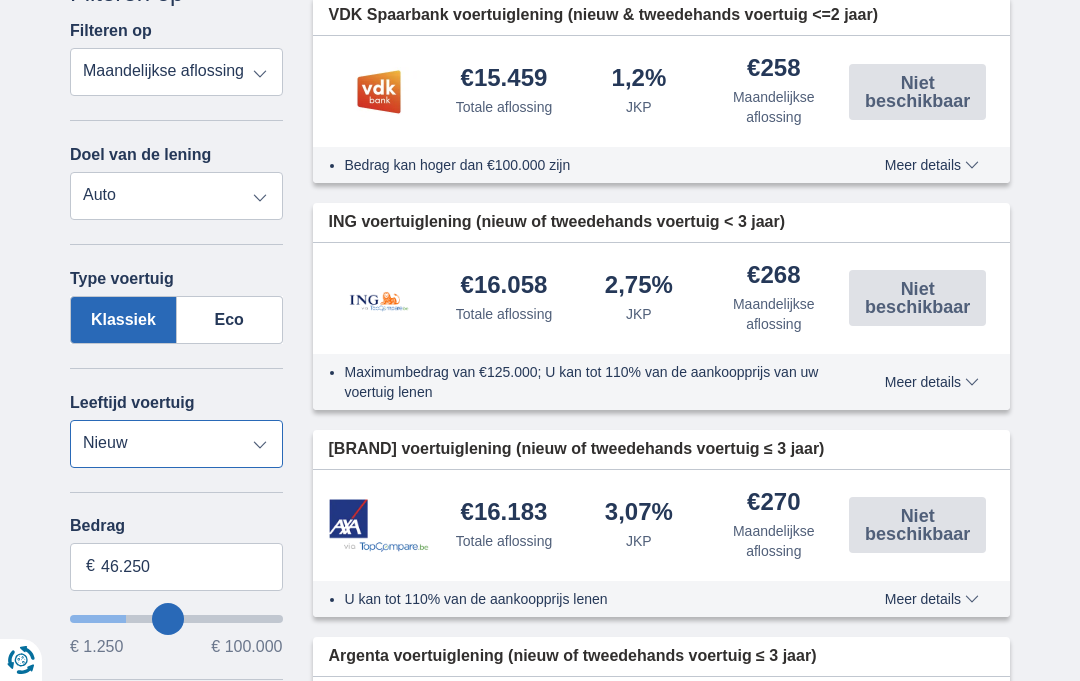 type on "51250" 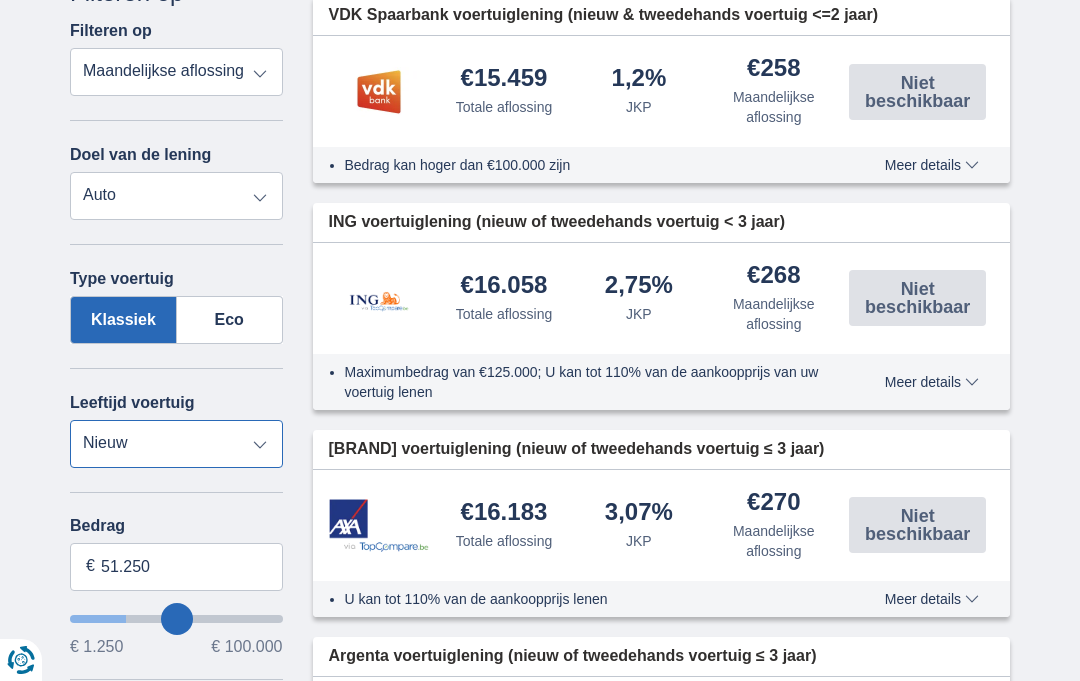 type on "56.250" 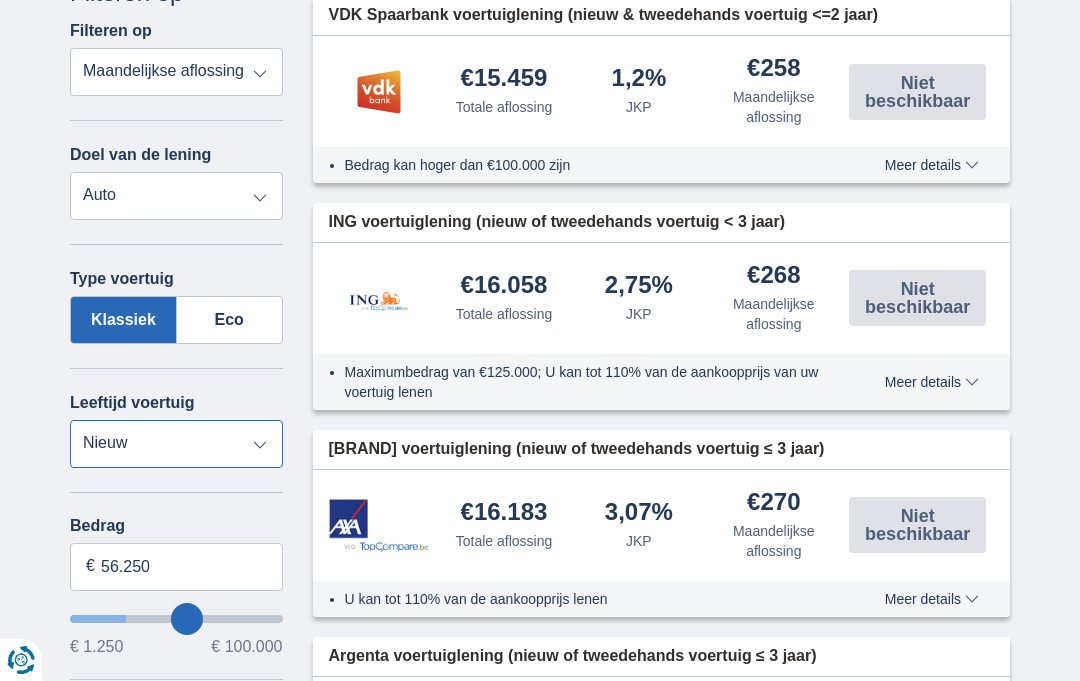 type on "61.250" 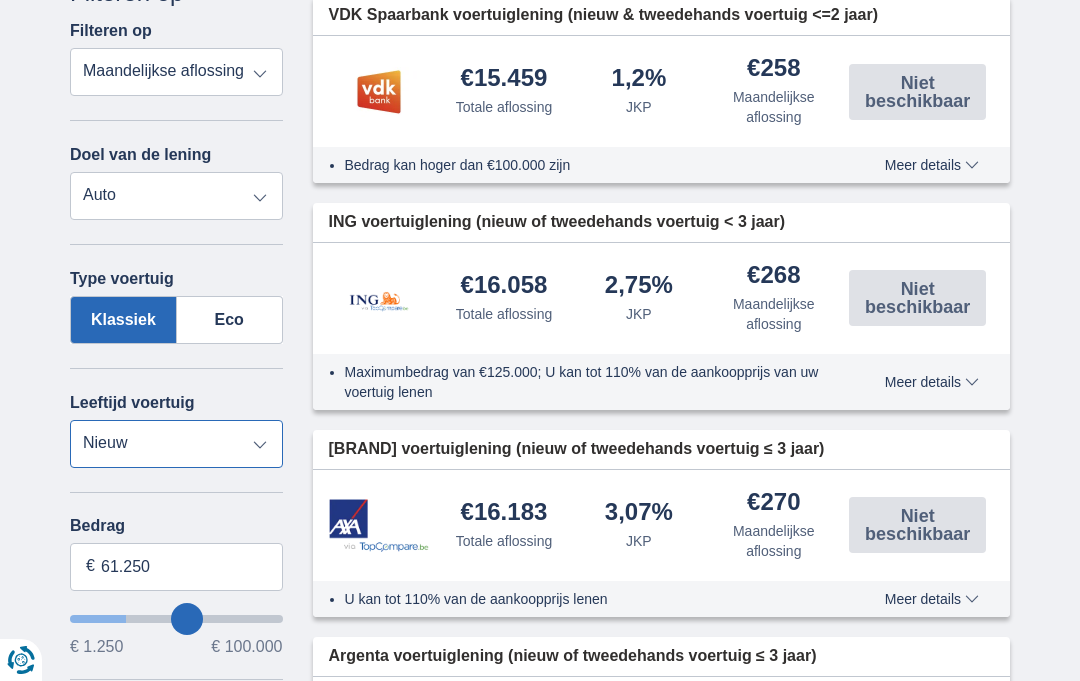 type on "61250" 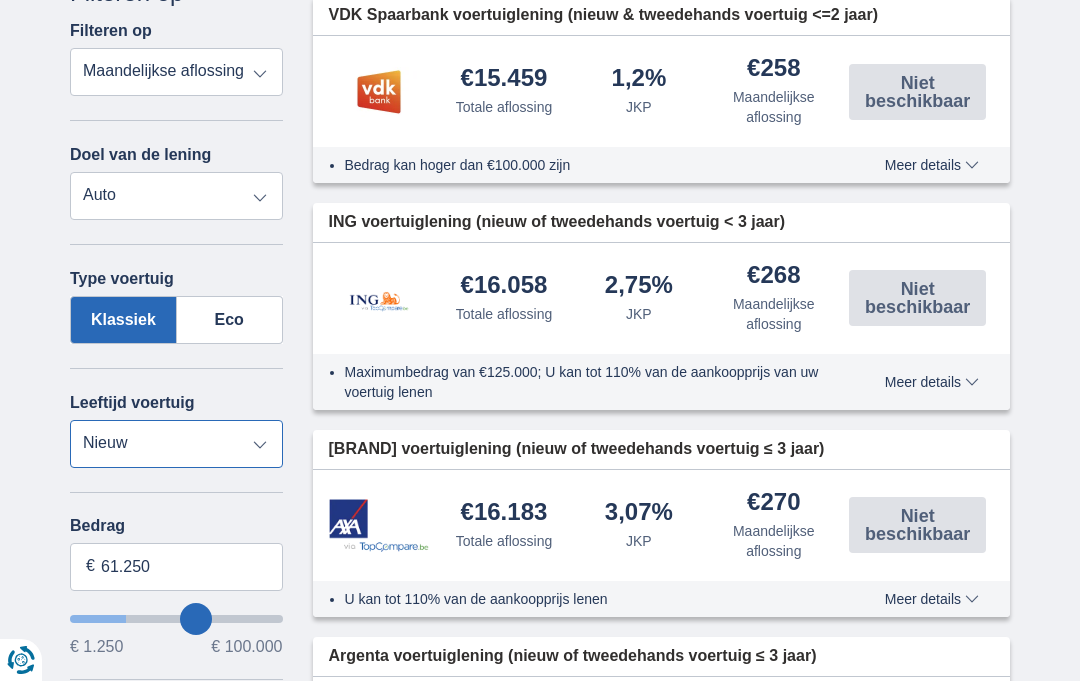 type on "67.250" 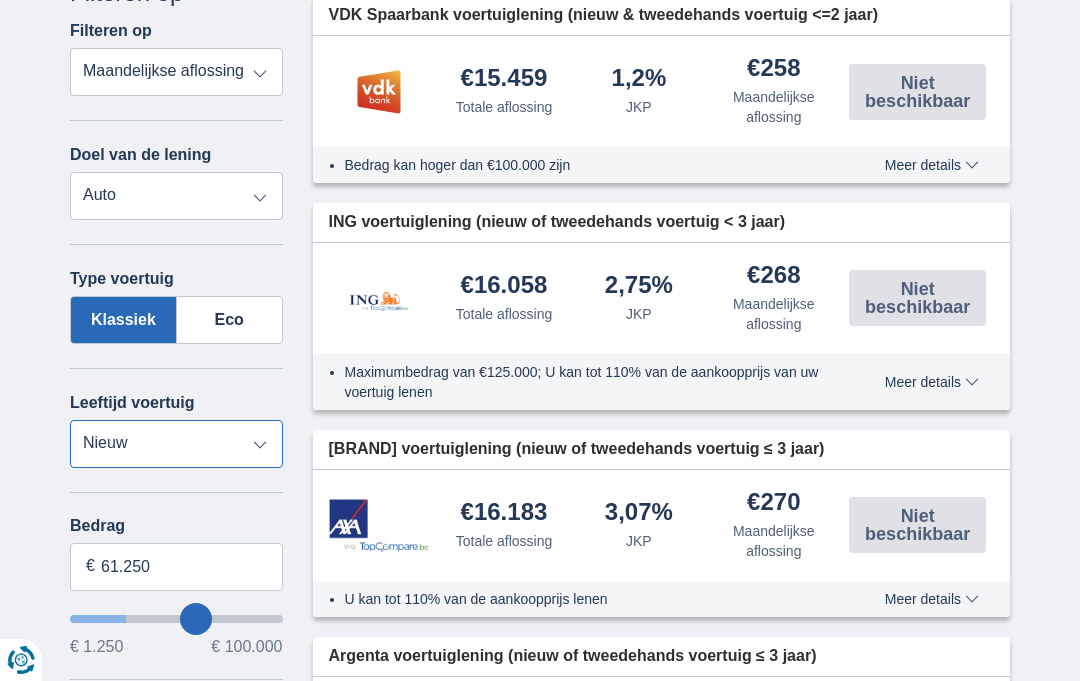 type on "67250" 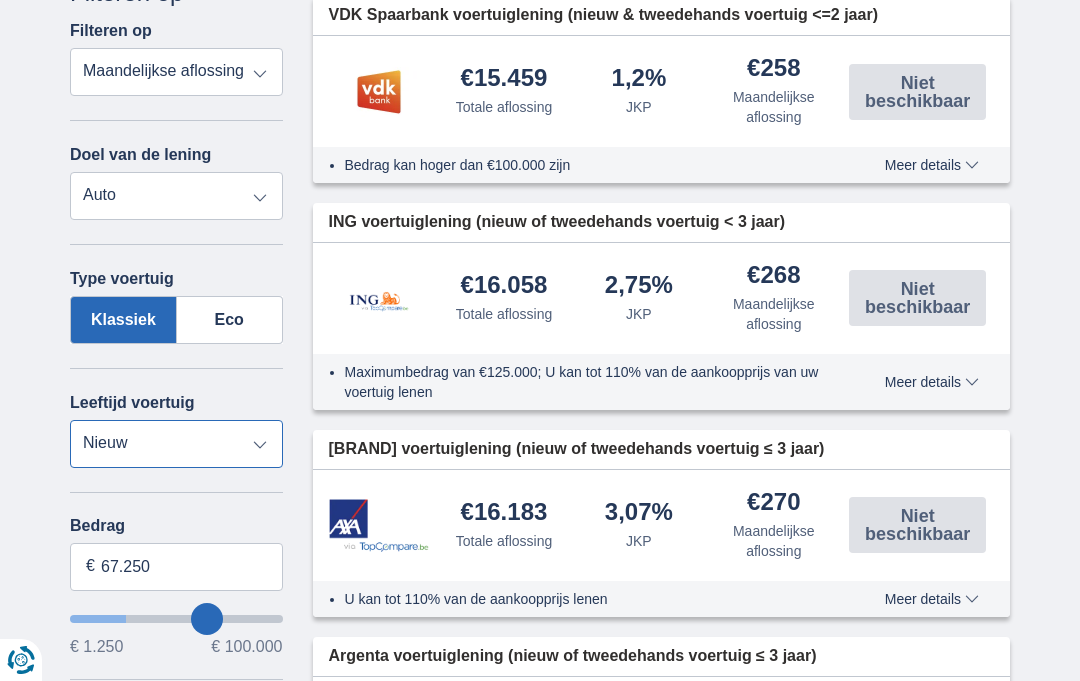 type on "72.250" 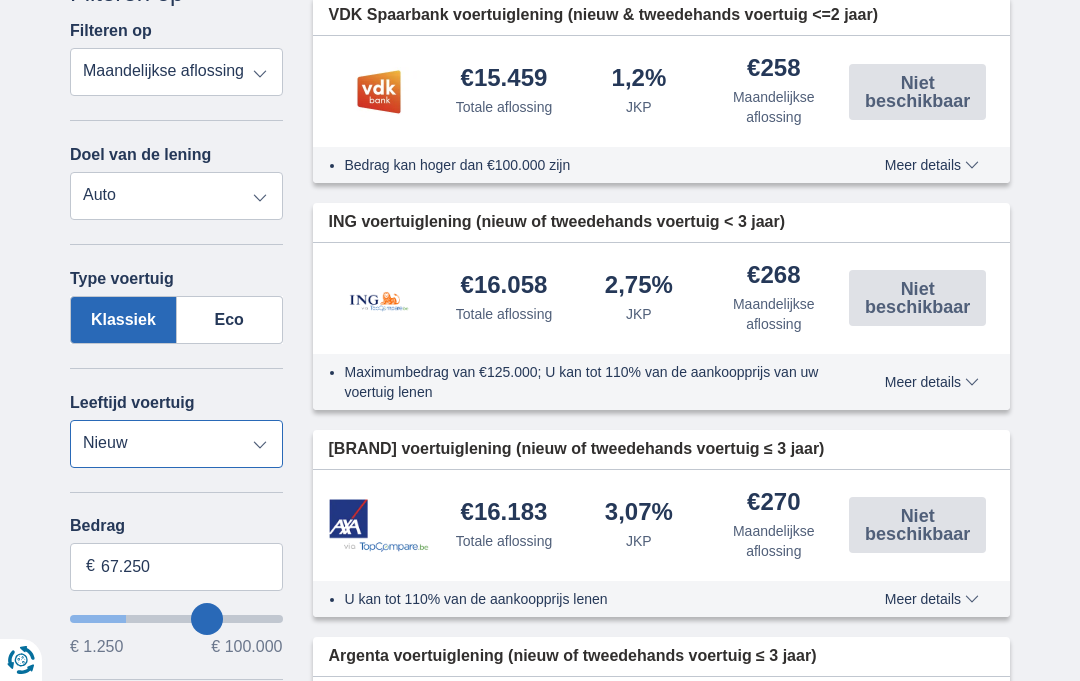 type on "72250" 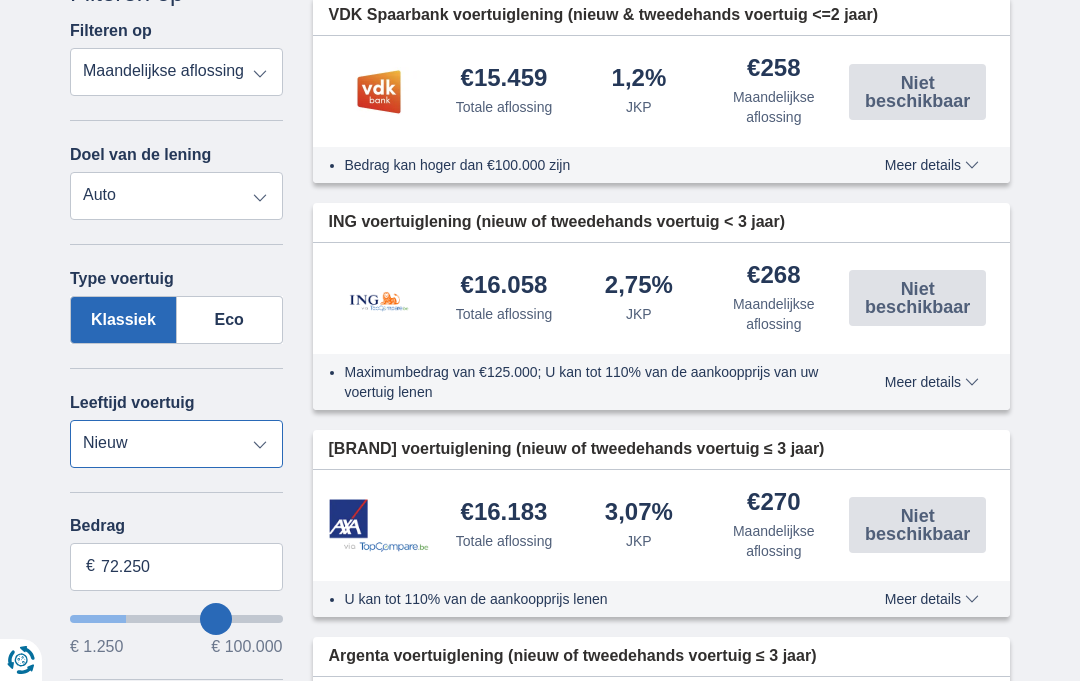 type on "77.250" 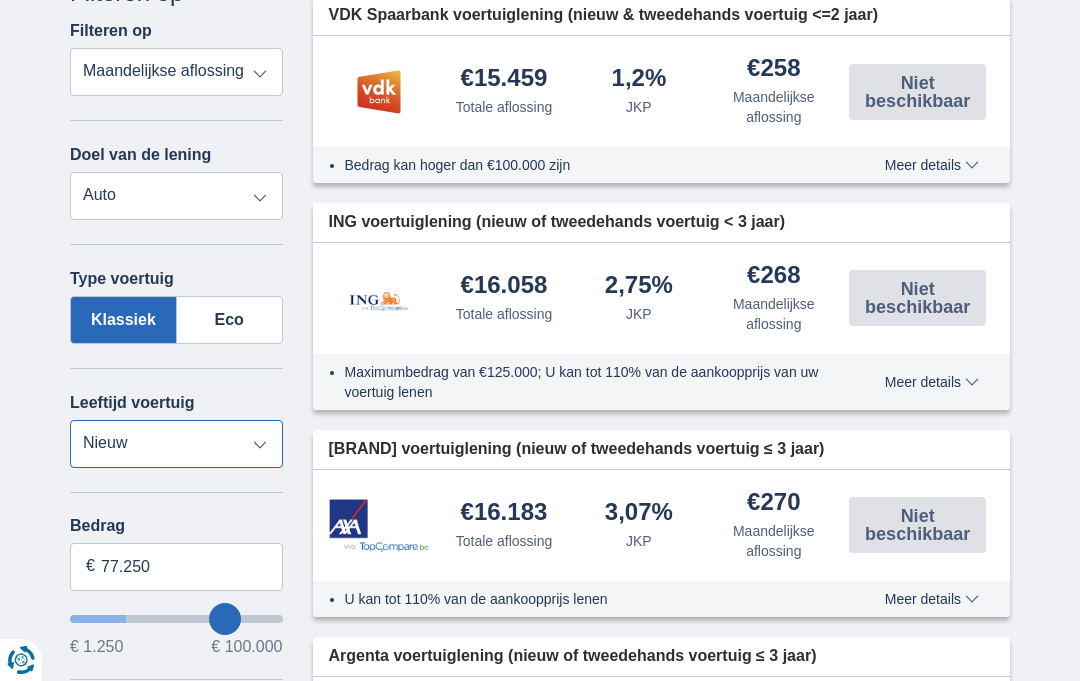 type on "83.250" 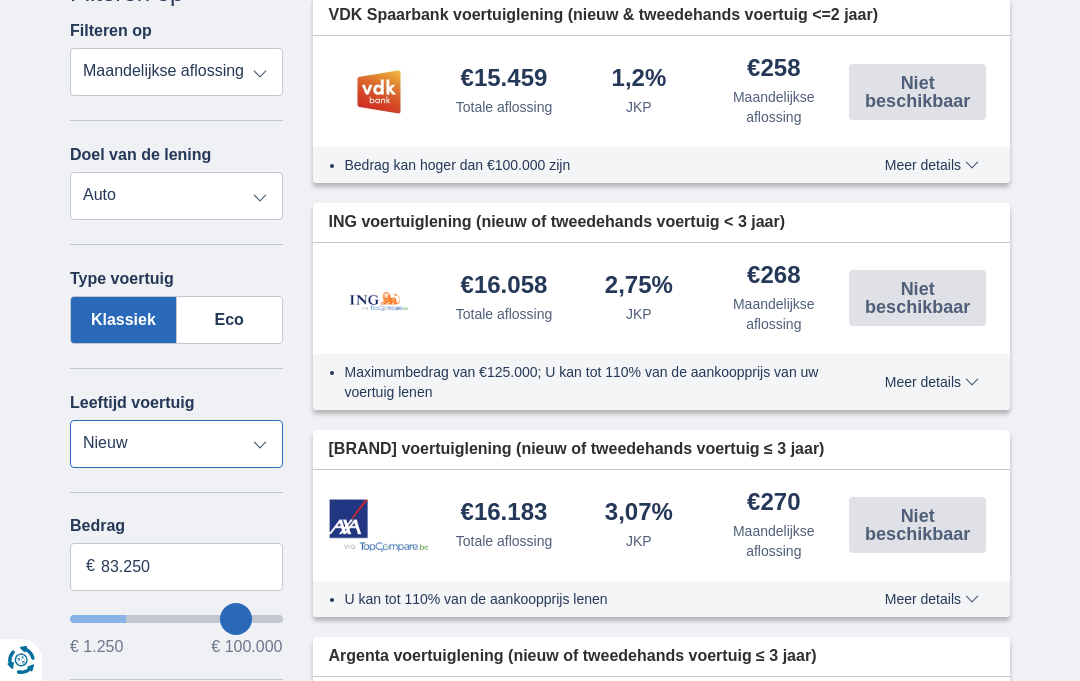 type on "87.250" 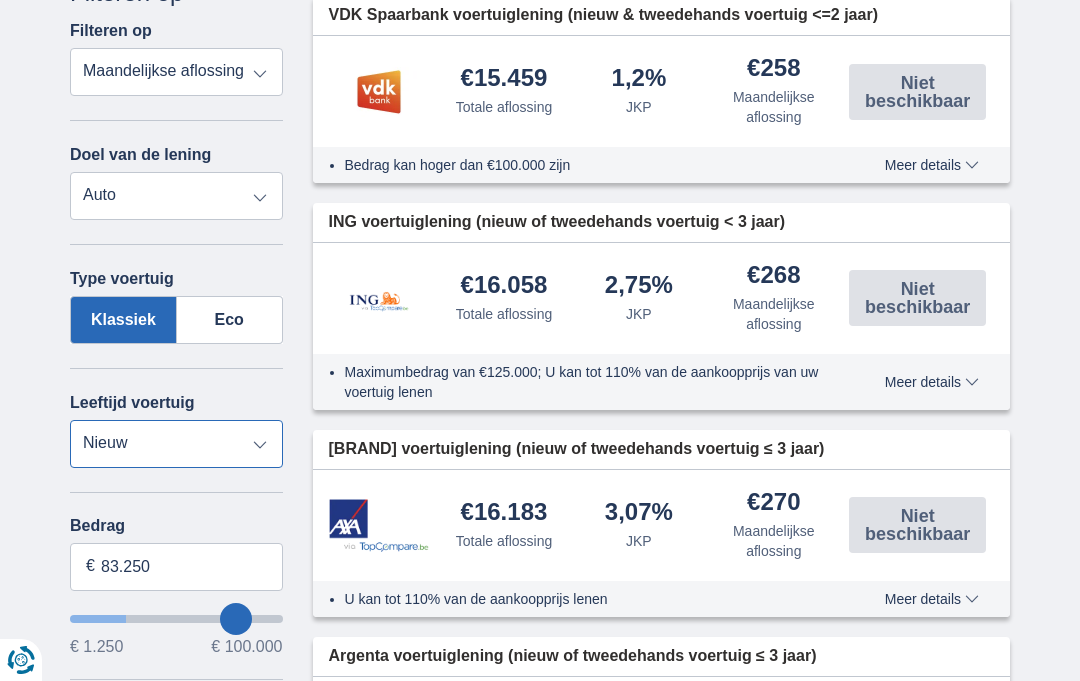type on "87250" 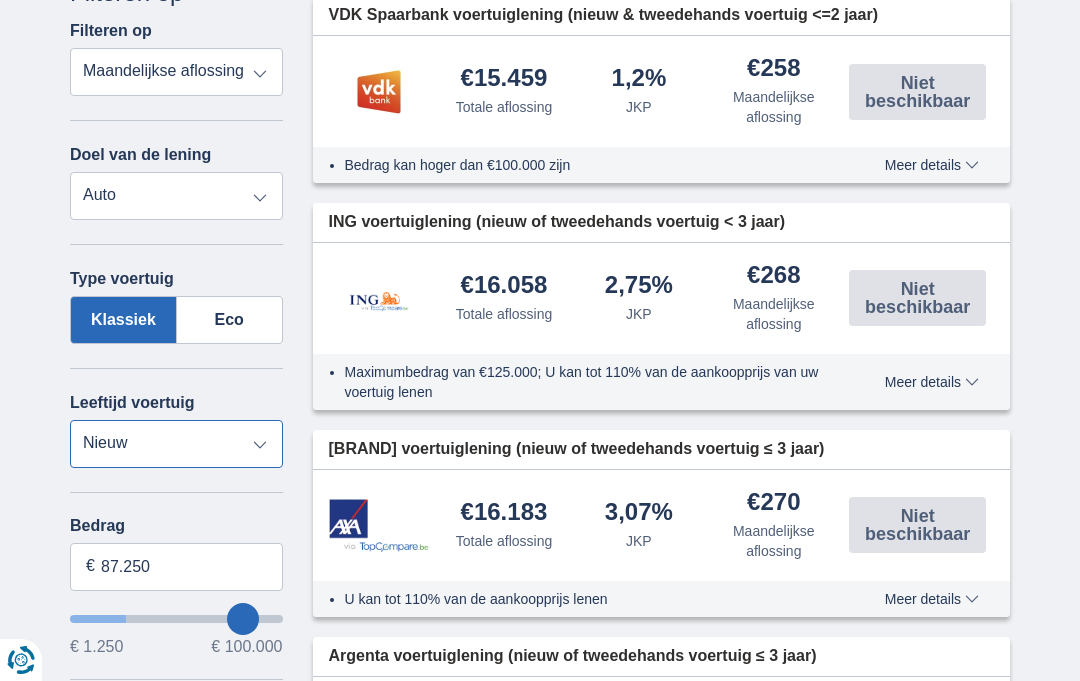 type on "92.250" 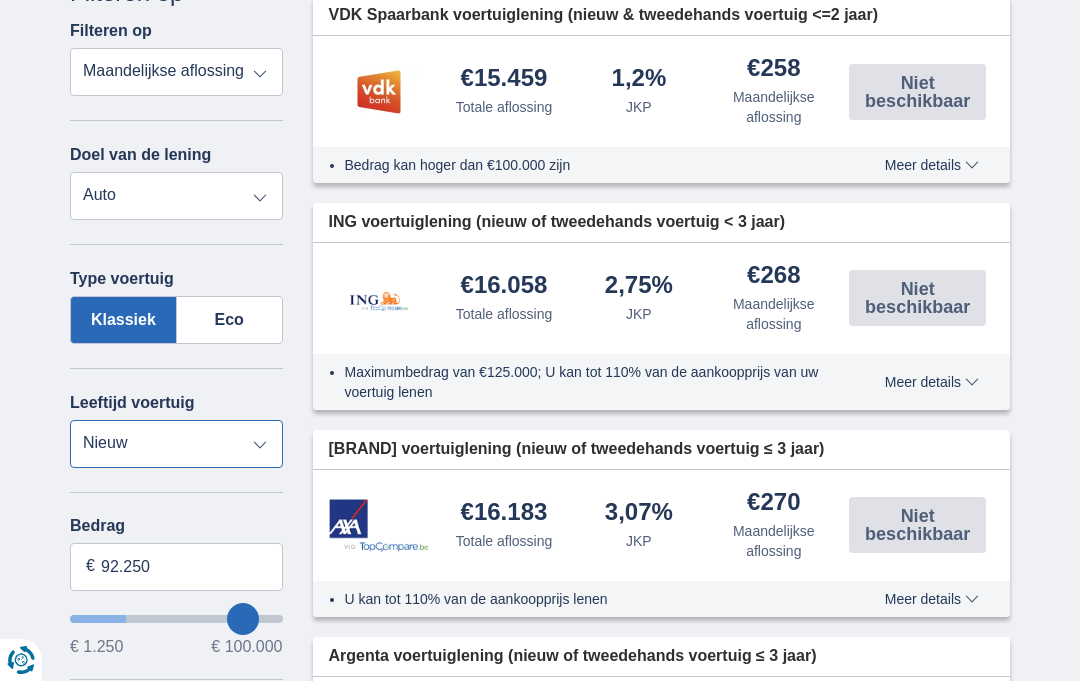 type on "92250" 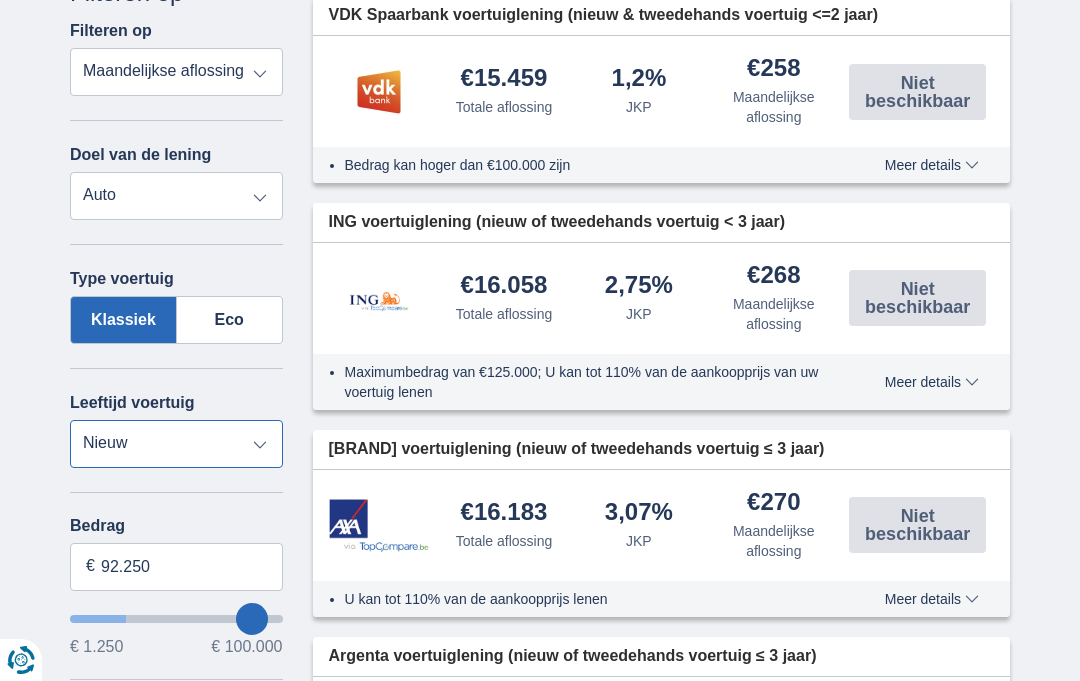 type on "97.250" 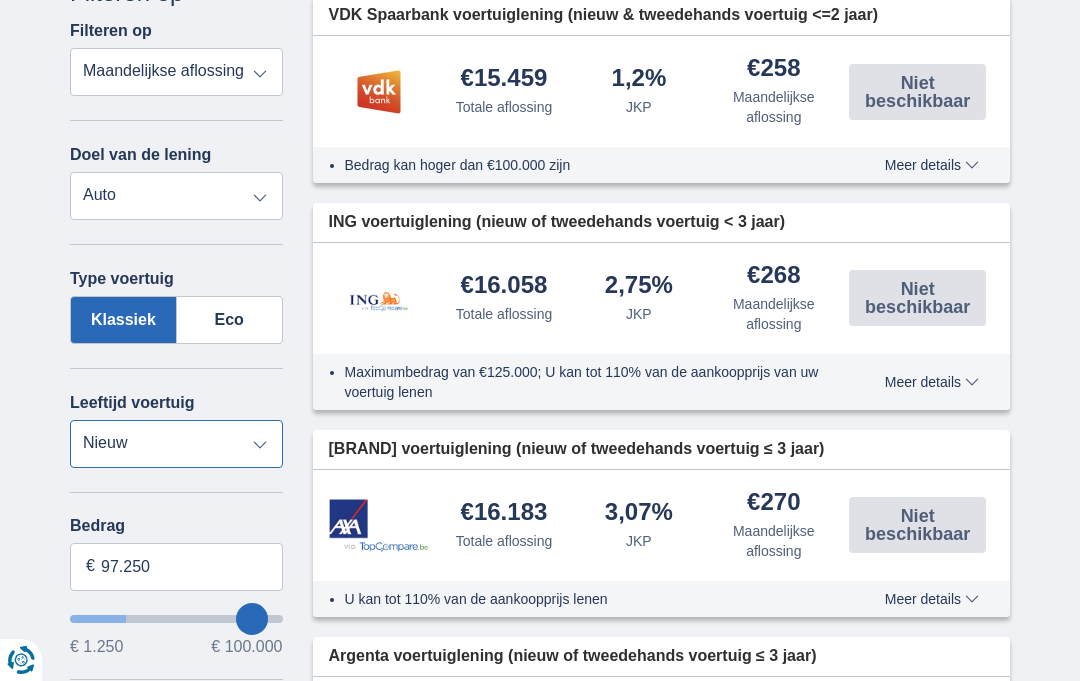 type on "97250" 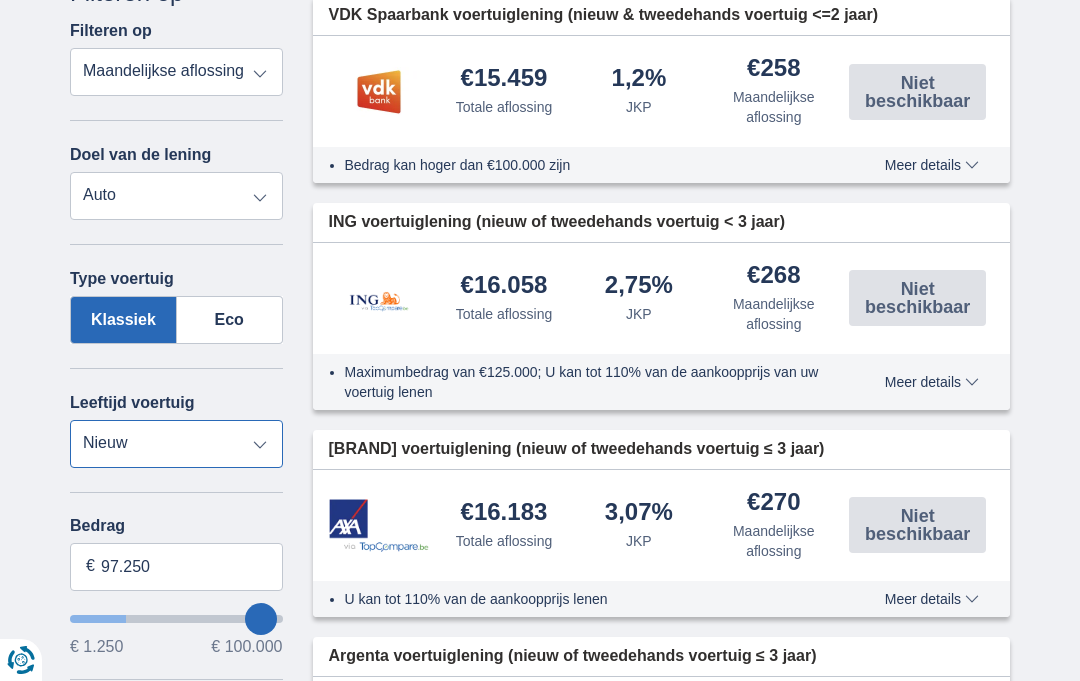 type on "99.250" 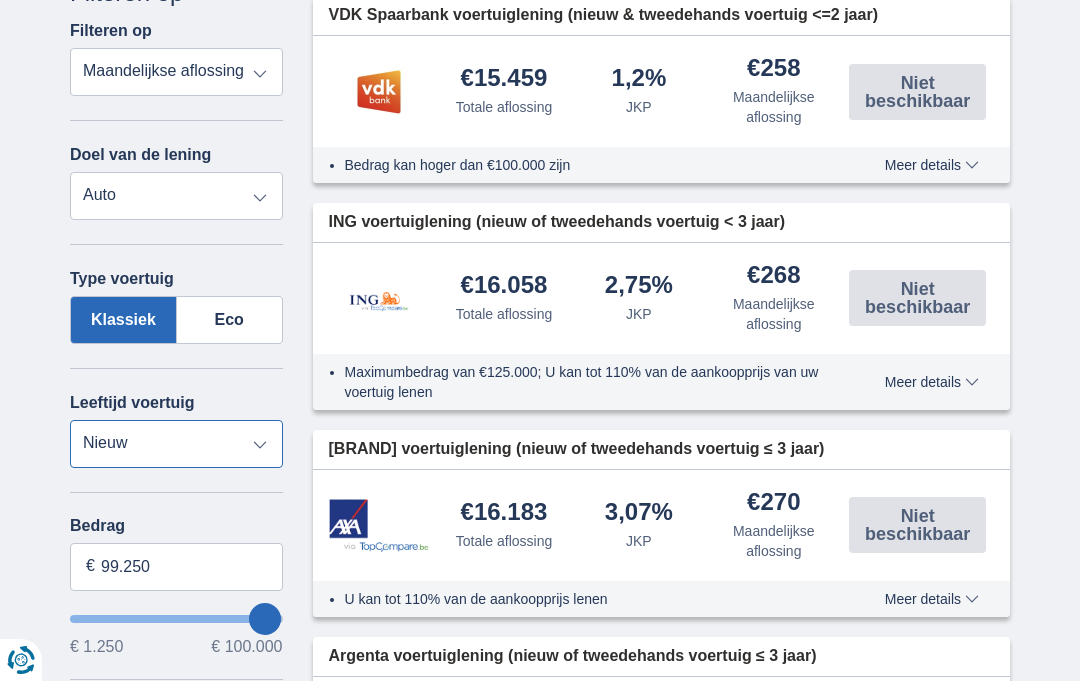 type on "99250" 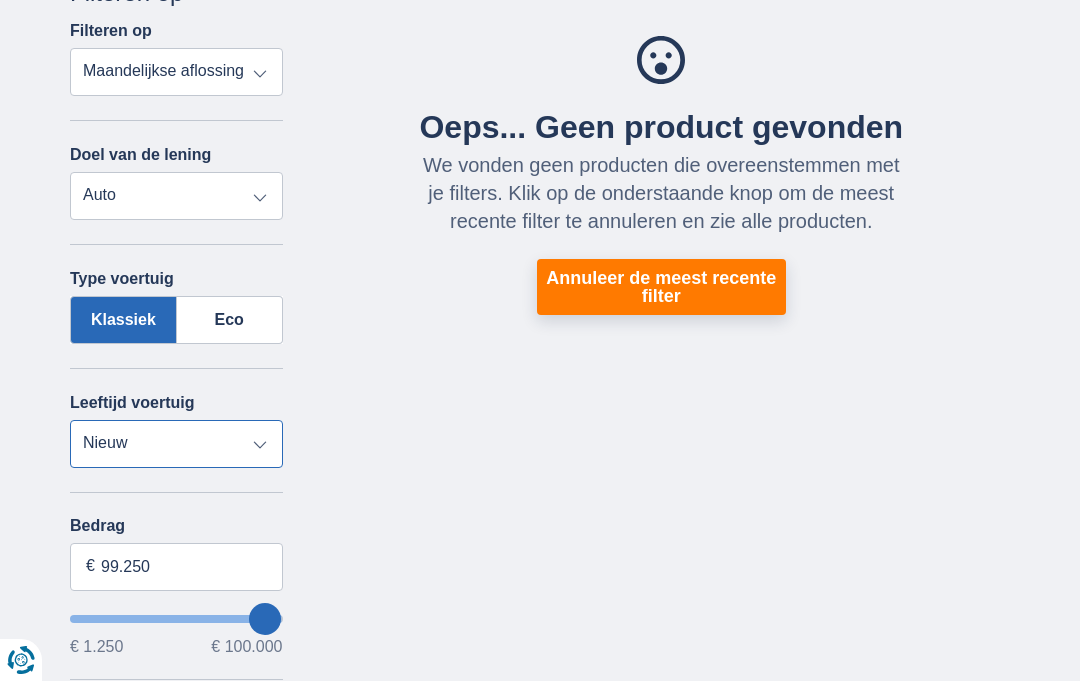 type on "98.250" 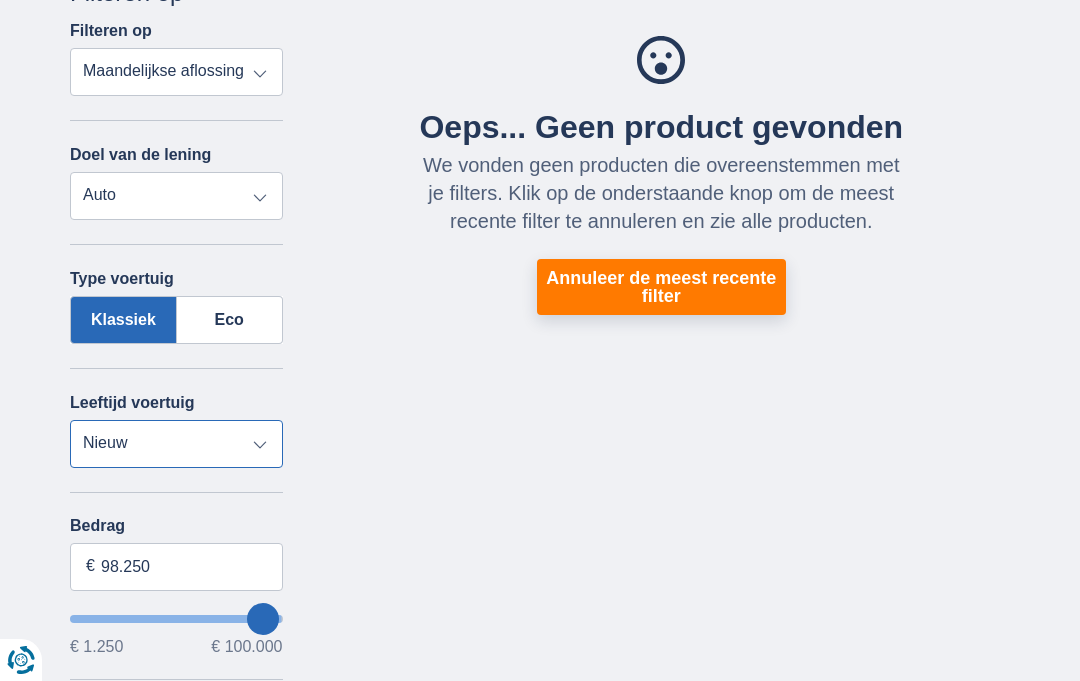 type on "93.250" 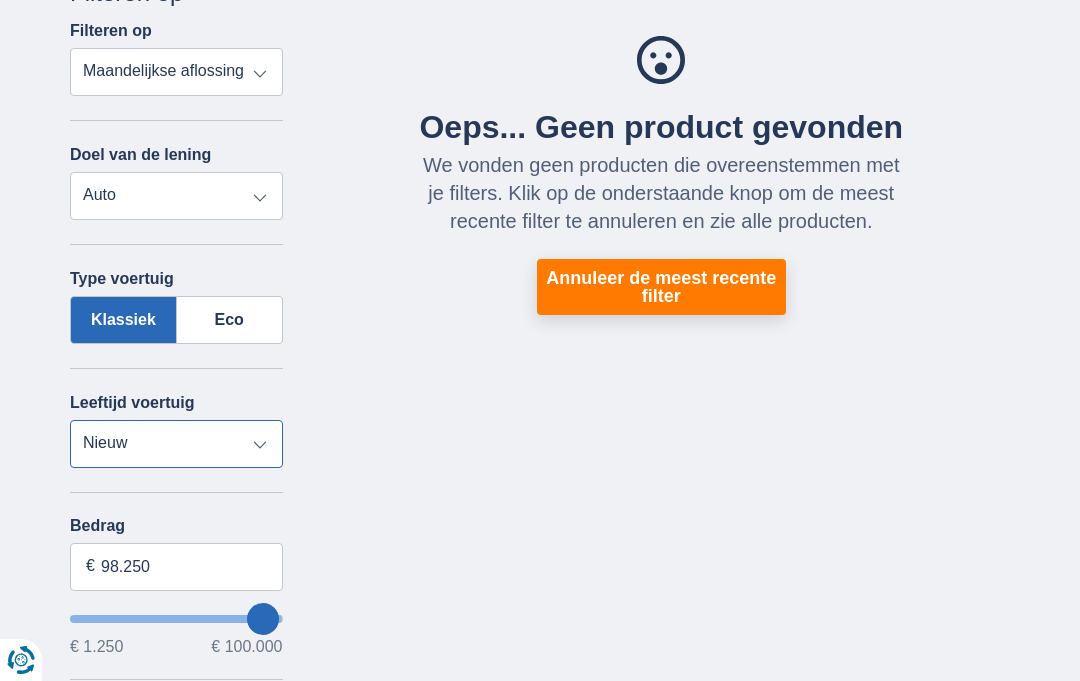 type on "93250" 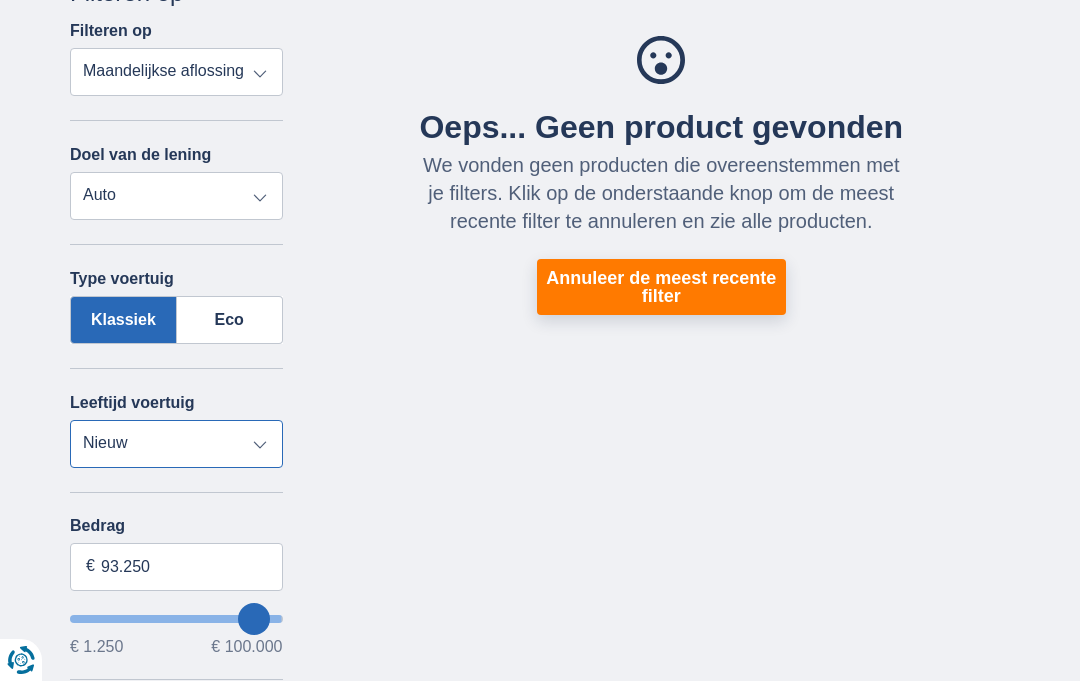 type on "90.250" 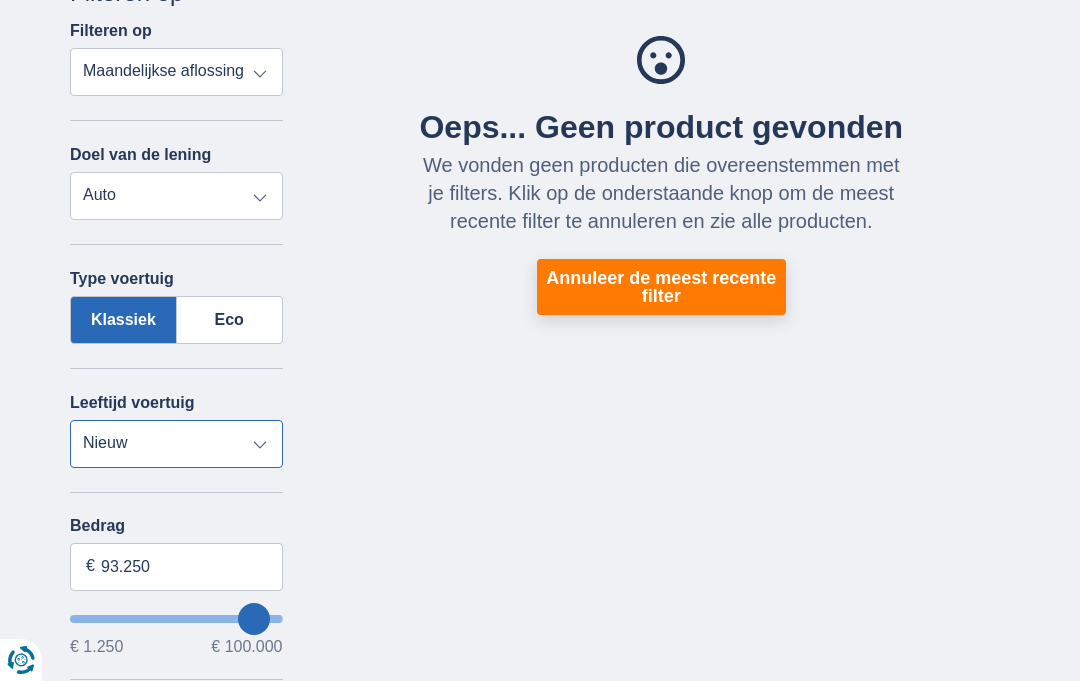 type on "90250" 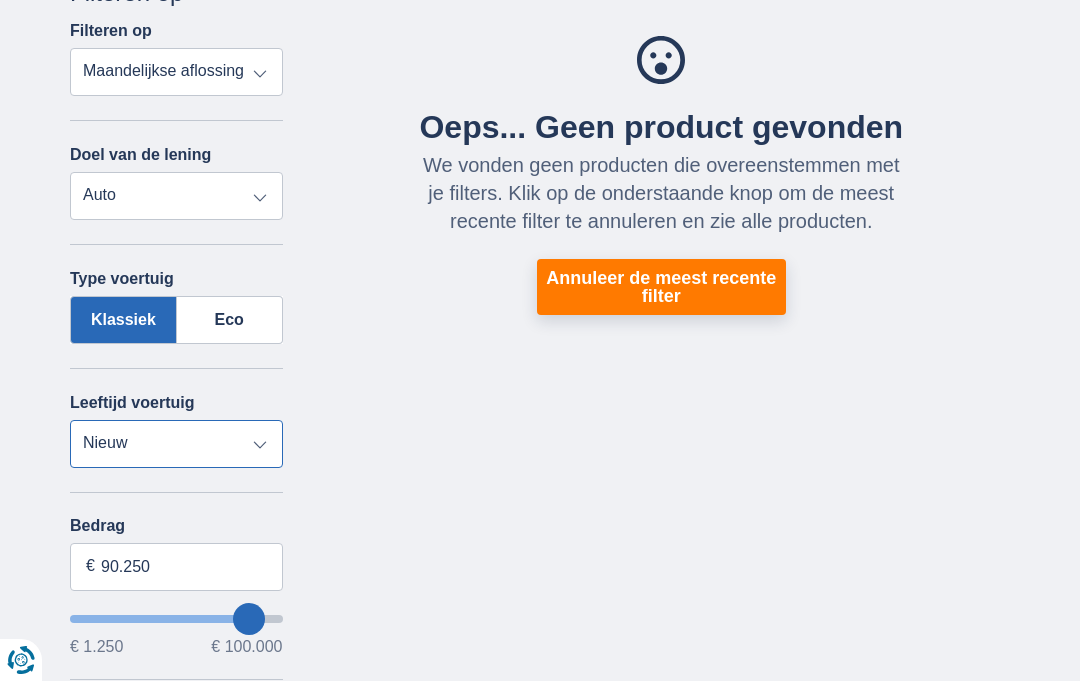 type on "87.250" 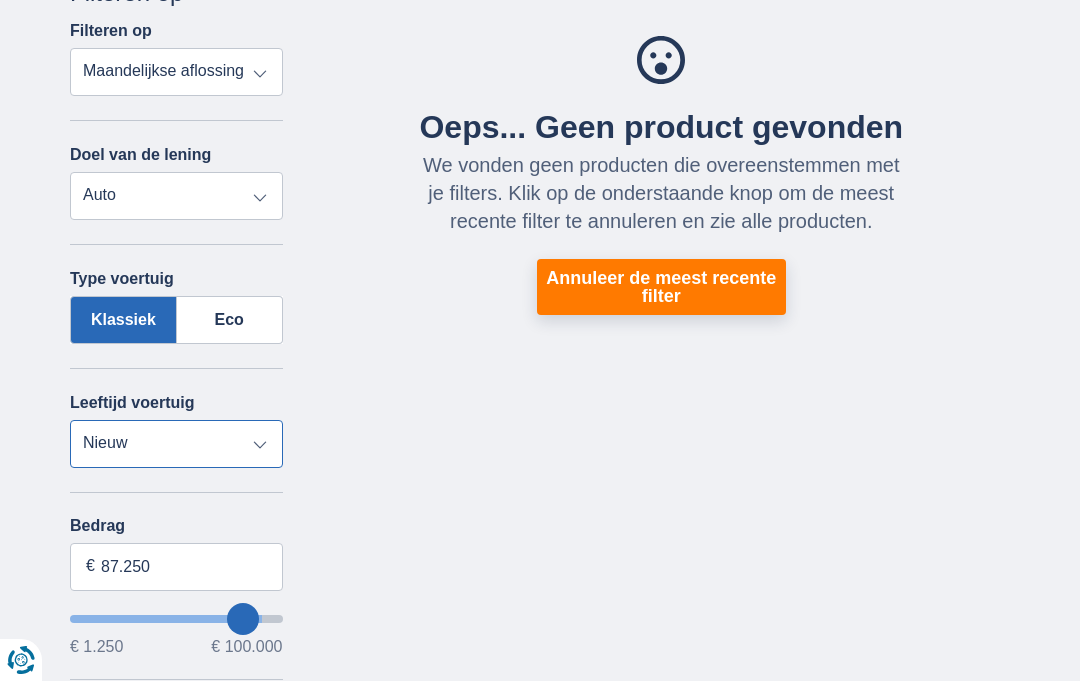 type on "85.250" 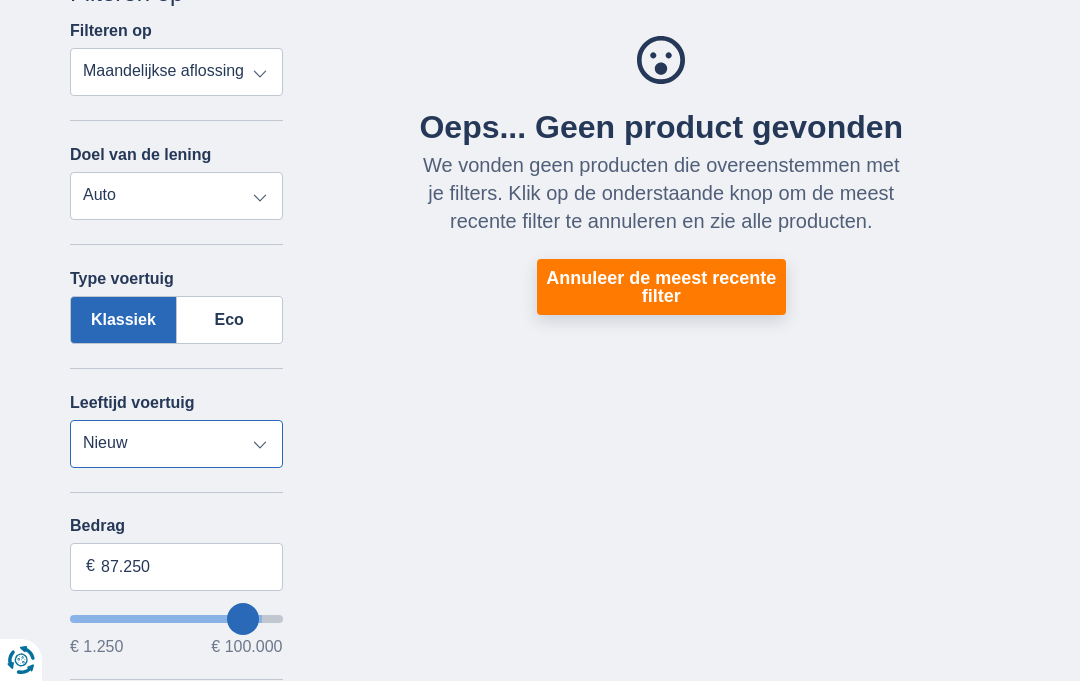 type on "85250" 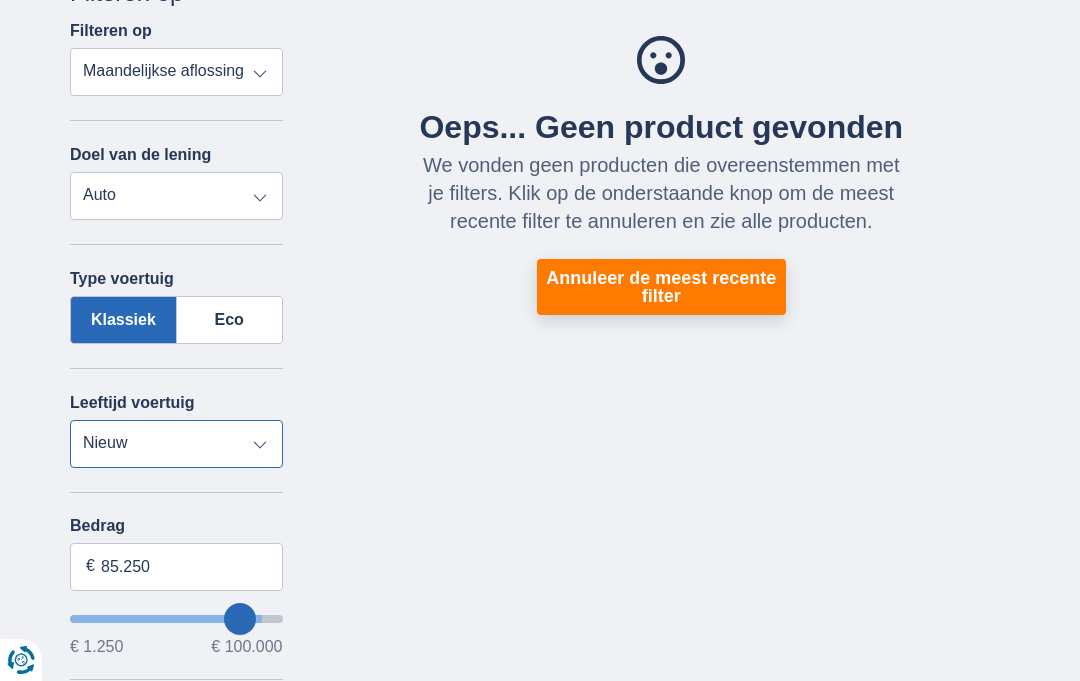 type on "82.250" 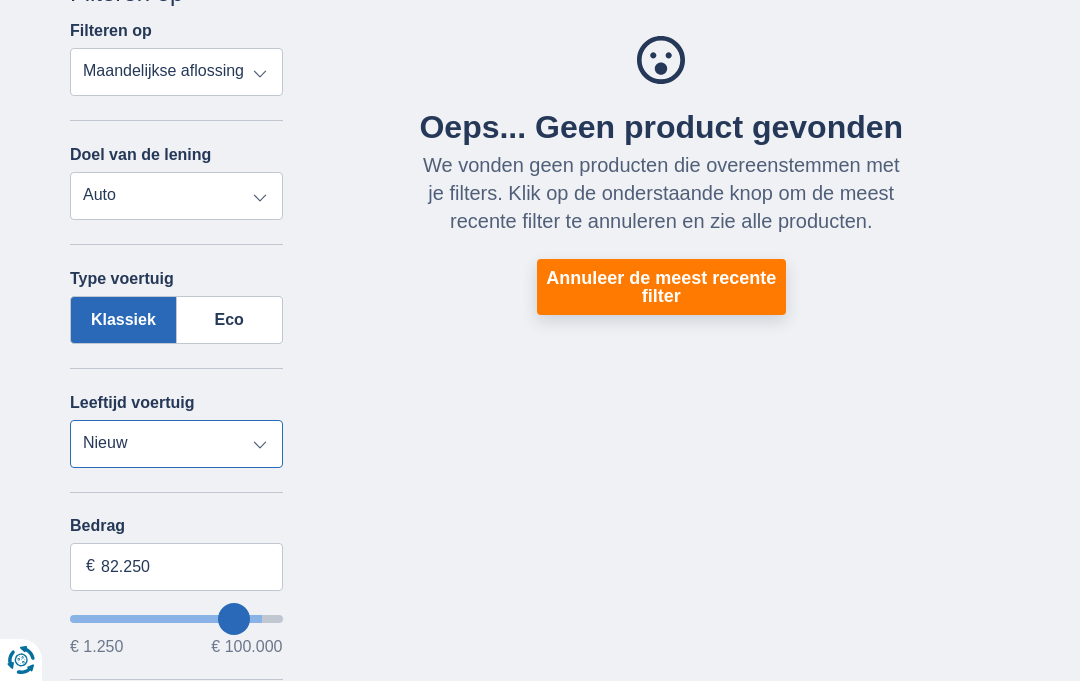 type on "79.250" 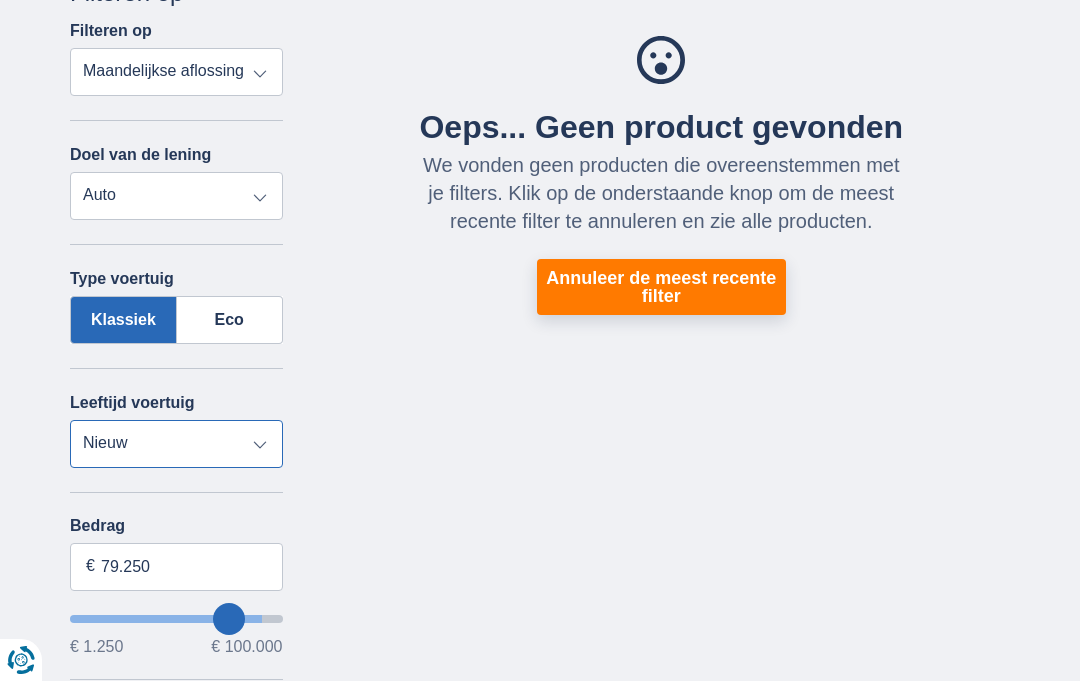 type on "77.250" 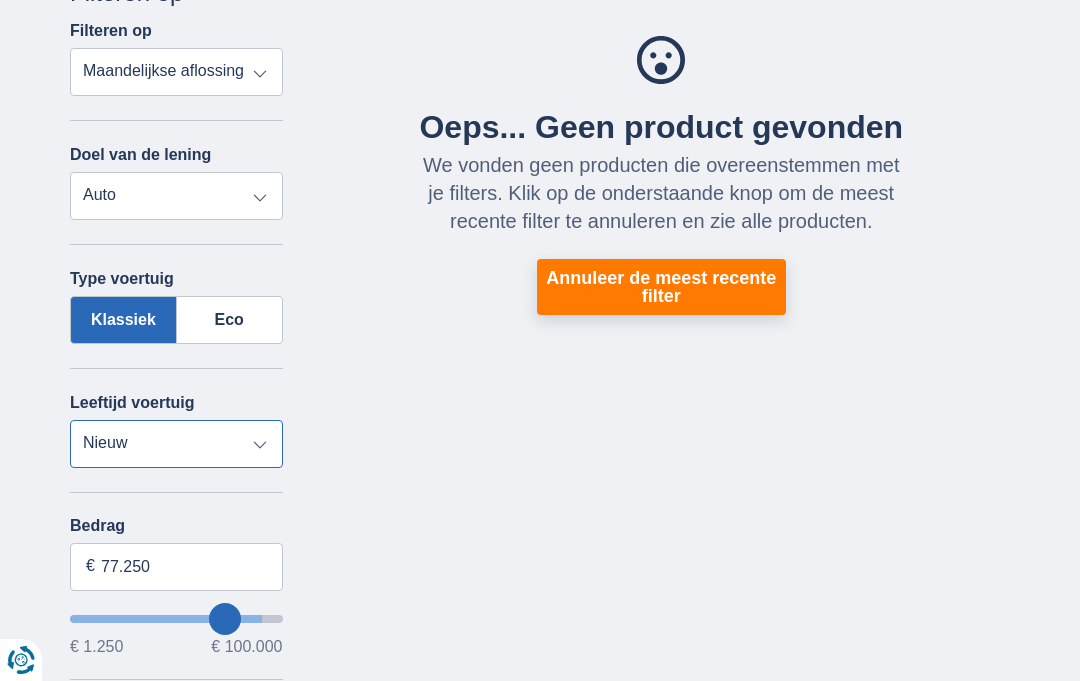 type on "74.250" 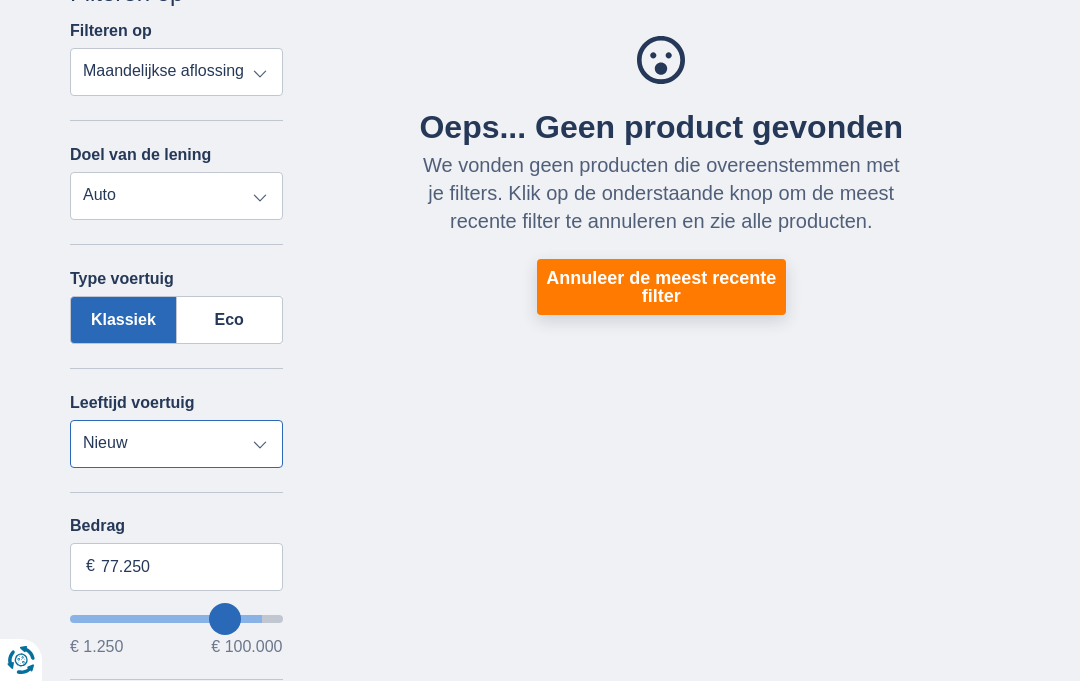 type on "74250" 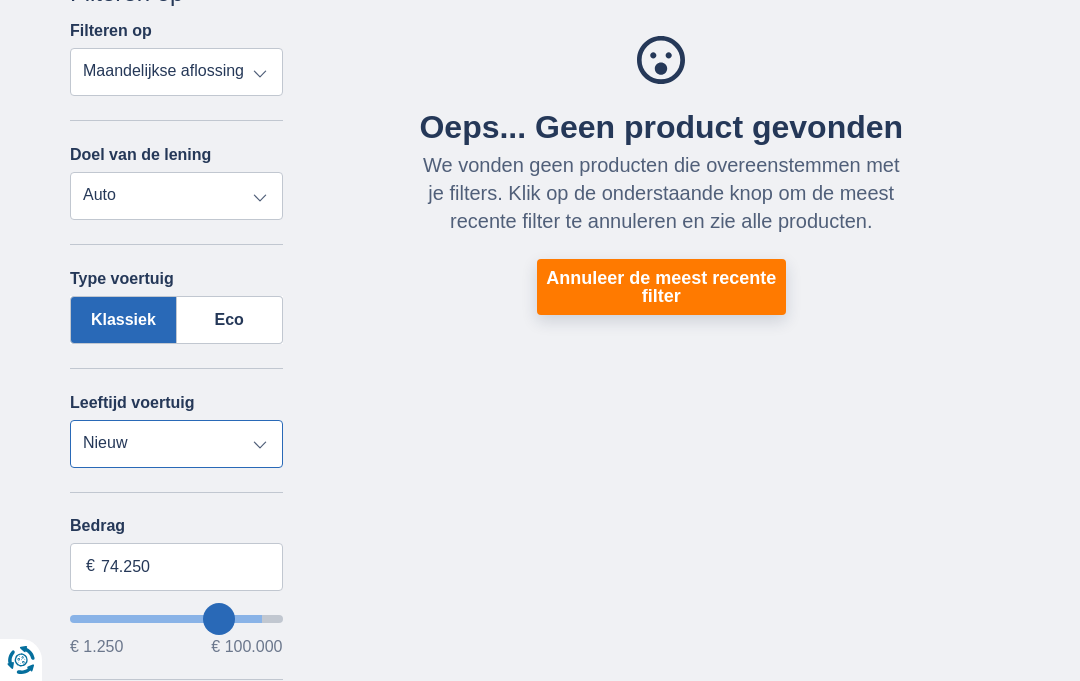type on "72.250" 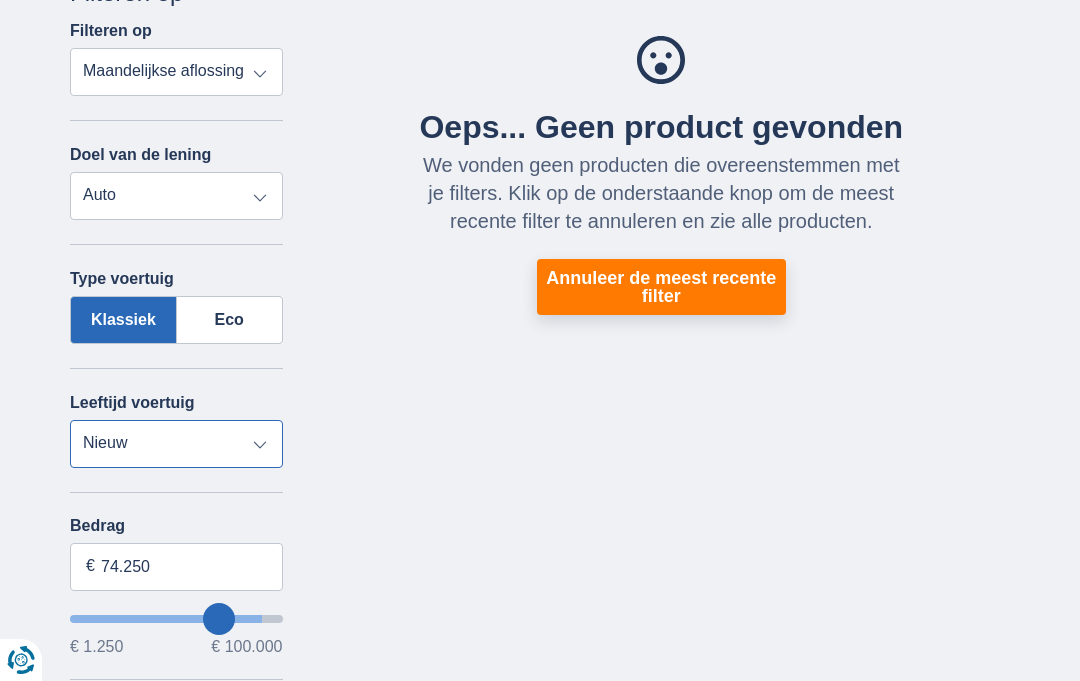 type on "72250" 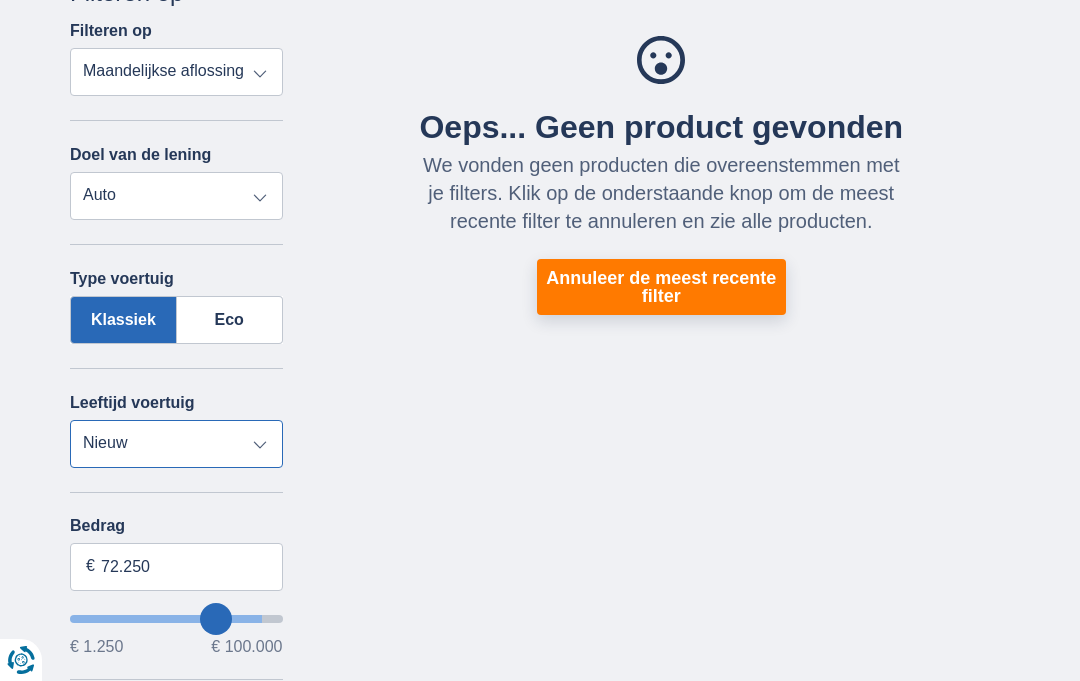 type on "70.250" 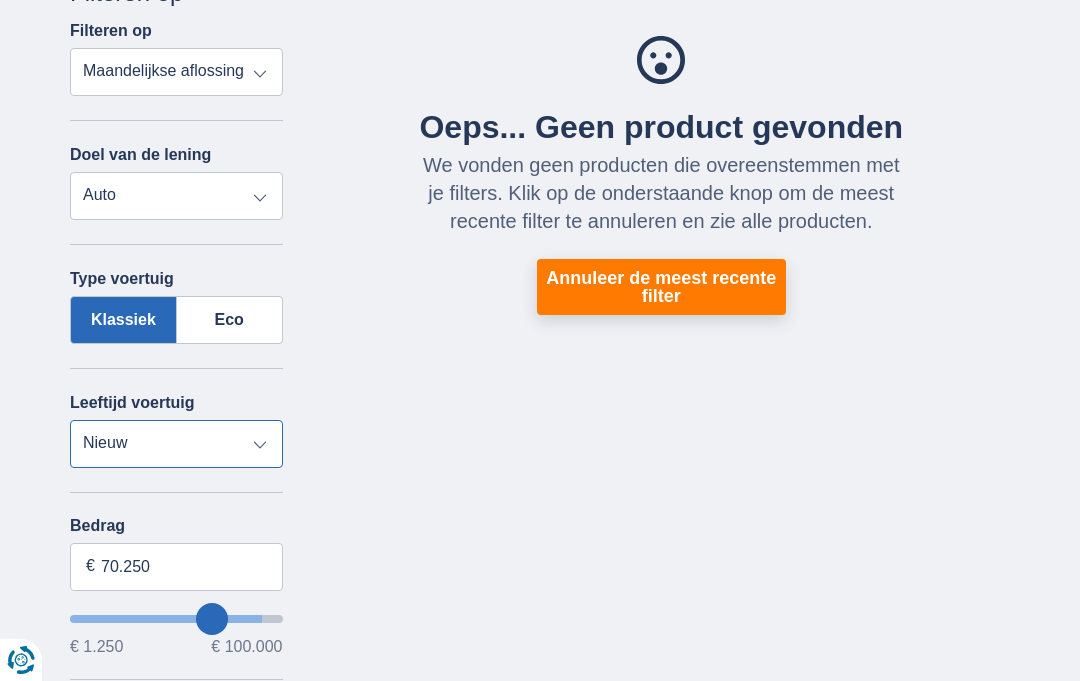 type on "69.250" 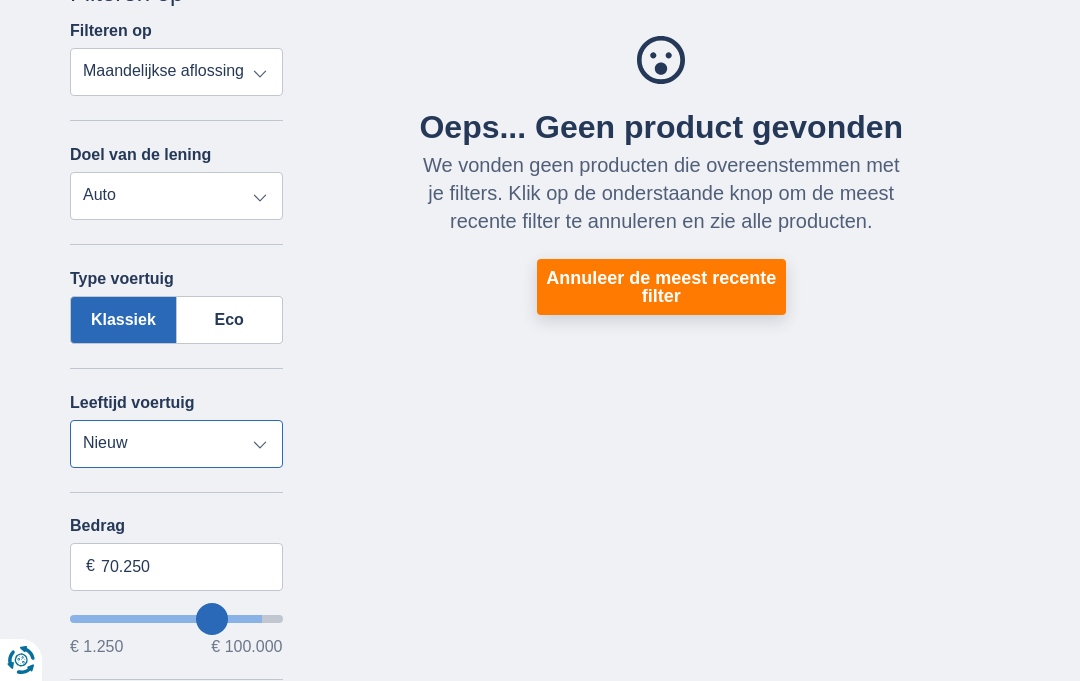 type on "69250" 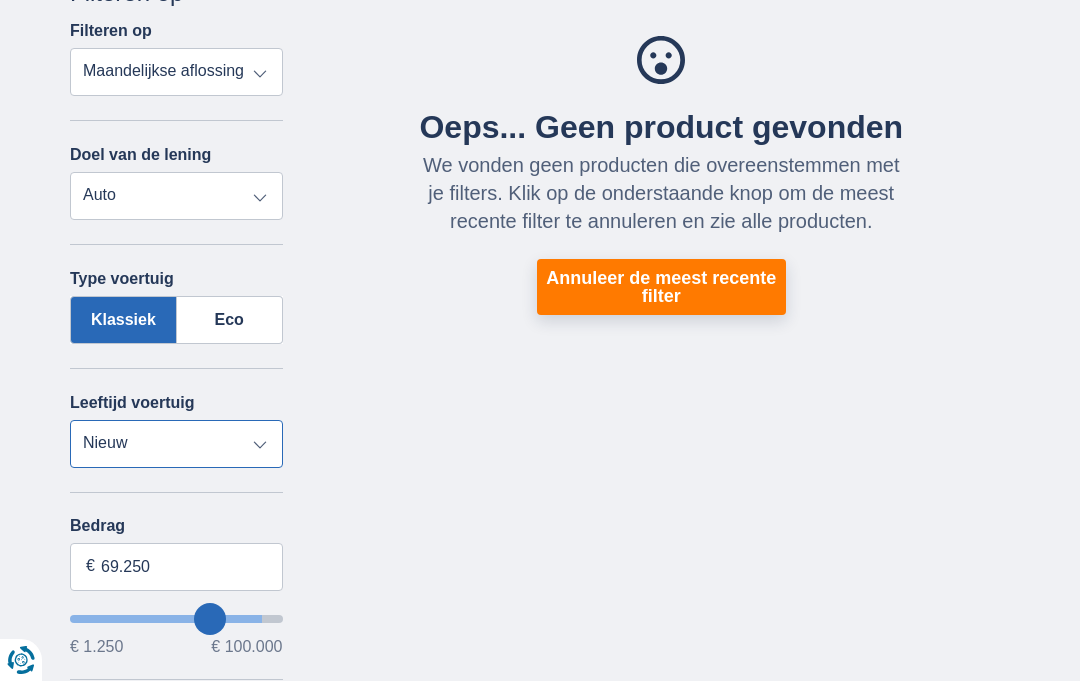 type on "68.250" 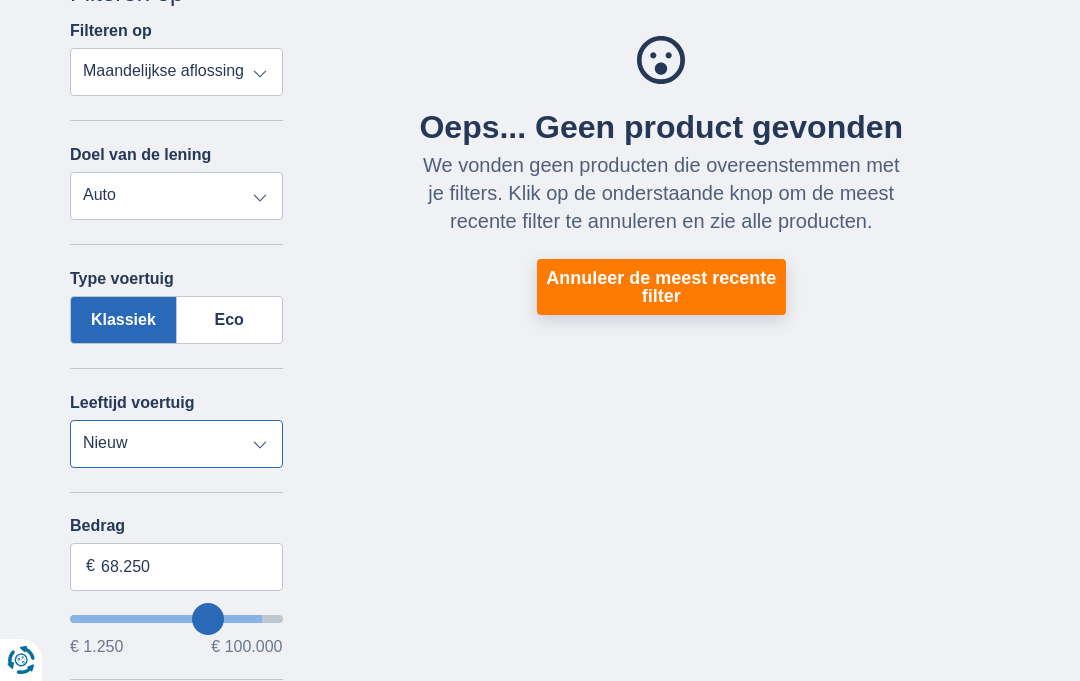 type on "67.250" 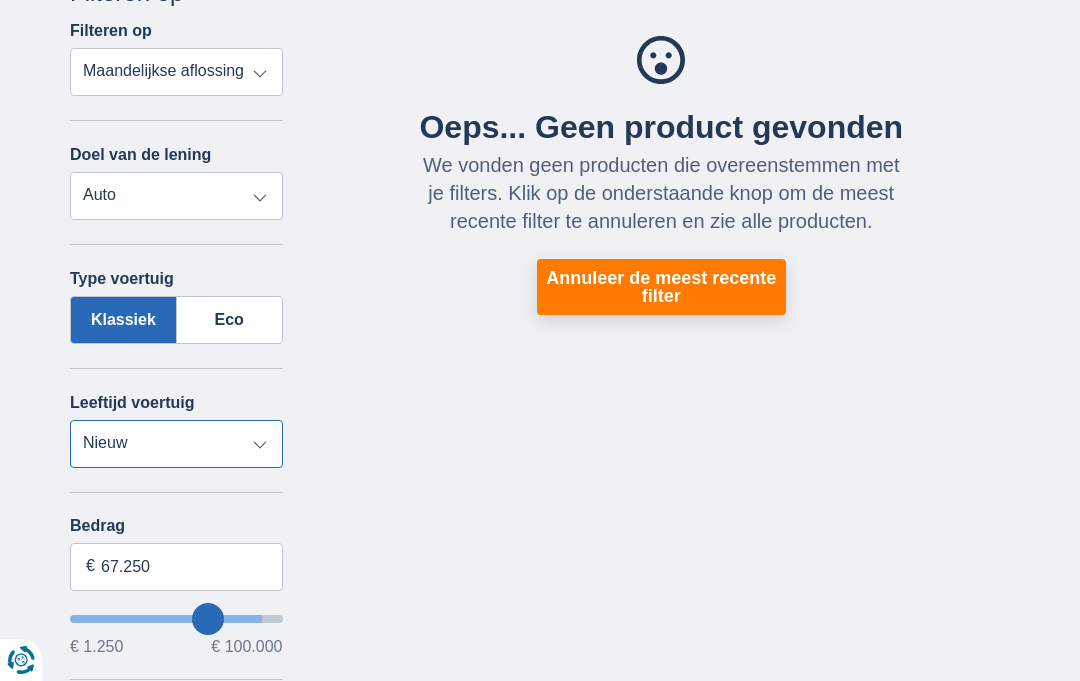 type on "67250" 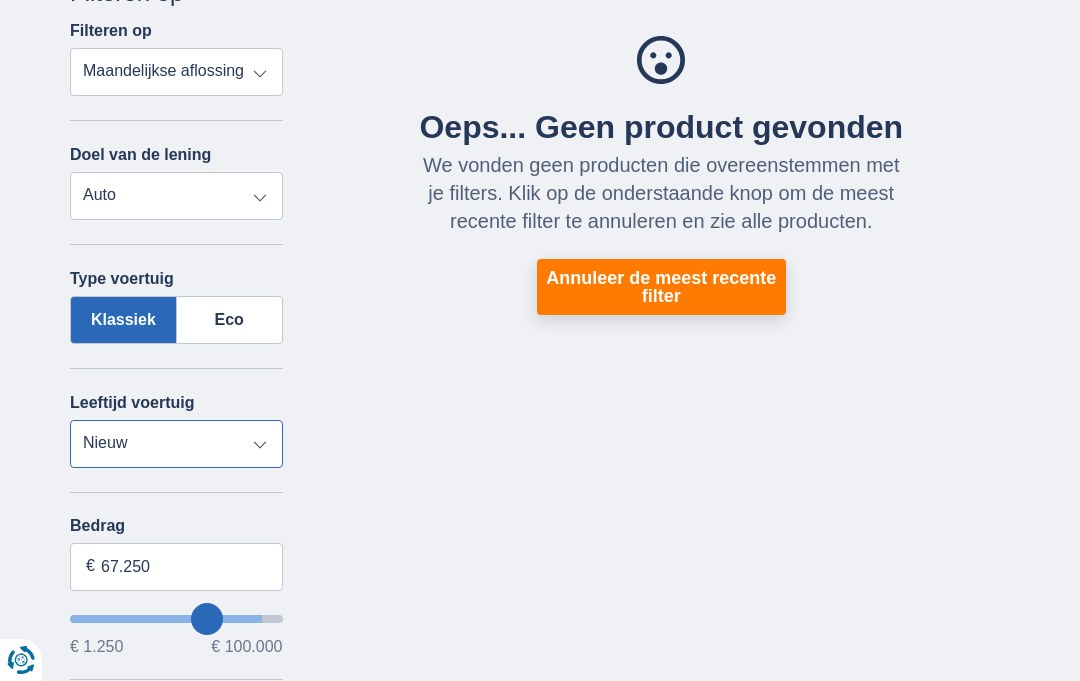 type on "66.250" 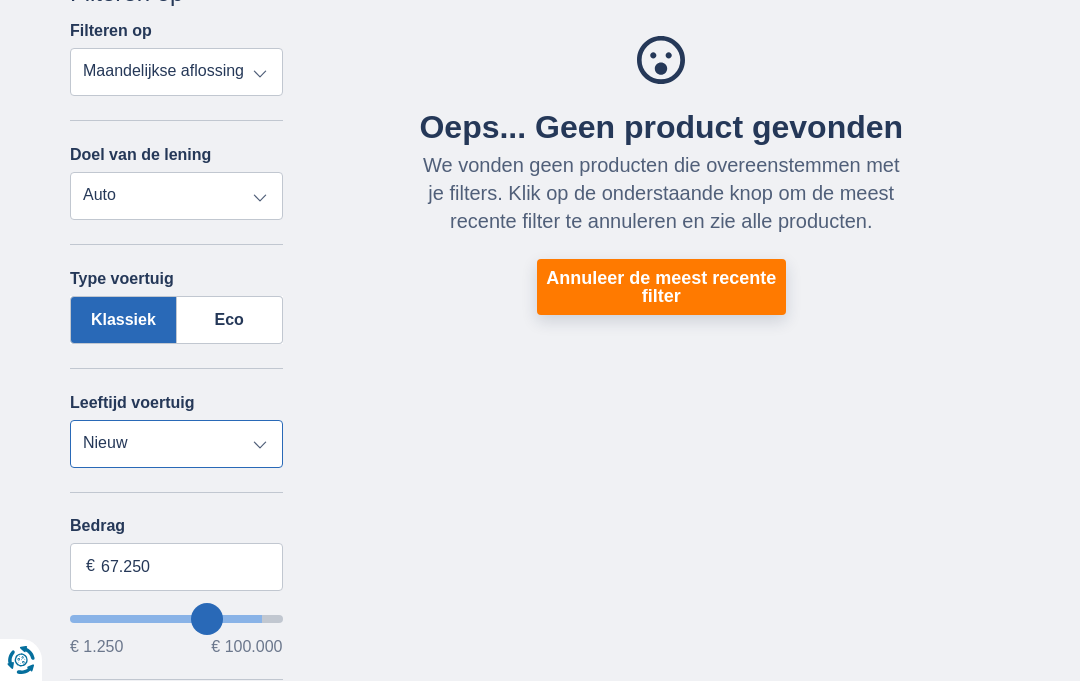 type on "66250" 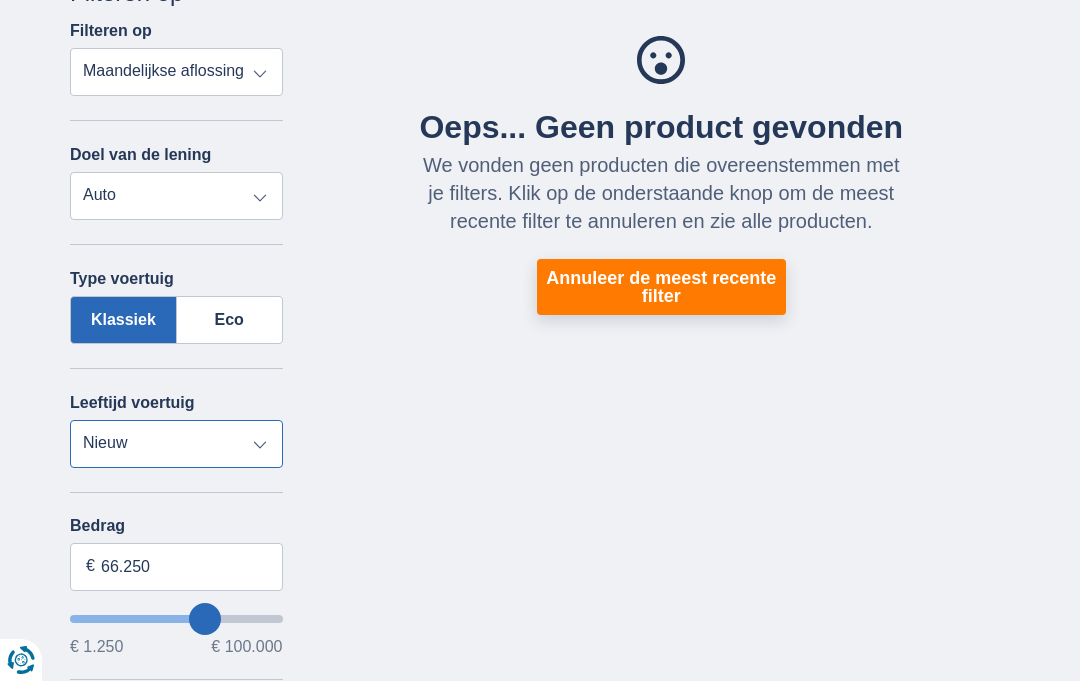type on "65.250" 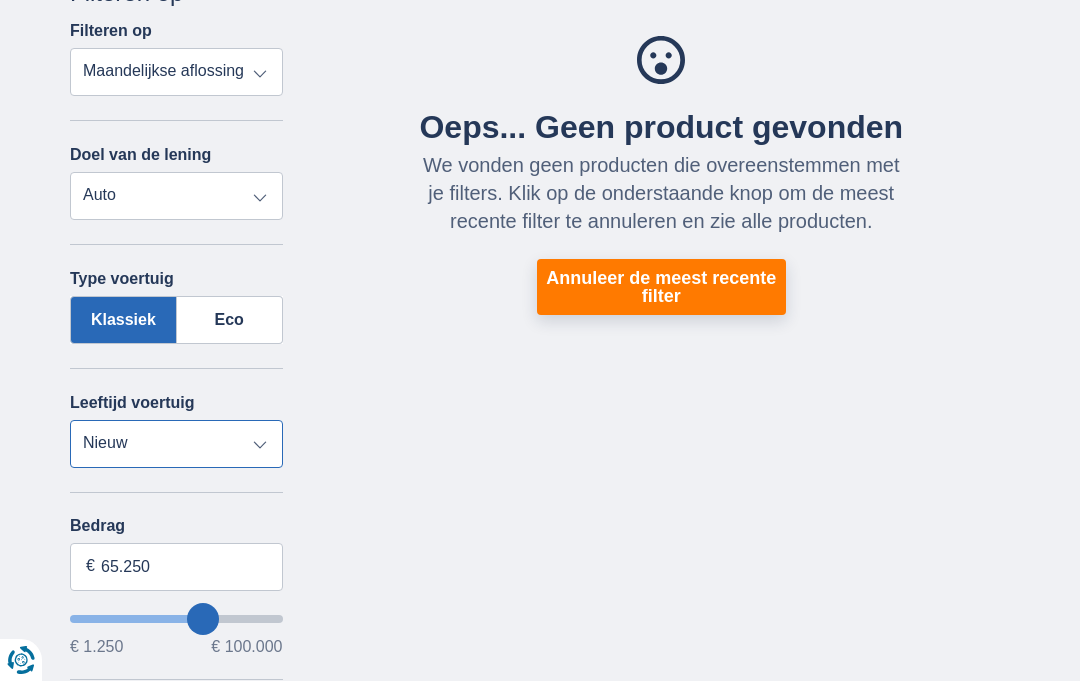 type on "65250" 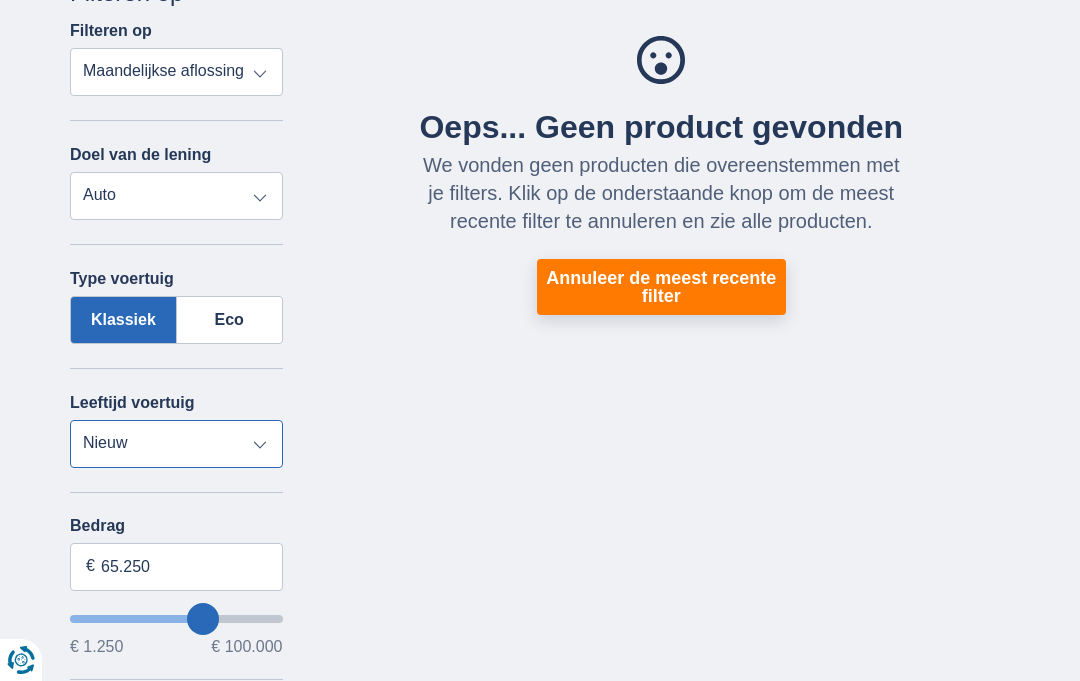 type on "66.250" 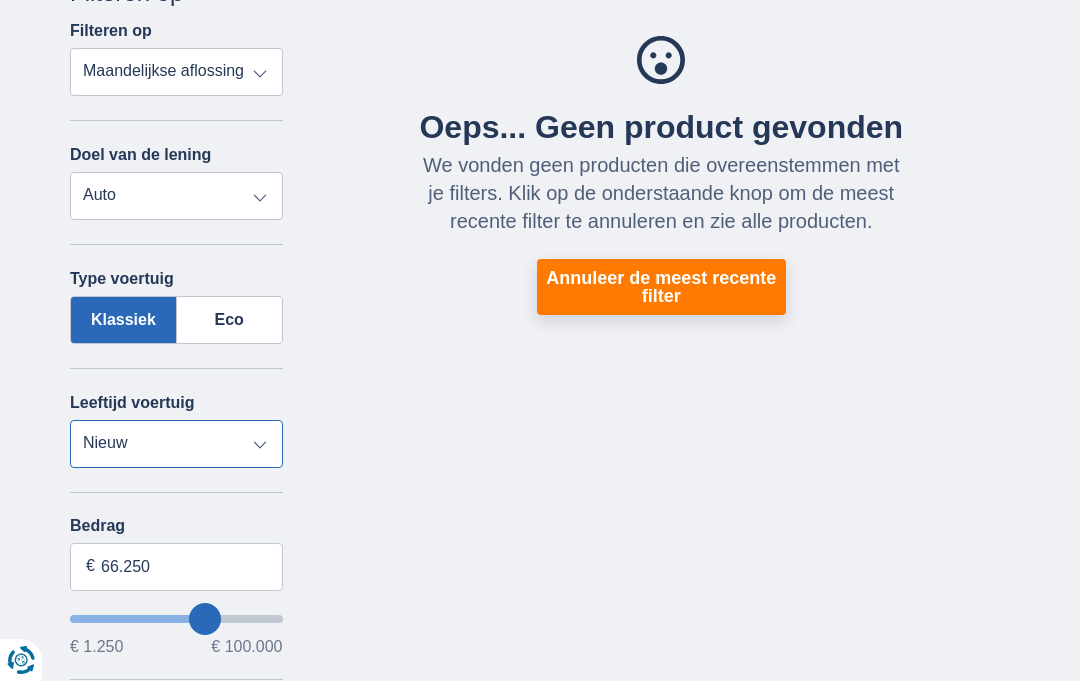 type on "63.250" 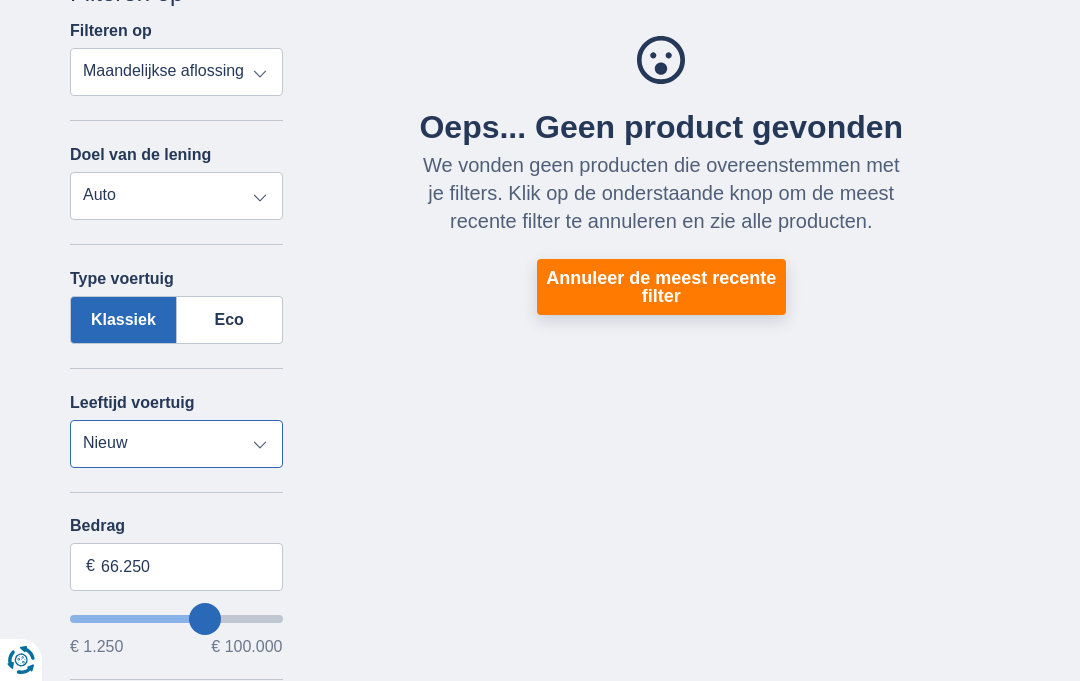 type on "63250" 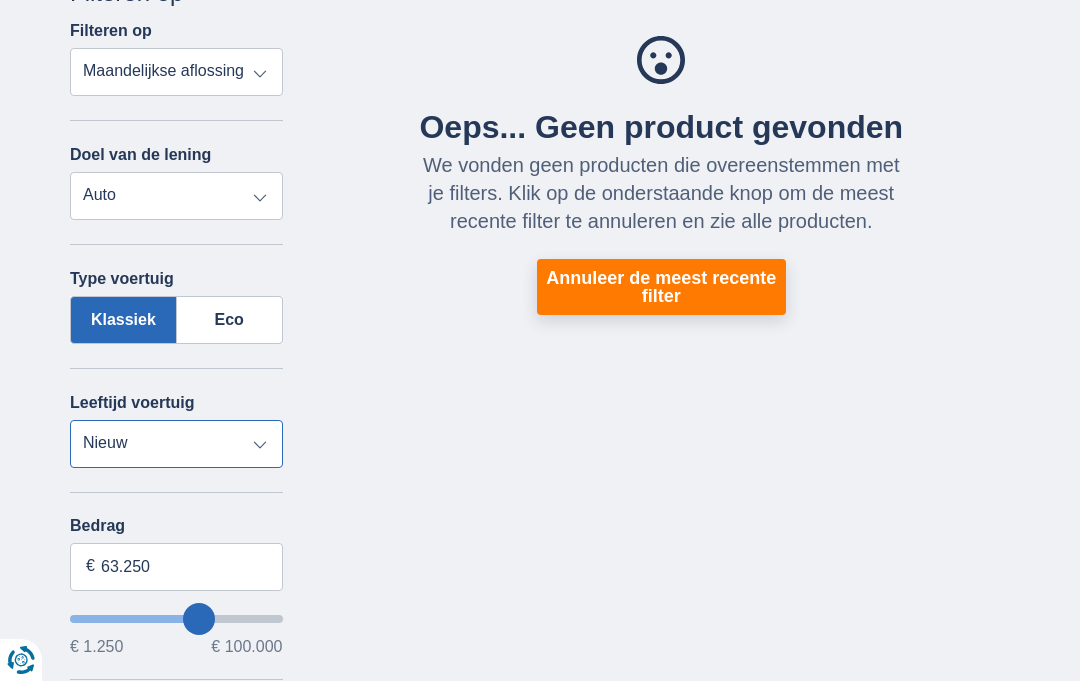 type on "61.250" 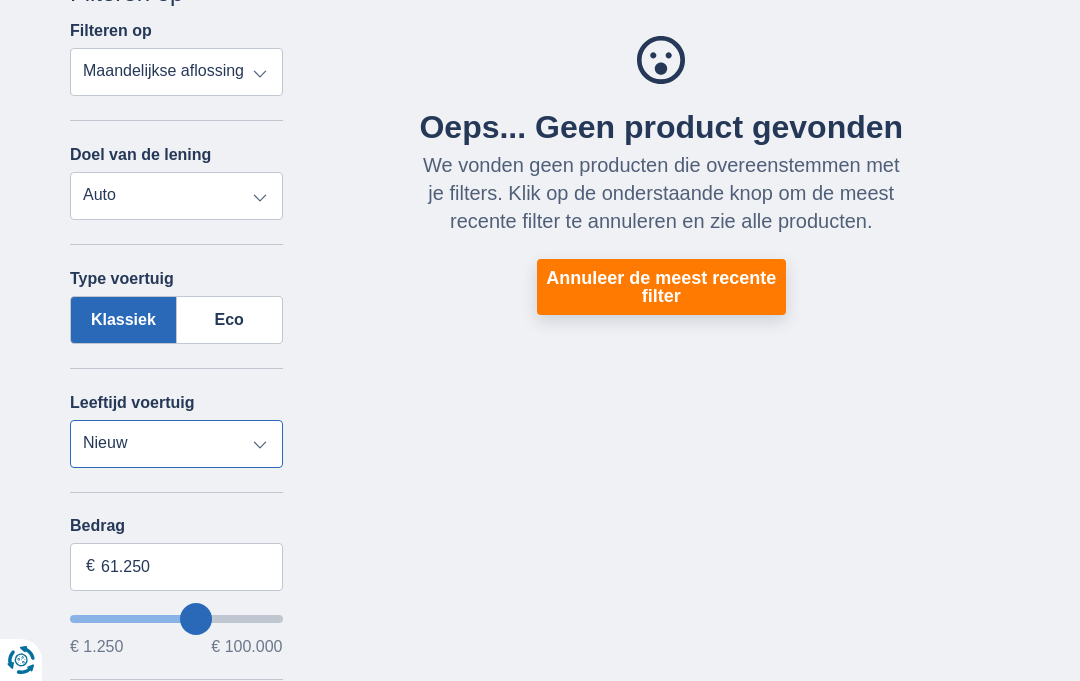 type on "60.250" 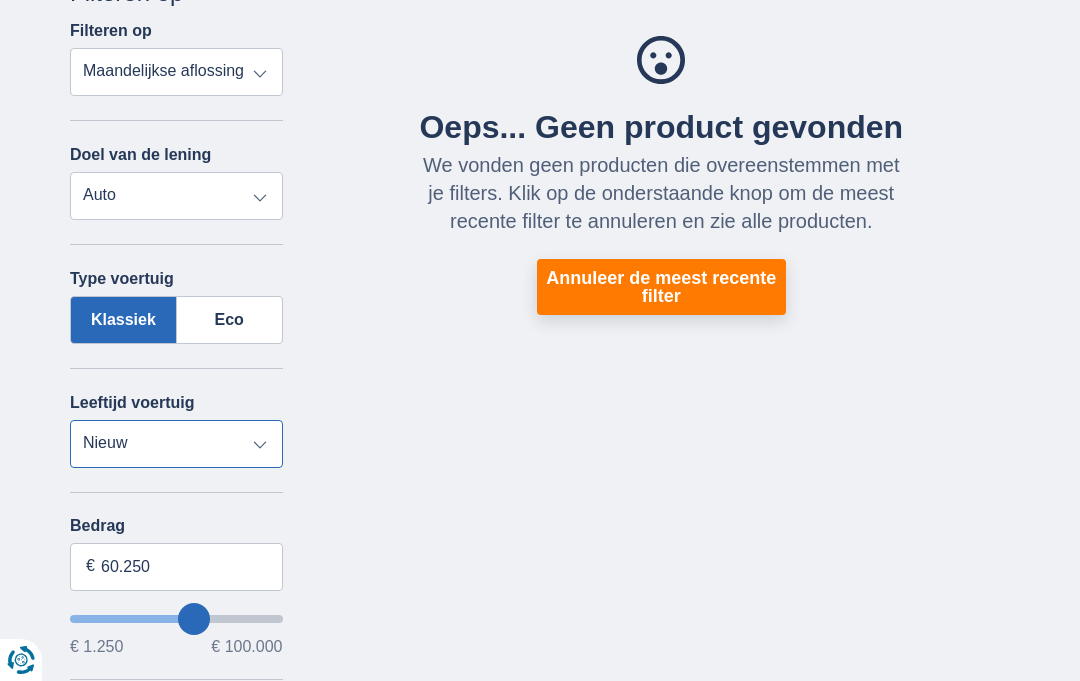 type on "58.250" 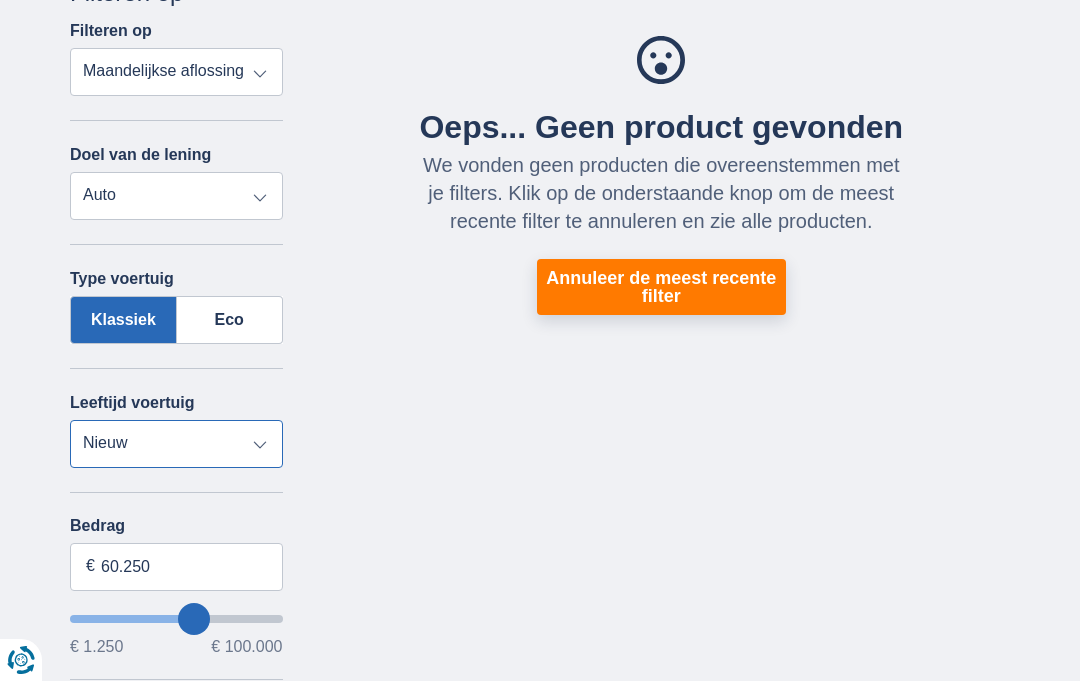 type on "58250" 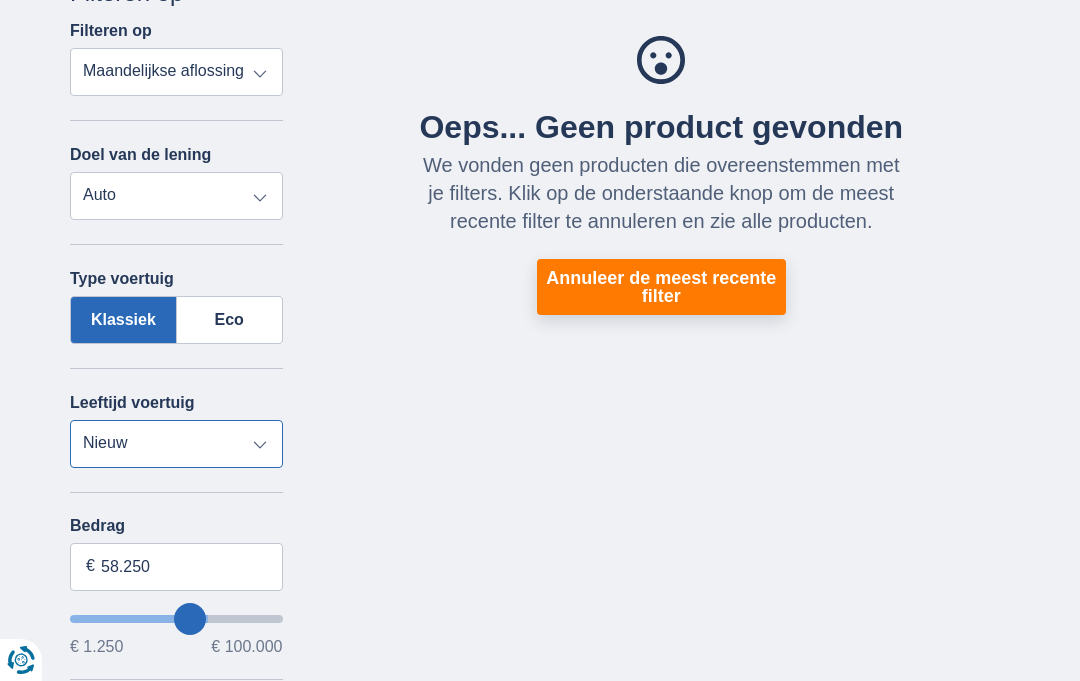 type on "57.250" 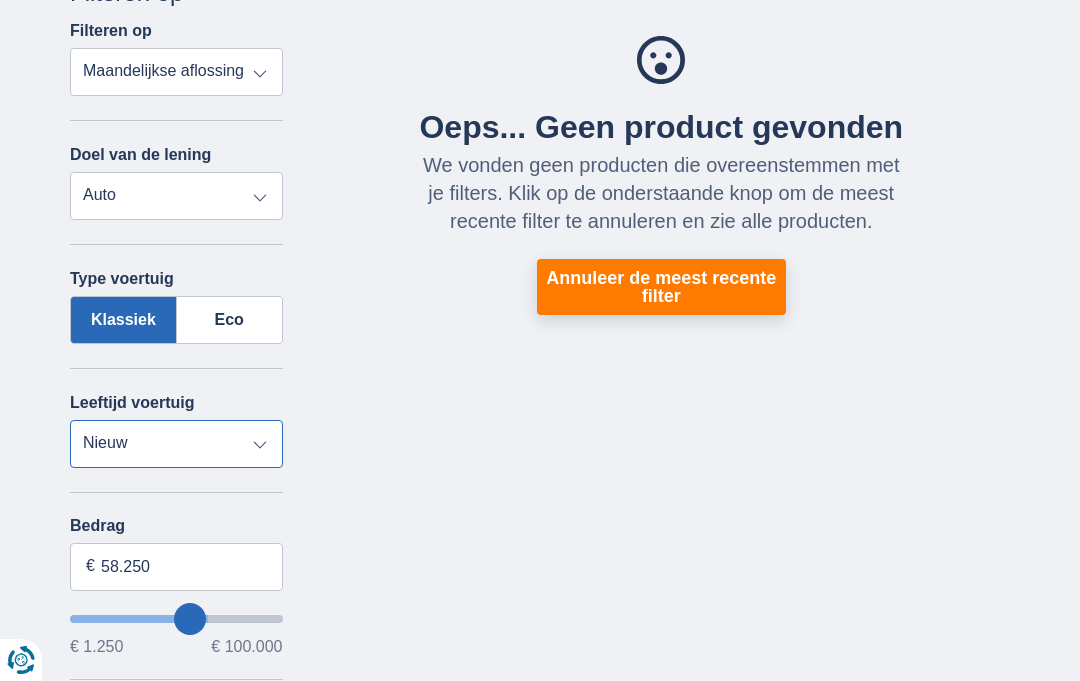 type on "57250" 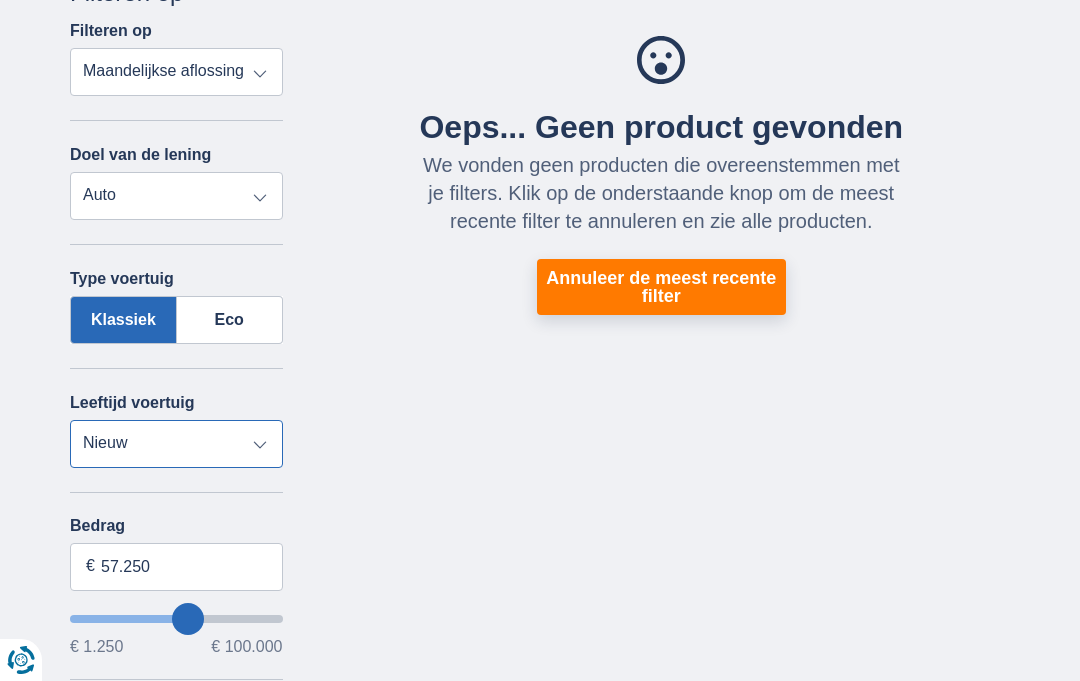 type on "55.250" 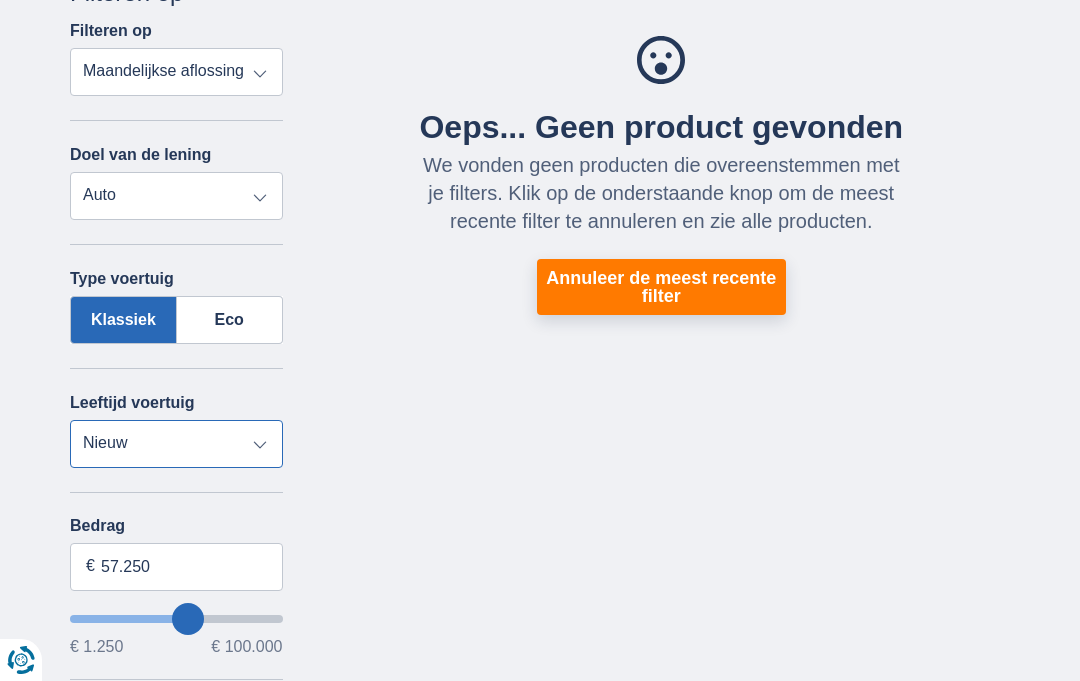 type on "55250" 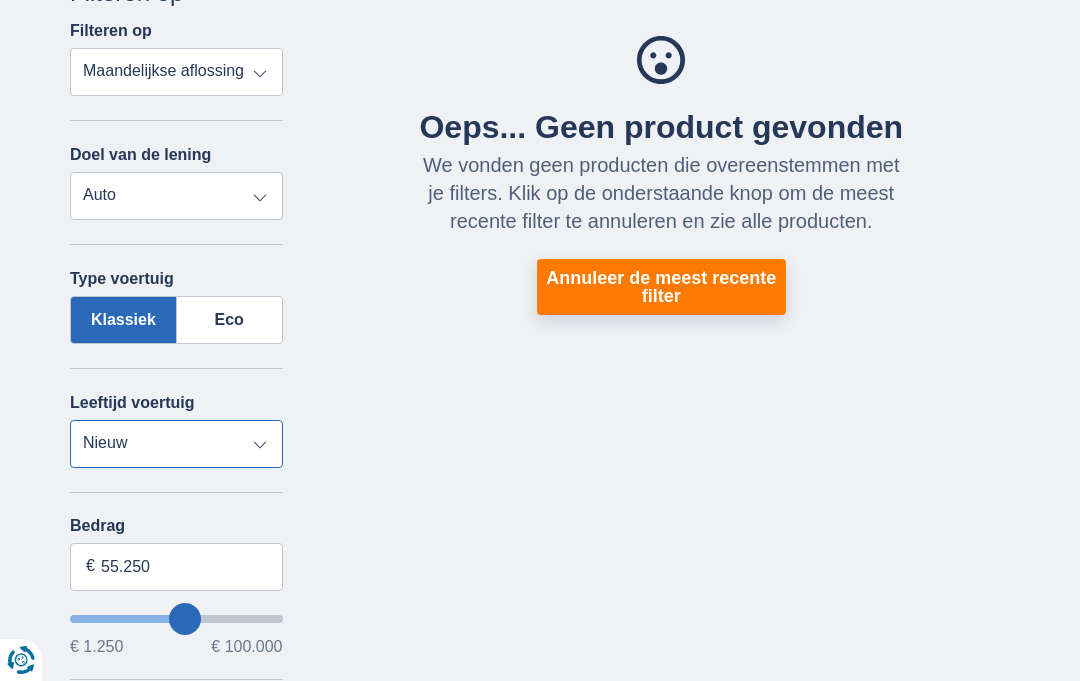 type on "54.250" 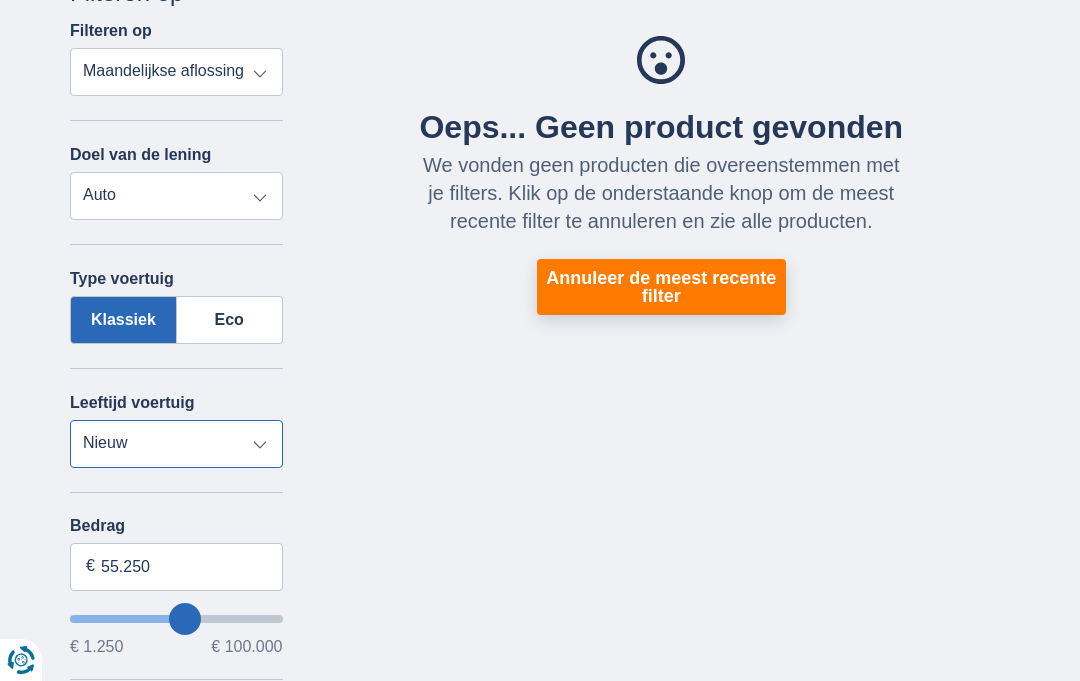 type on "54250" 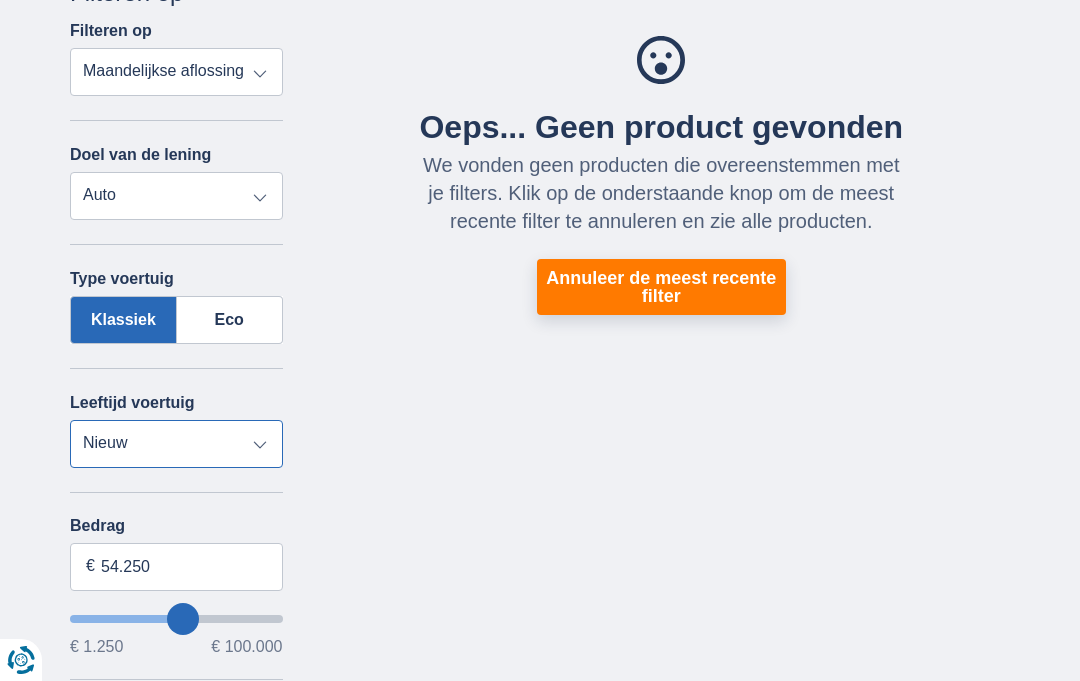 type on "52.250" 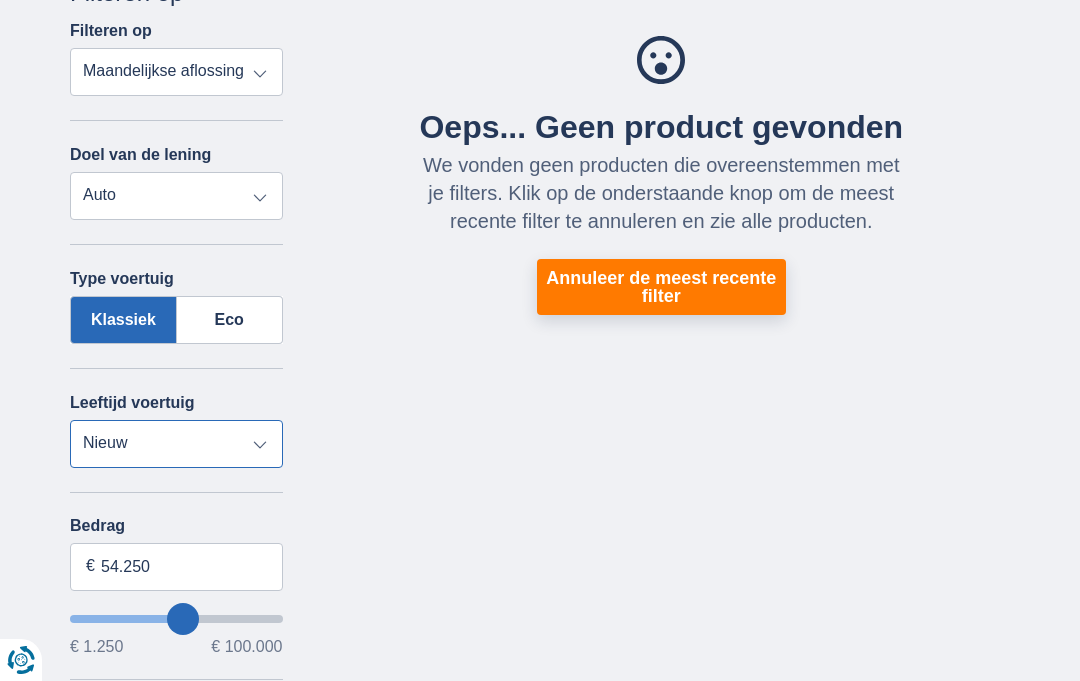 type on "52250" 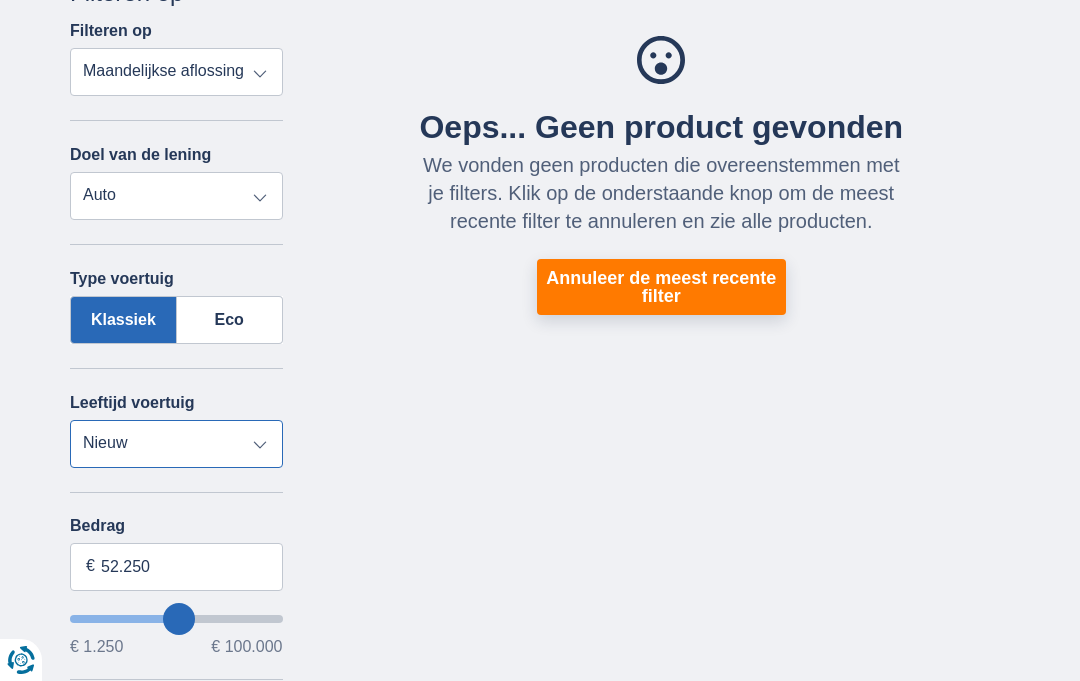 type on "51.250" 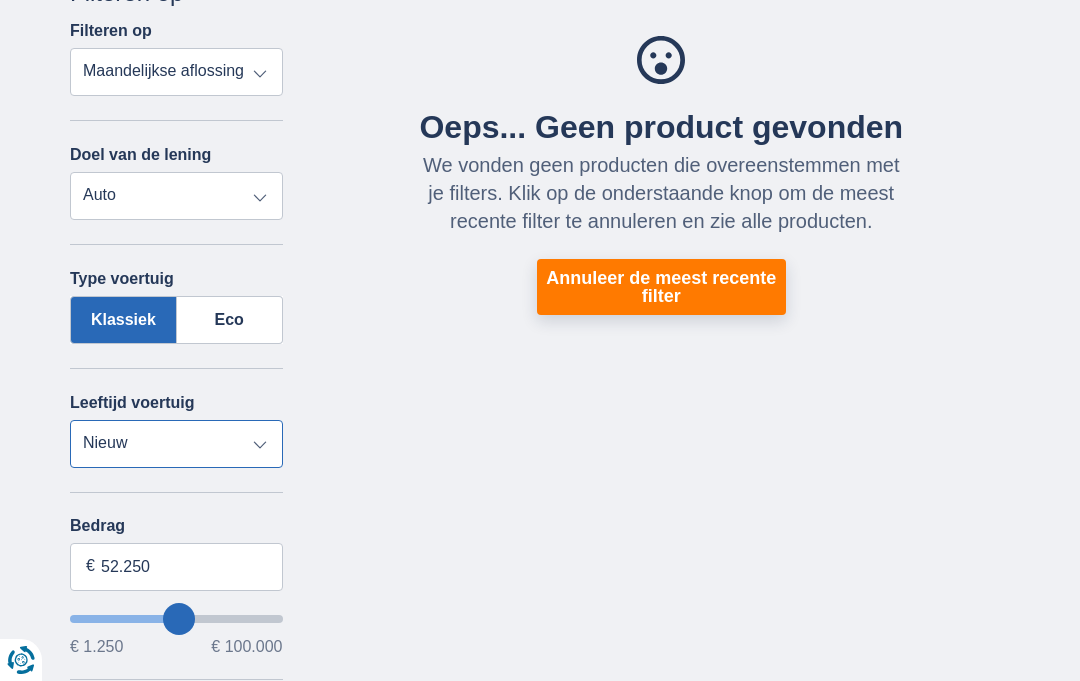 type on "51250" 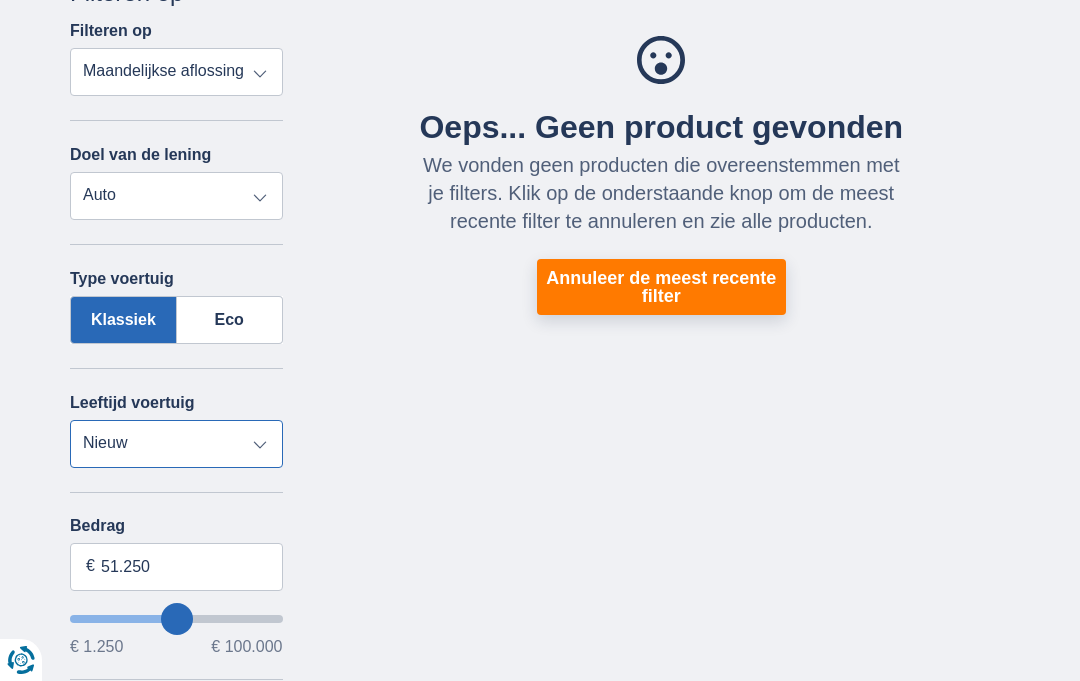 type on "50.250" 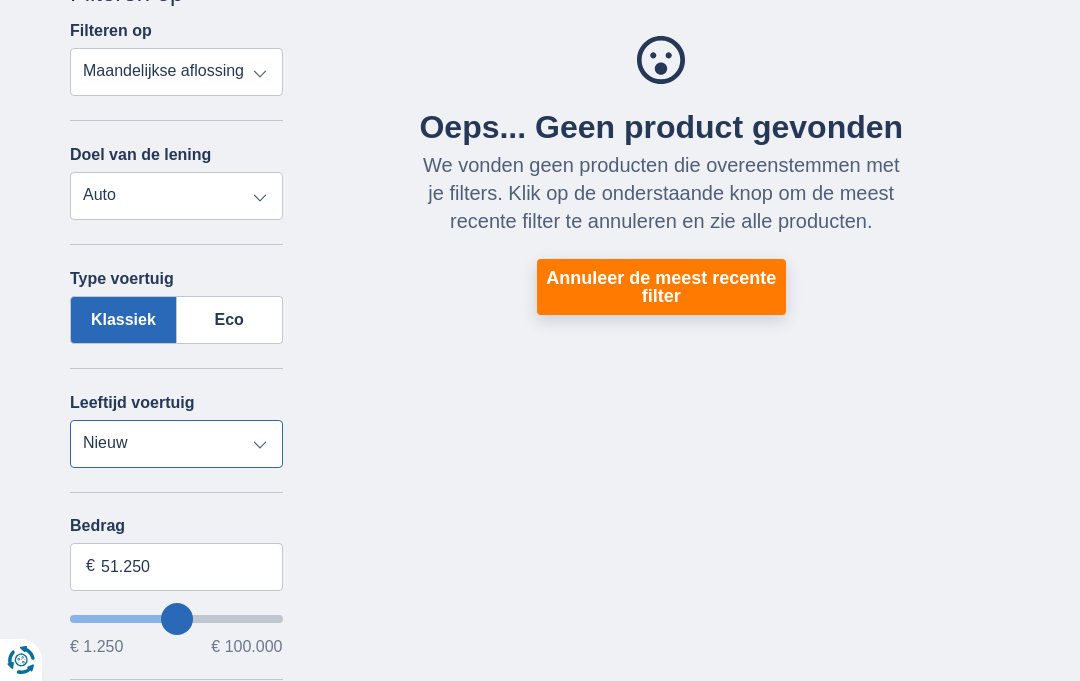 type on "50250" 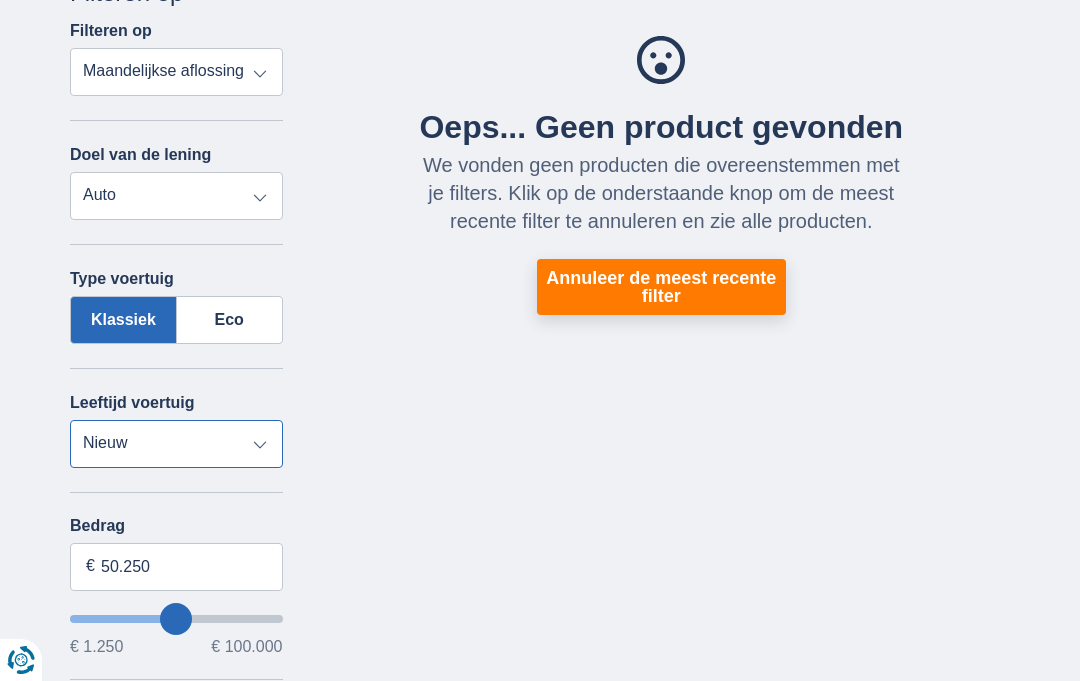 type on "49.250" 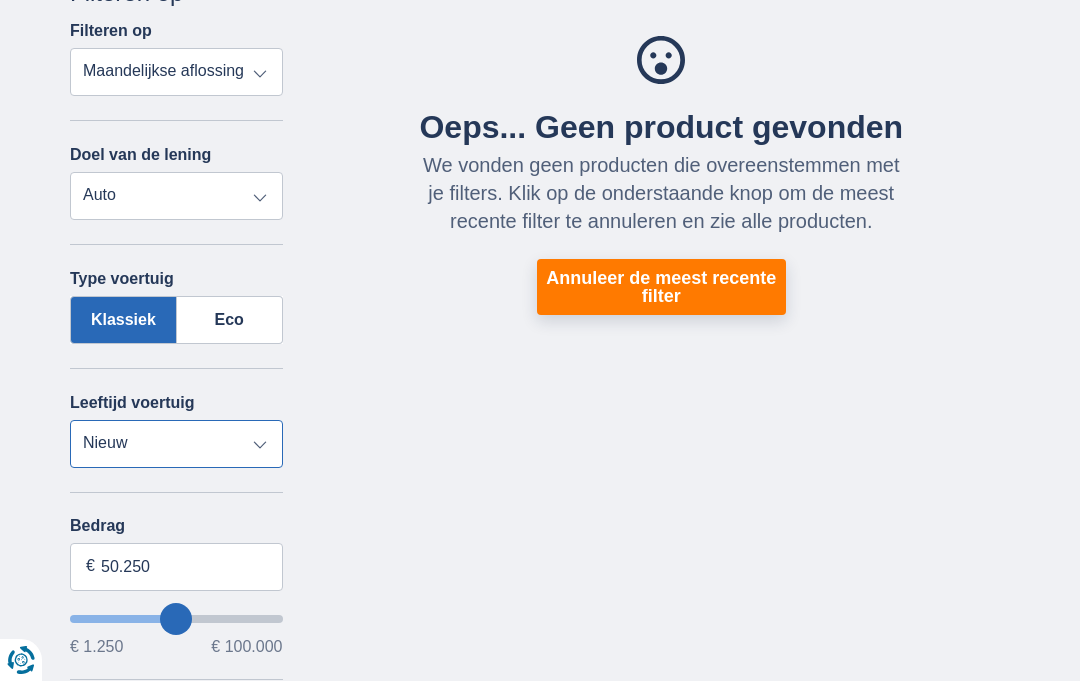 type on "49250" 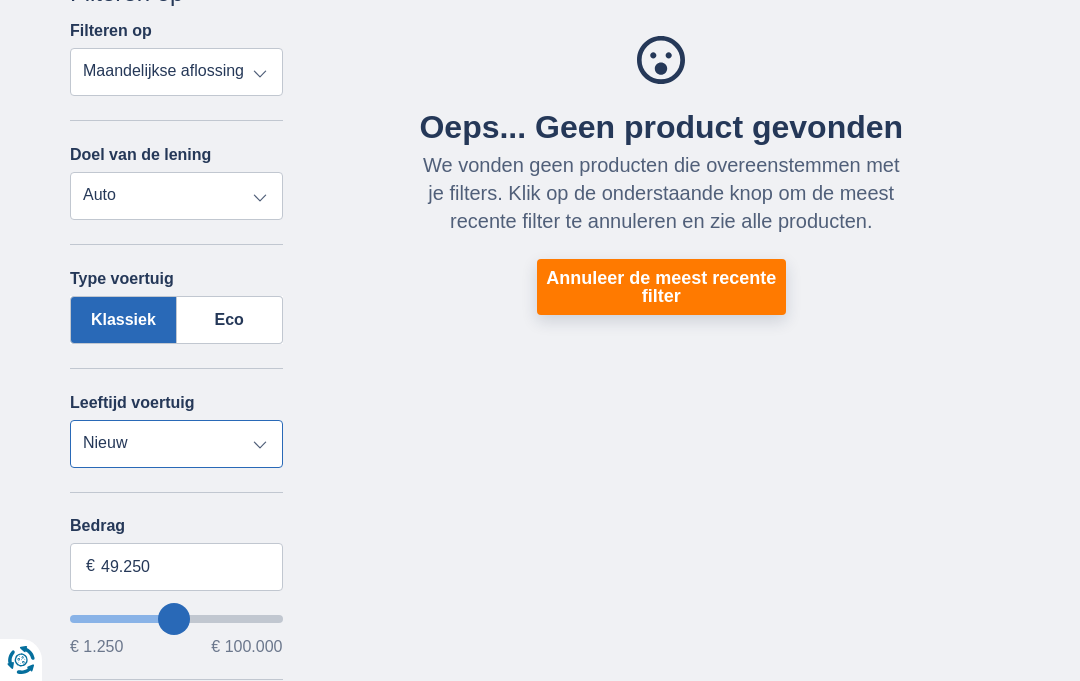 type on "48.250" 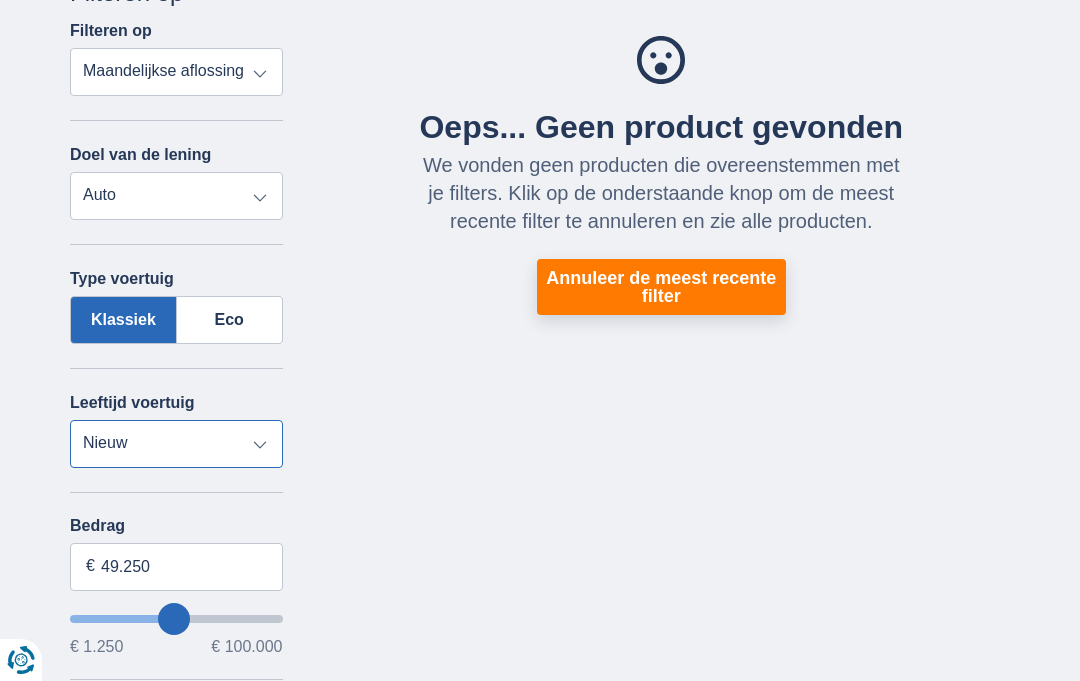 type on "48250" 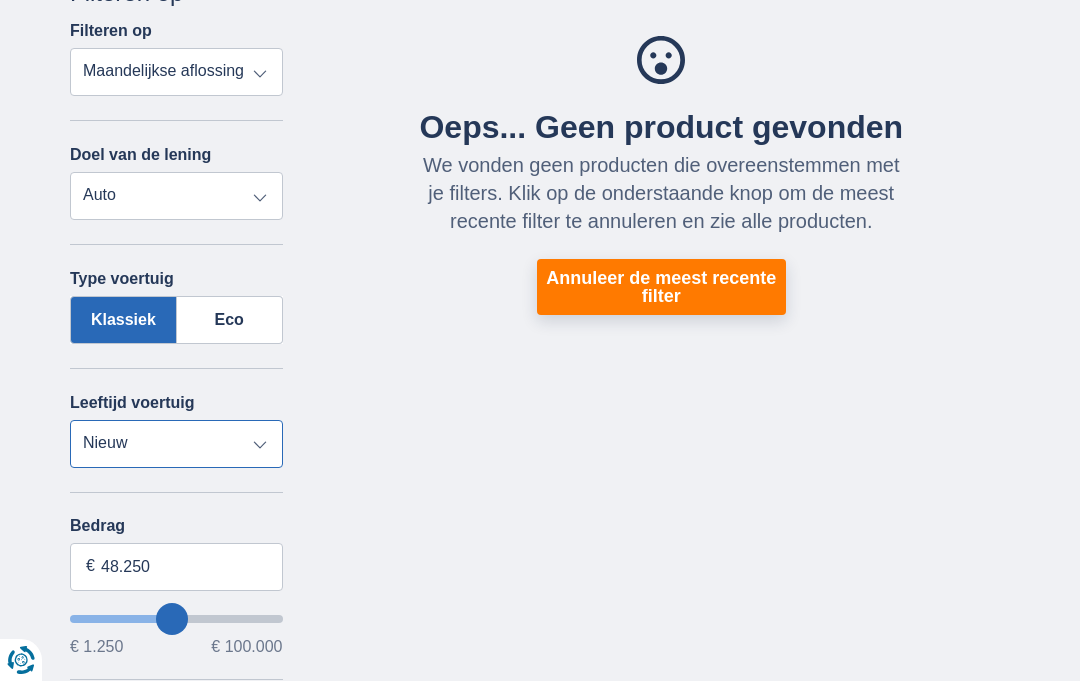 type on "47.250" 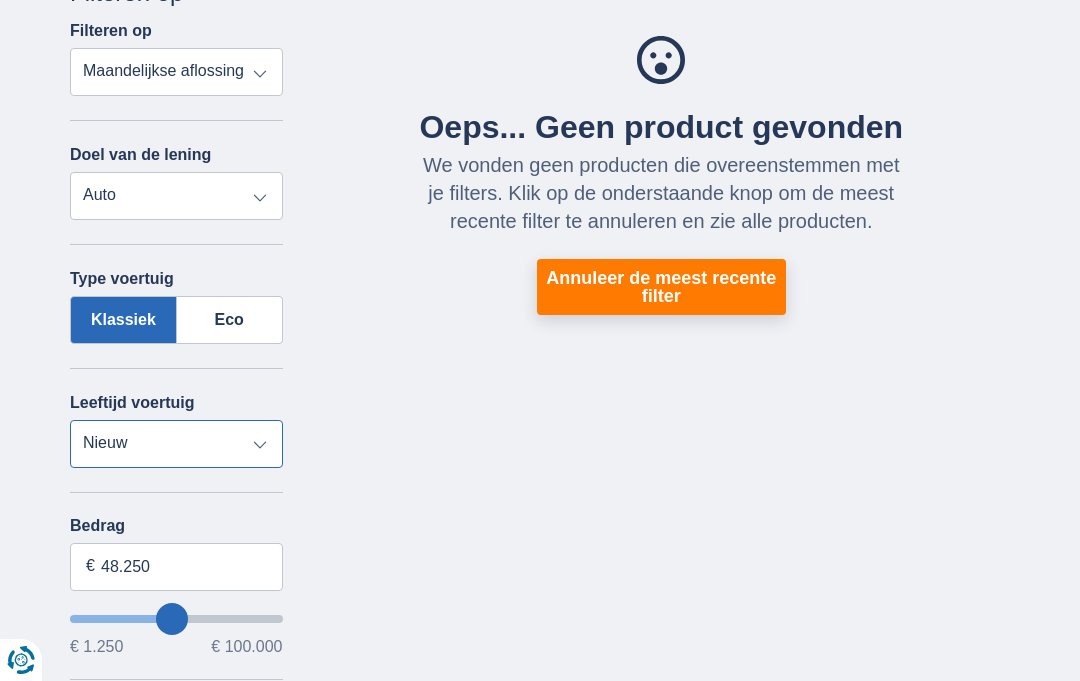 type on "47250" 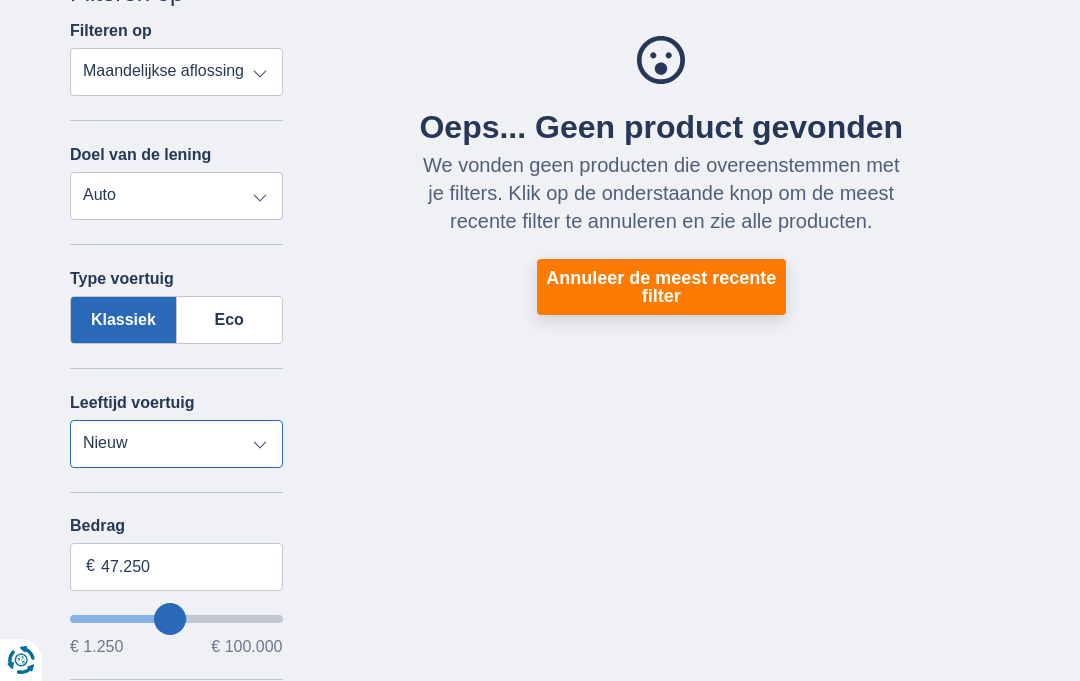 type on "46.250" 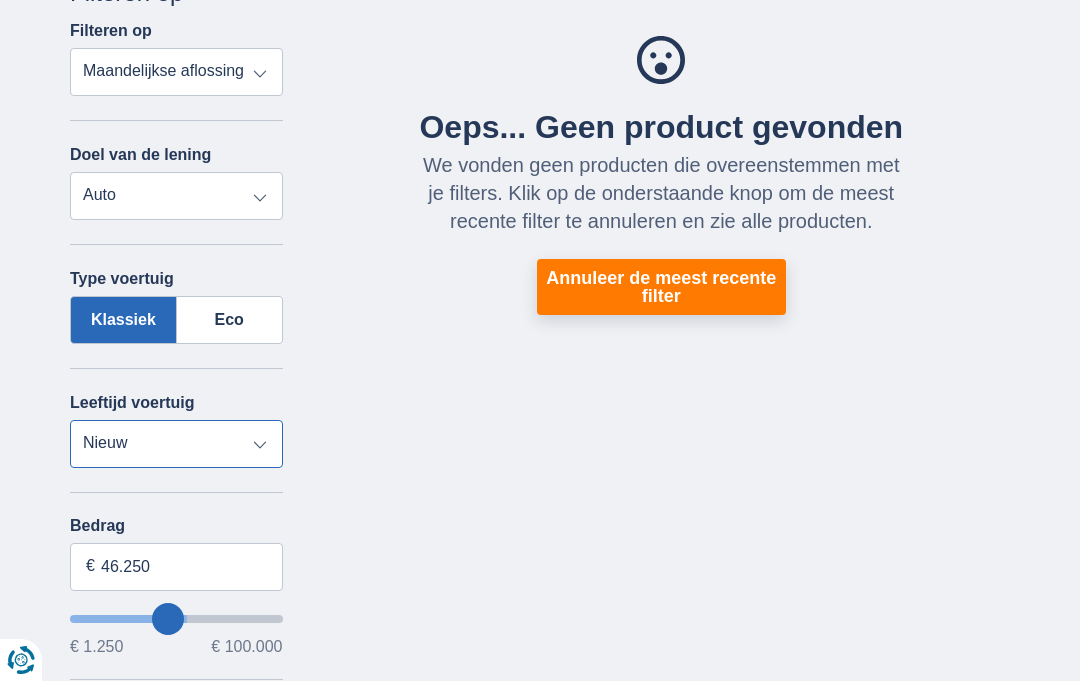type on "45.250" 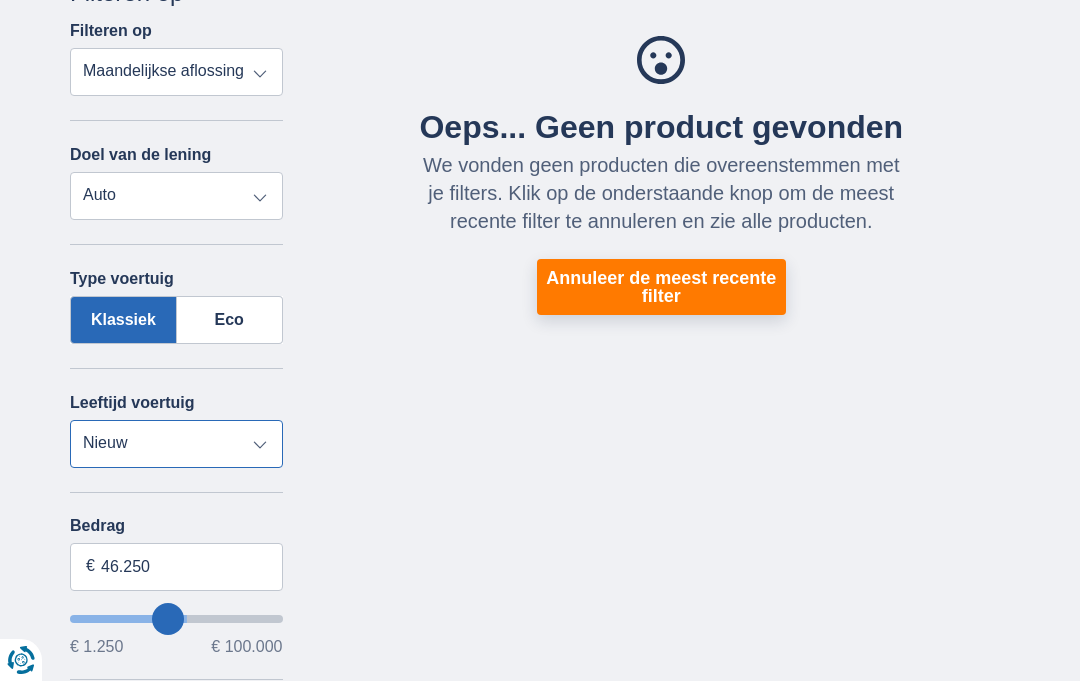 type on "45250" 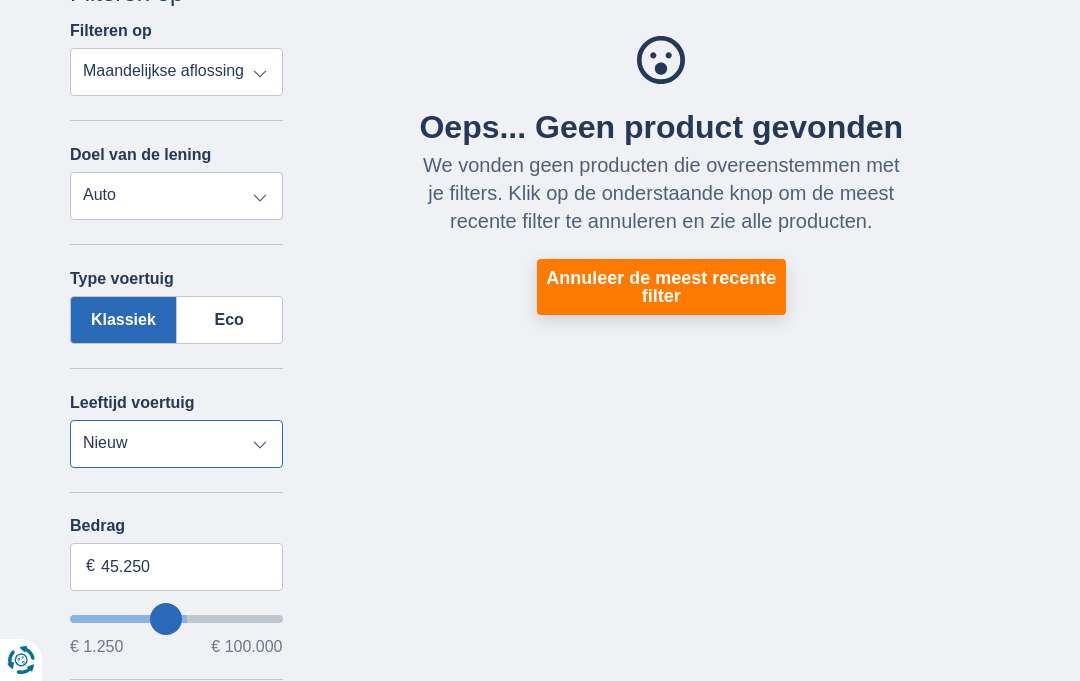 type on "44.250" 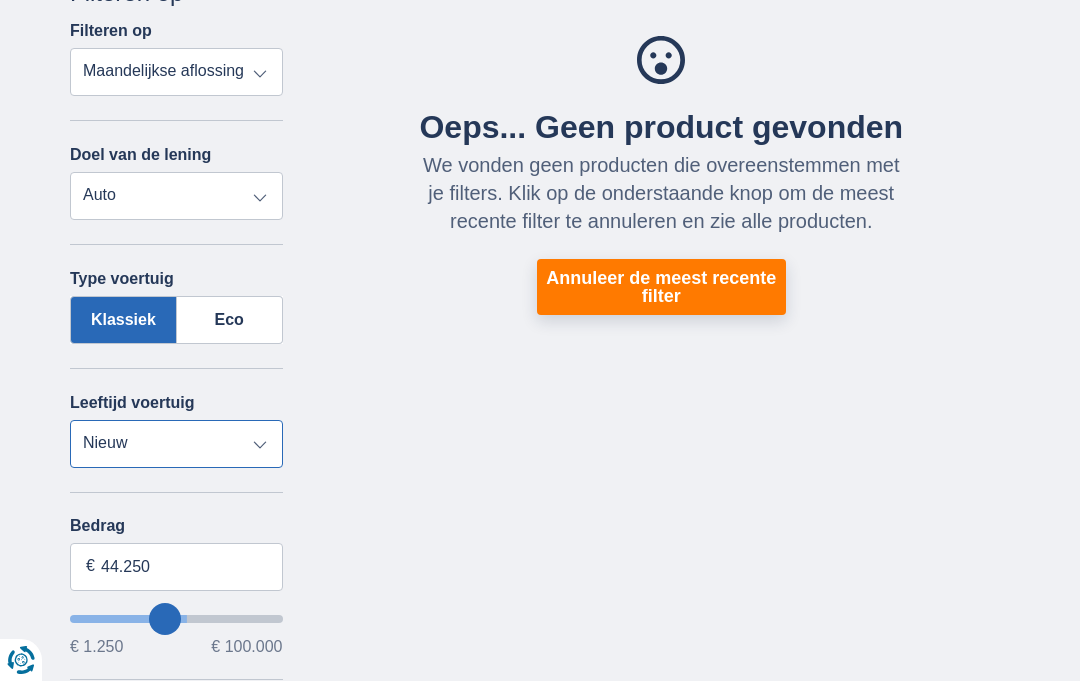type on "43.250" 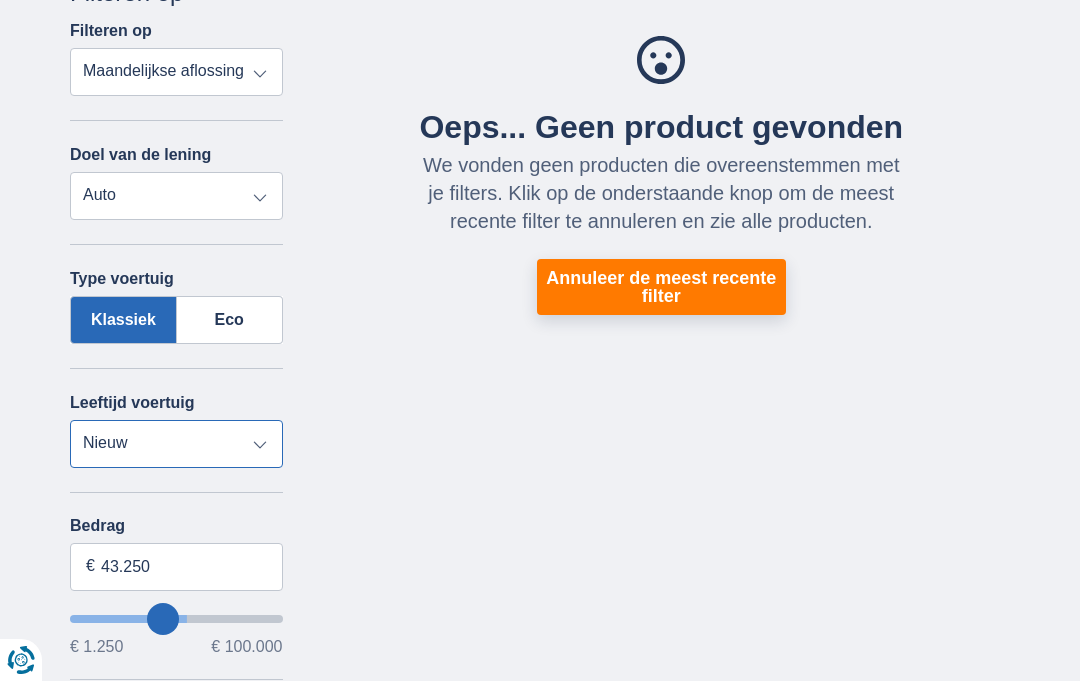 type on "42.250" 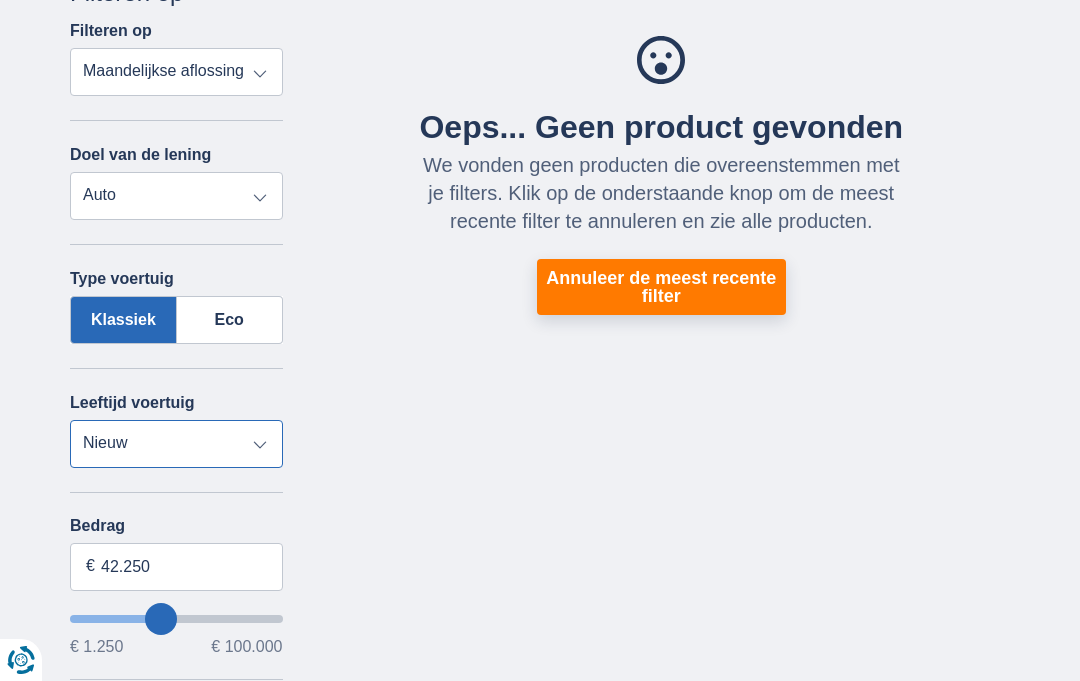 type on "41.250" 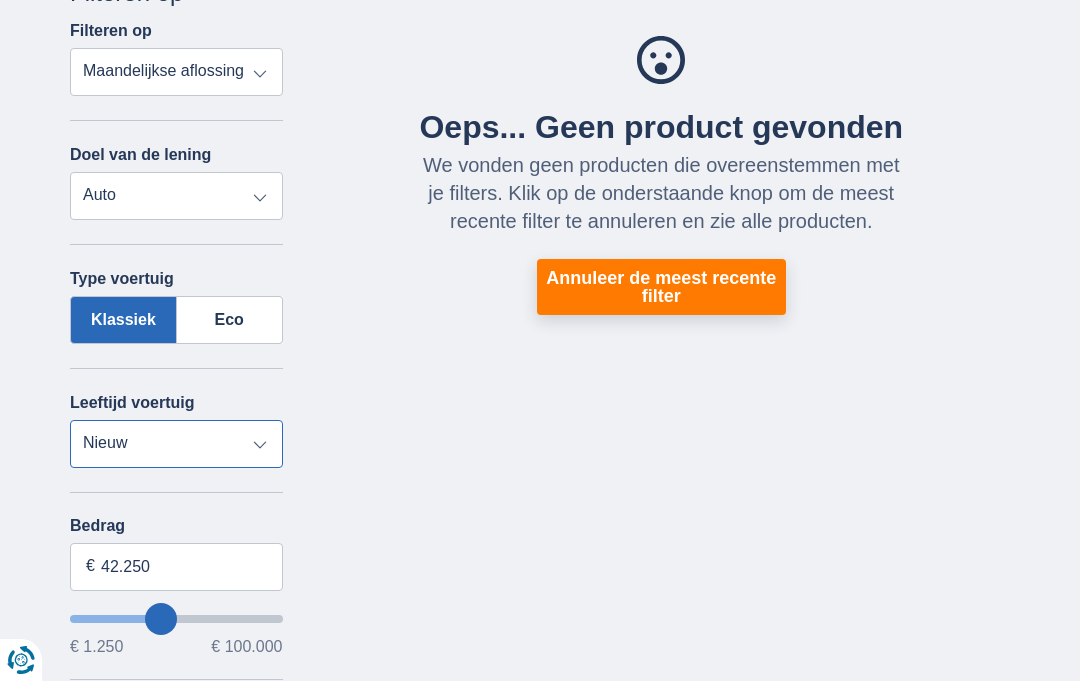 type on "41250" 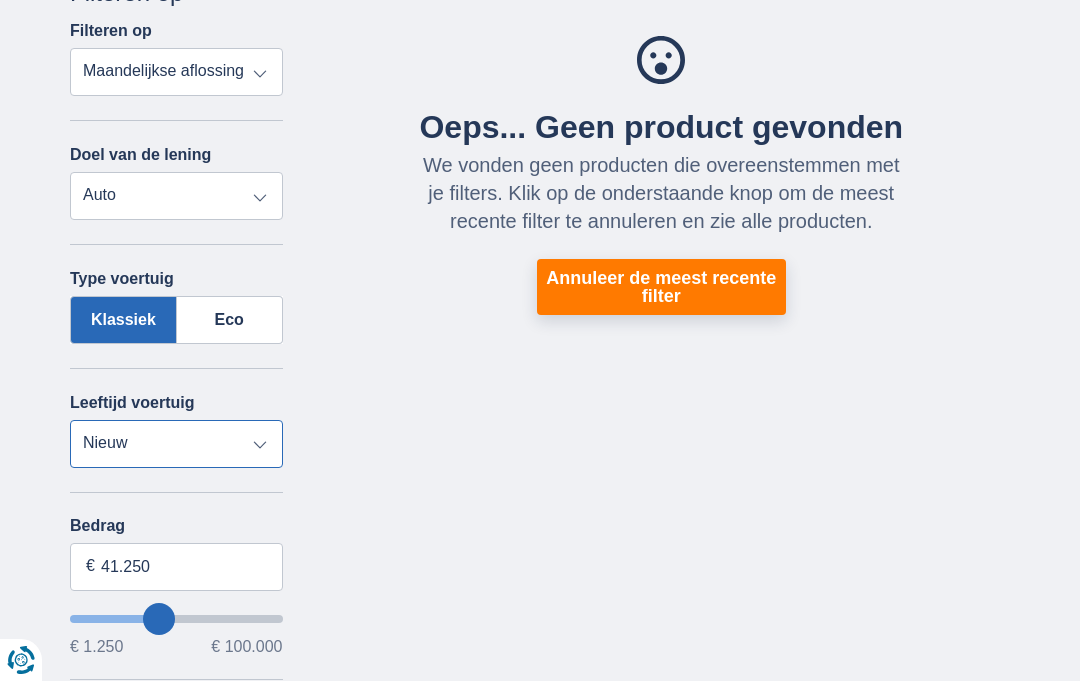 type on "40.250" 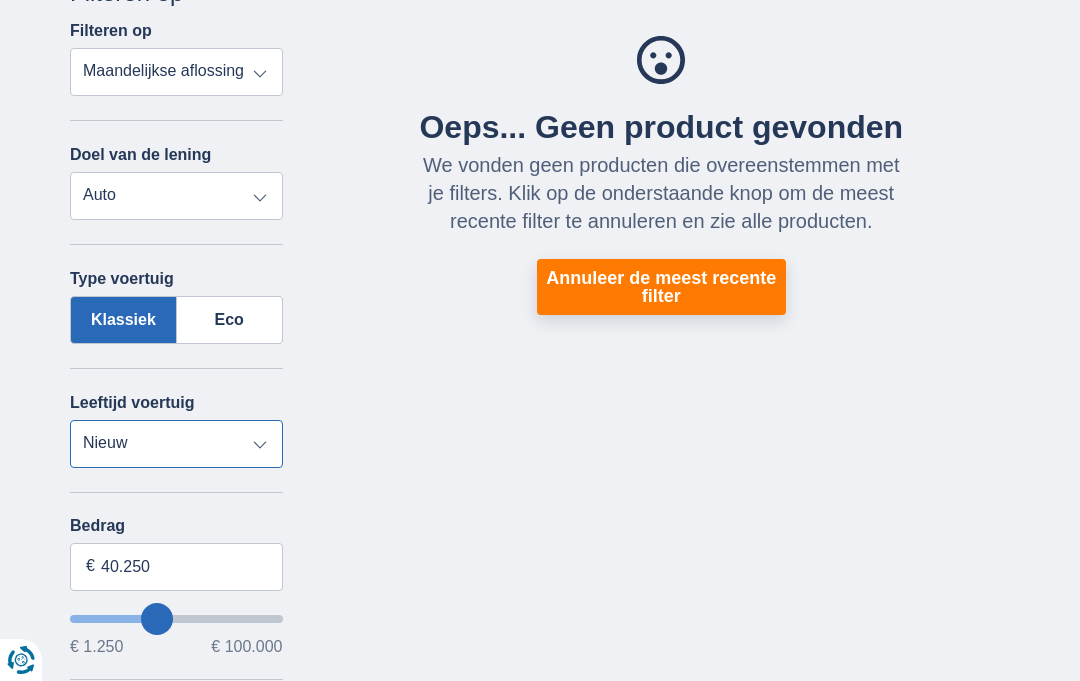 type on "40250" 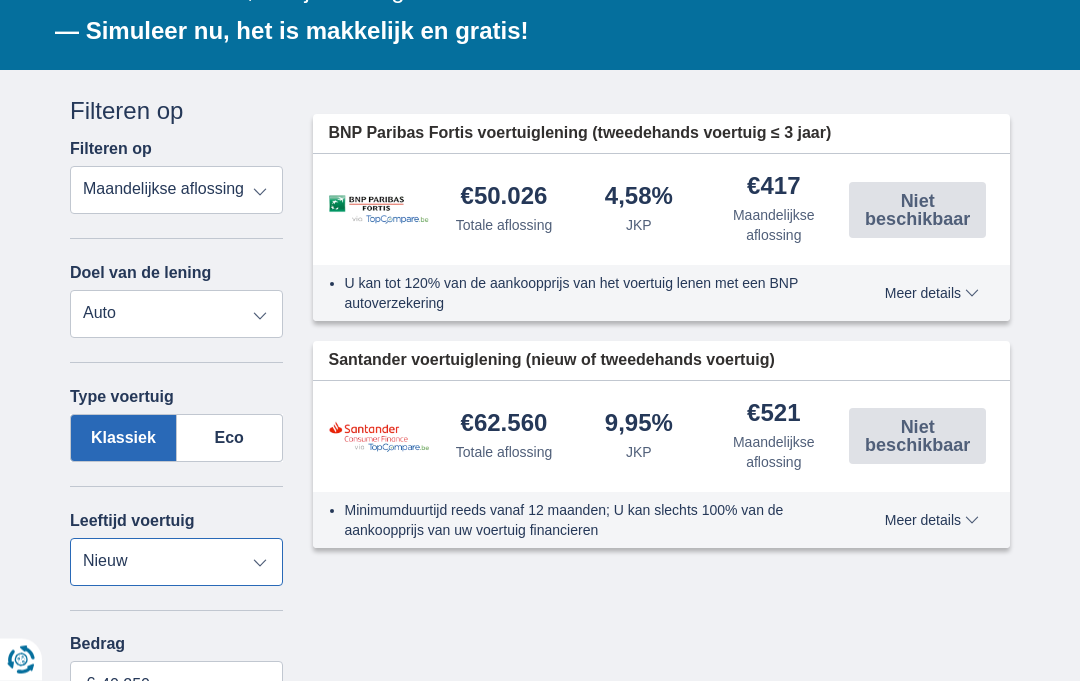 scroll, scrollTop: 405, scrollLeft: 0, axis: vertical 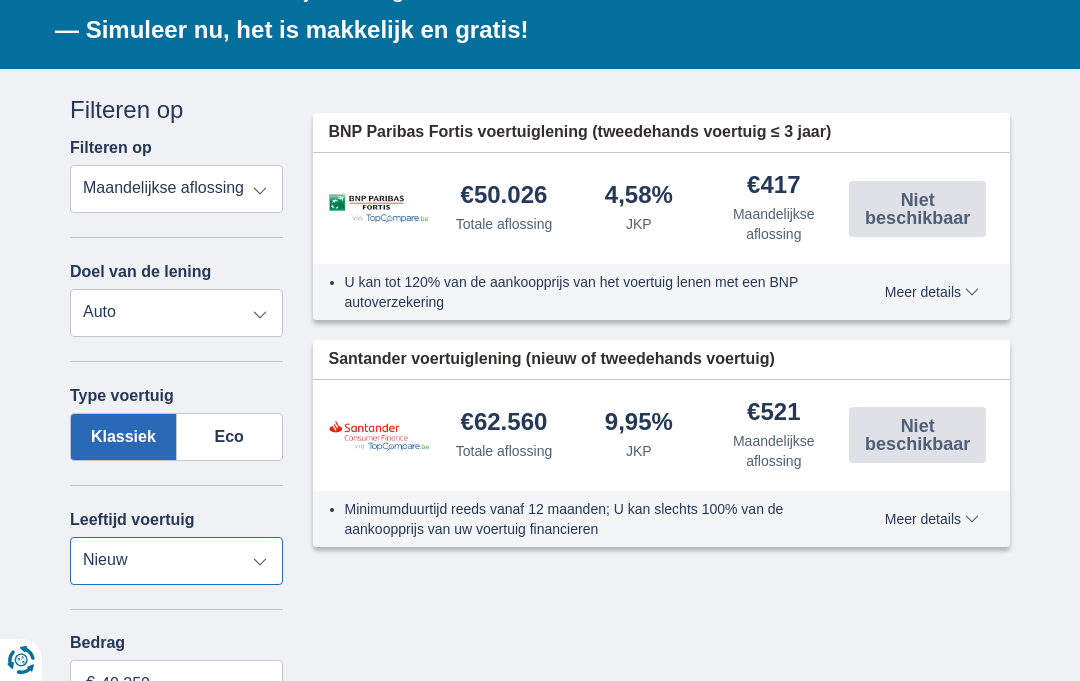 type on "39.250" 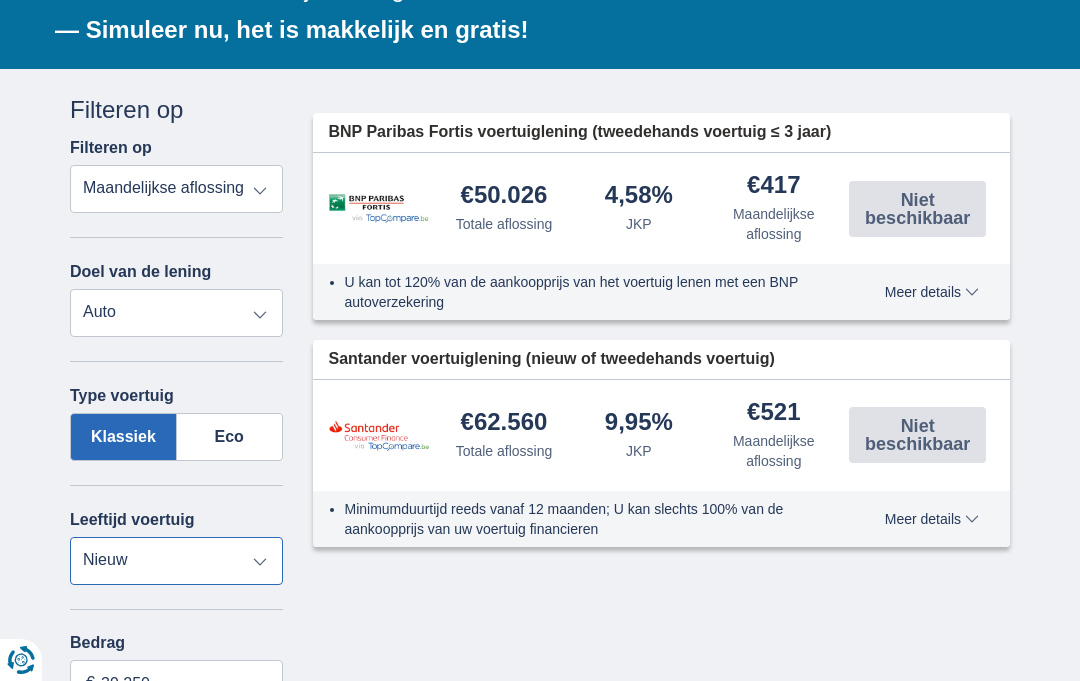 type on "39250" 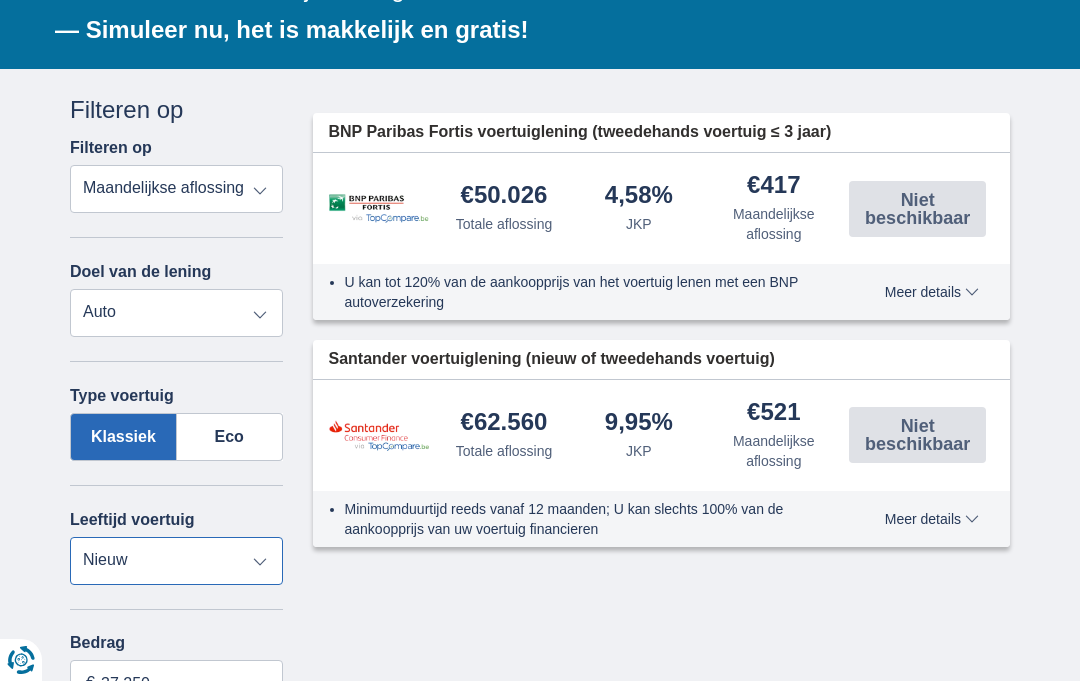 type on "34.250" 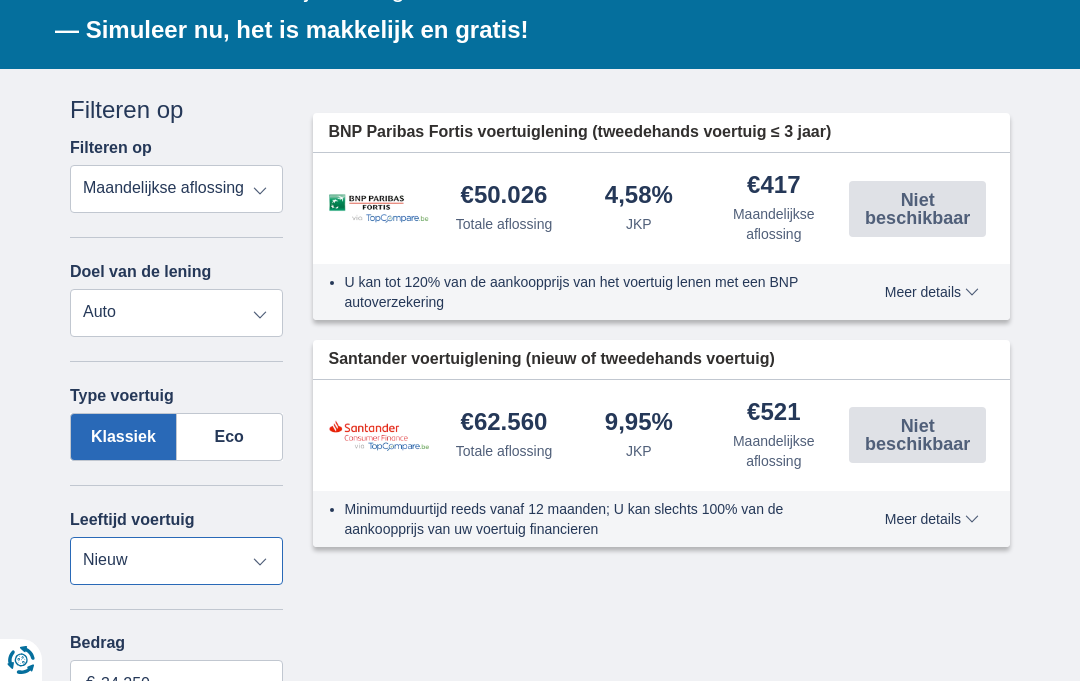 type on "31.250" 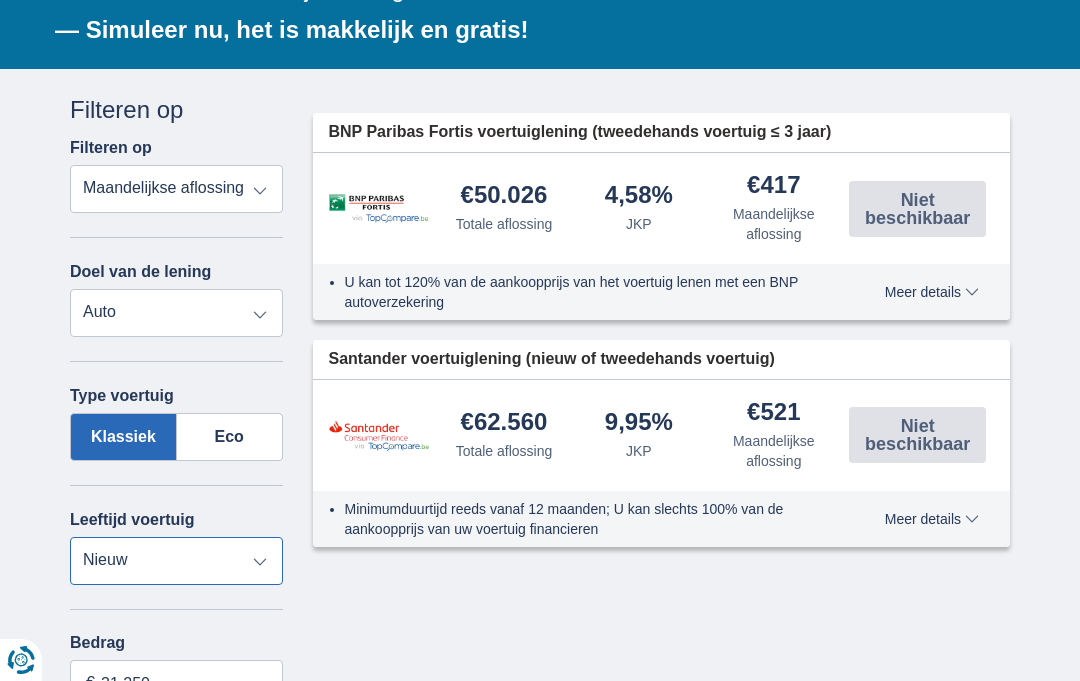 type on "31250" 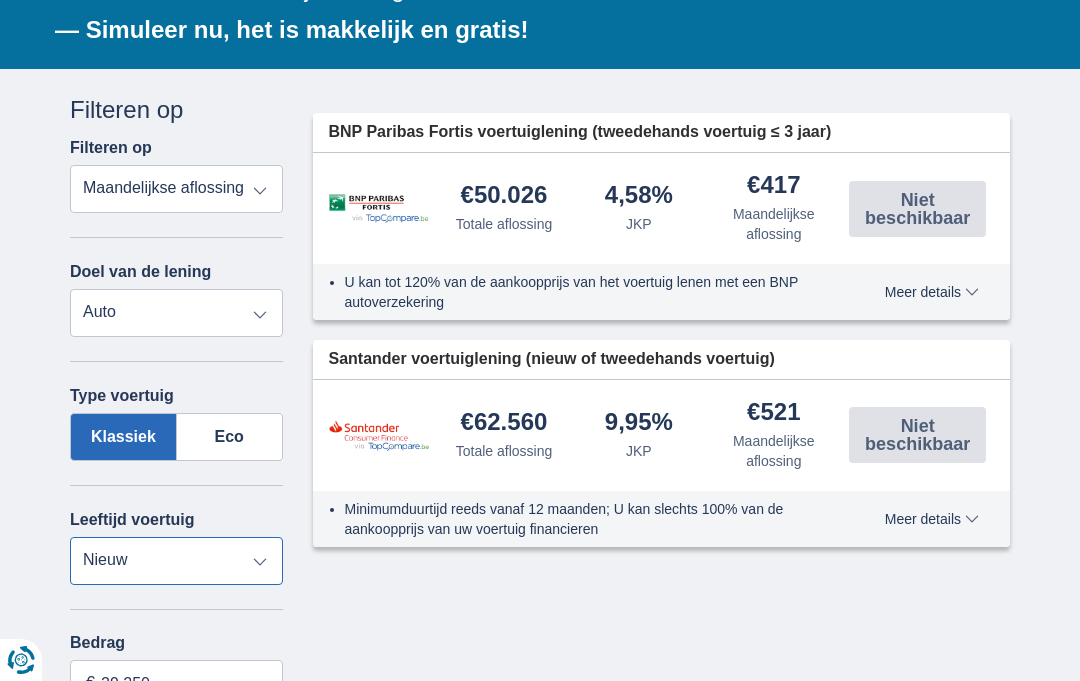 type on "28.250" 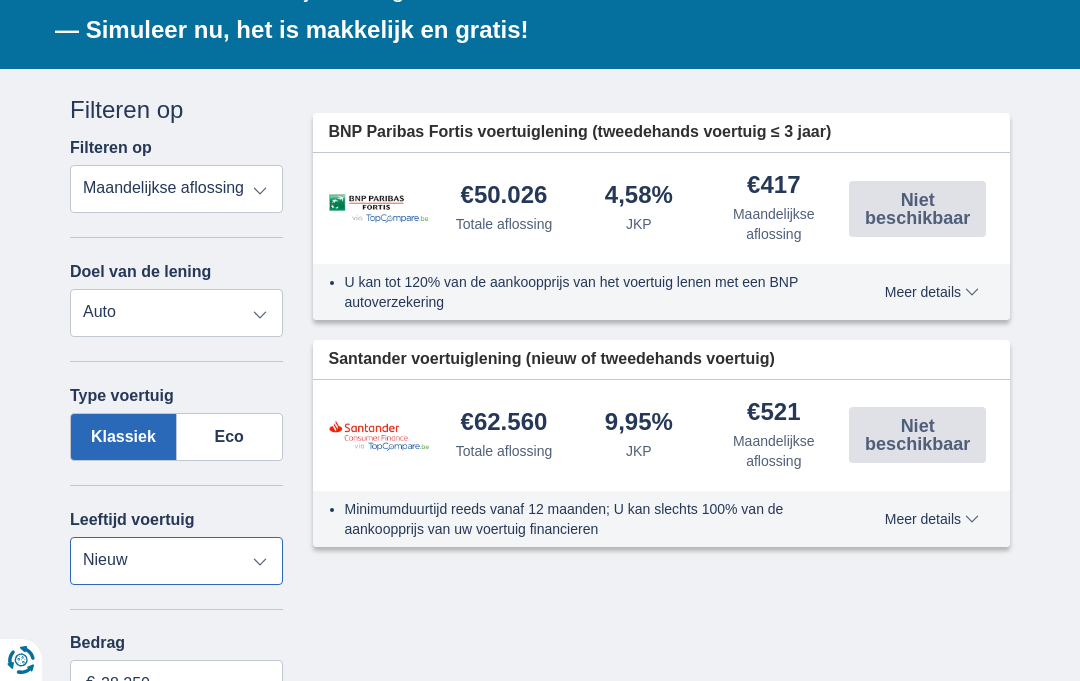 type on "26.250" 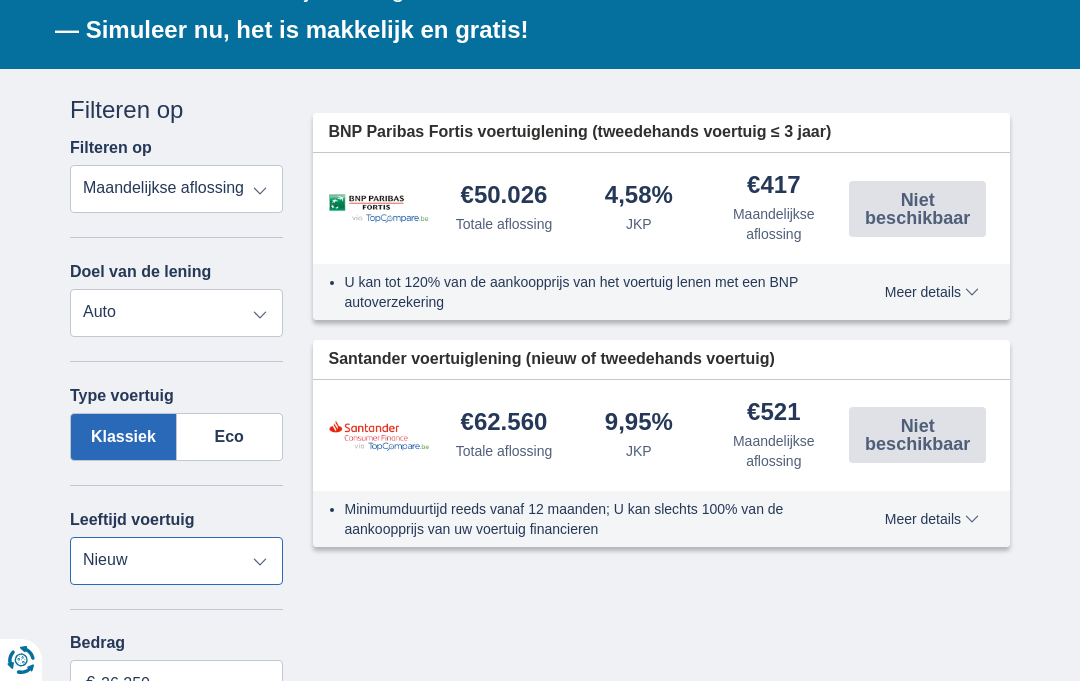 type on "25.250" 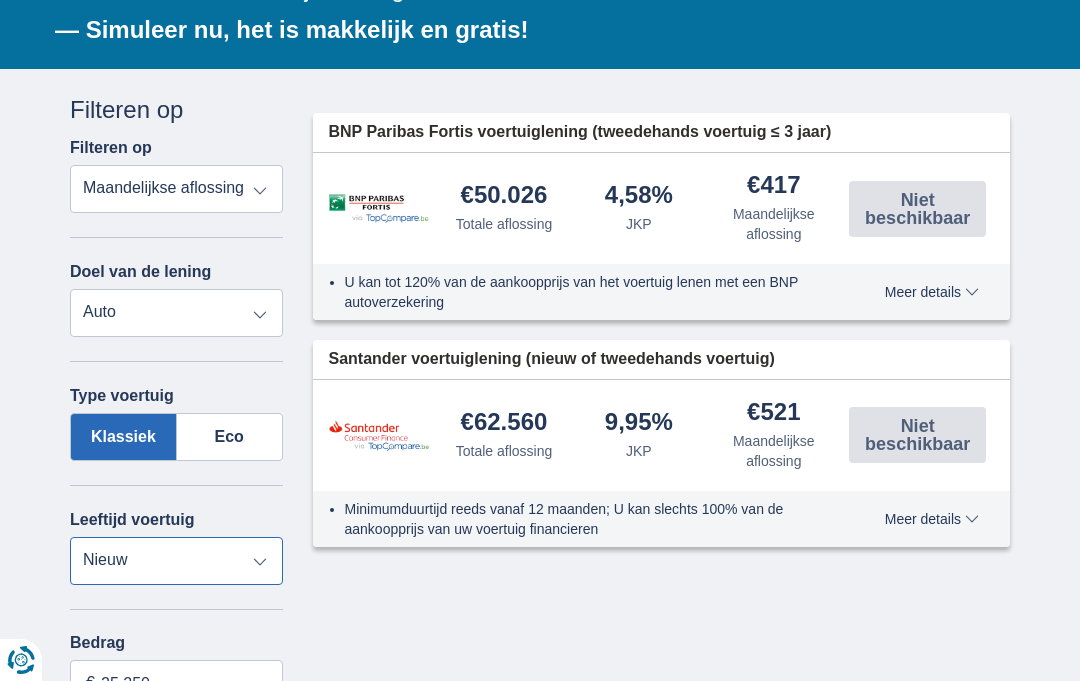type on "23.250" 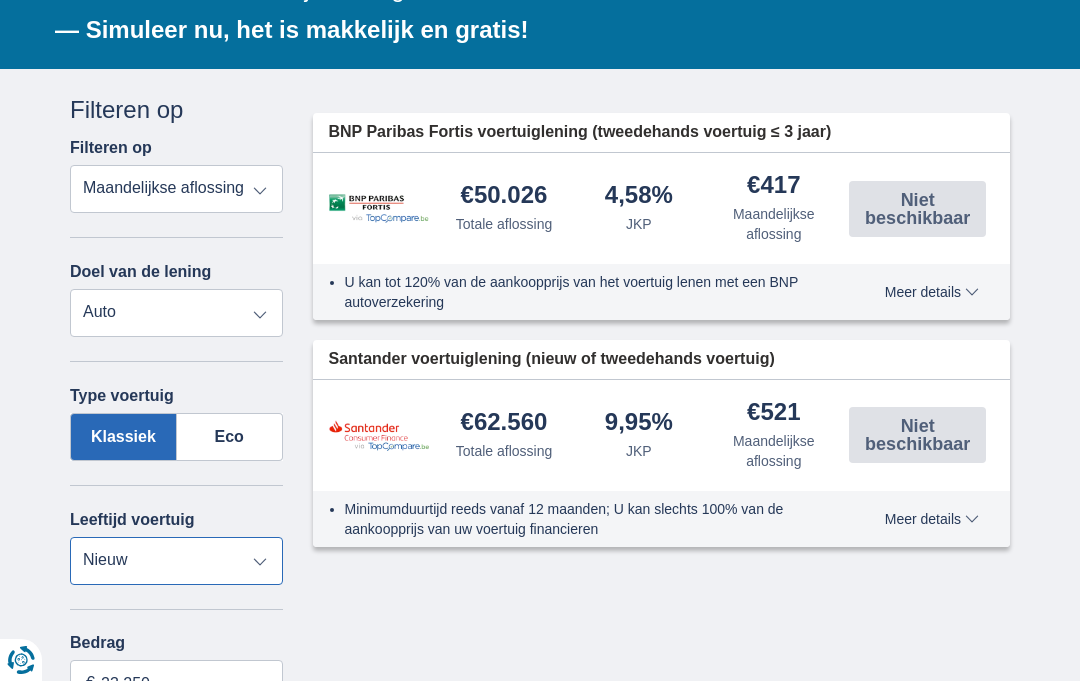 type on "22.250" 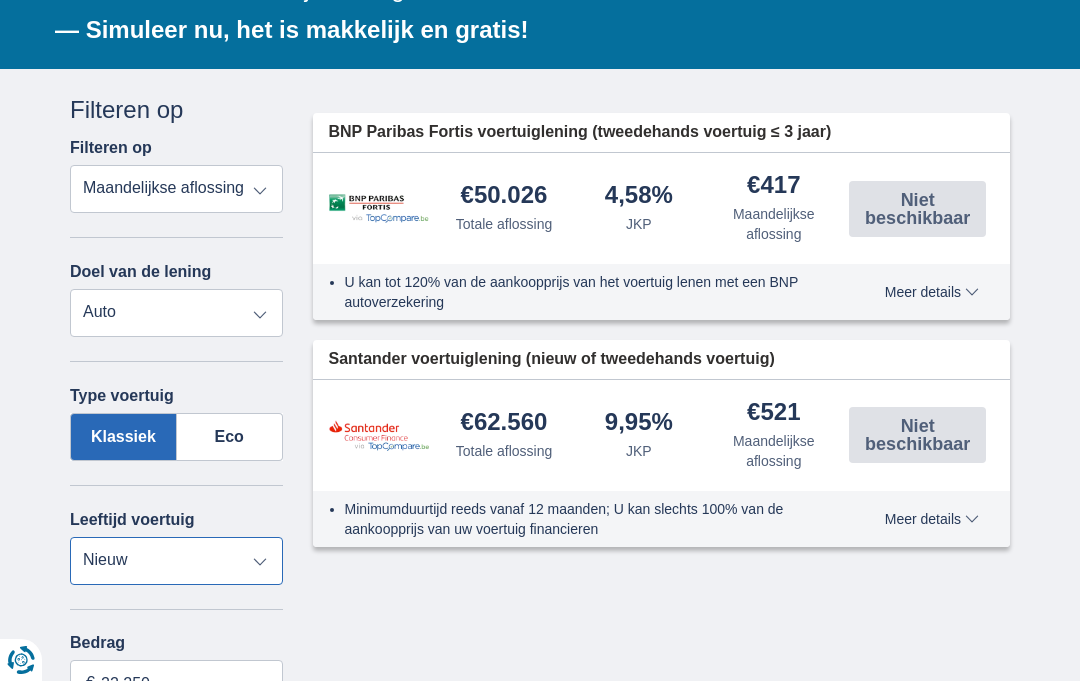 type on "20.250" 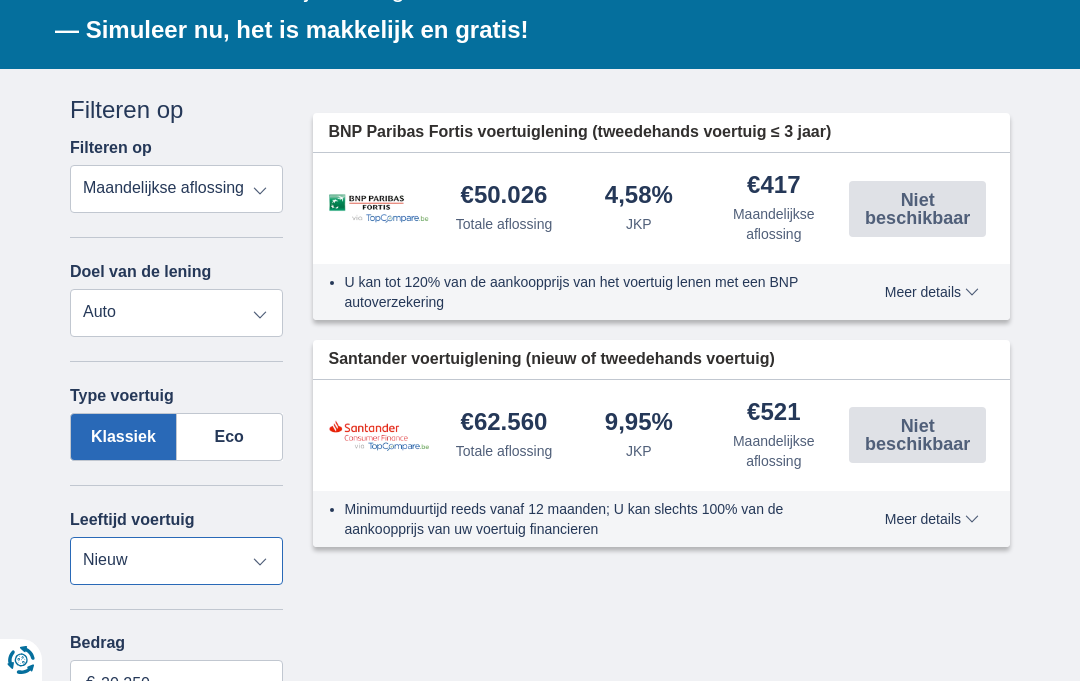 type on "19.250" 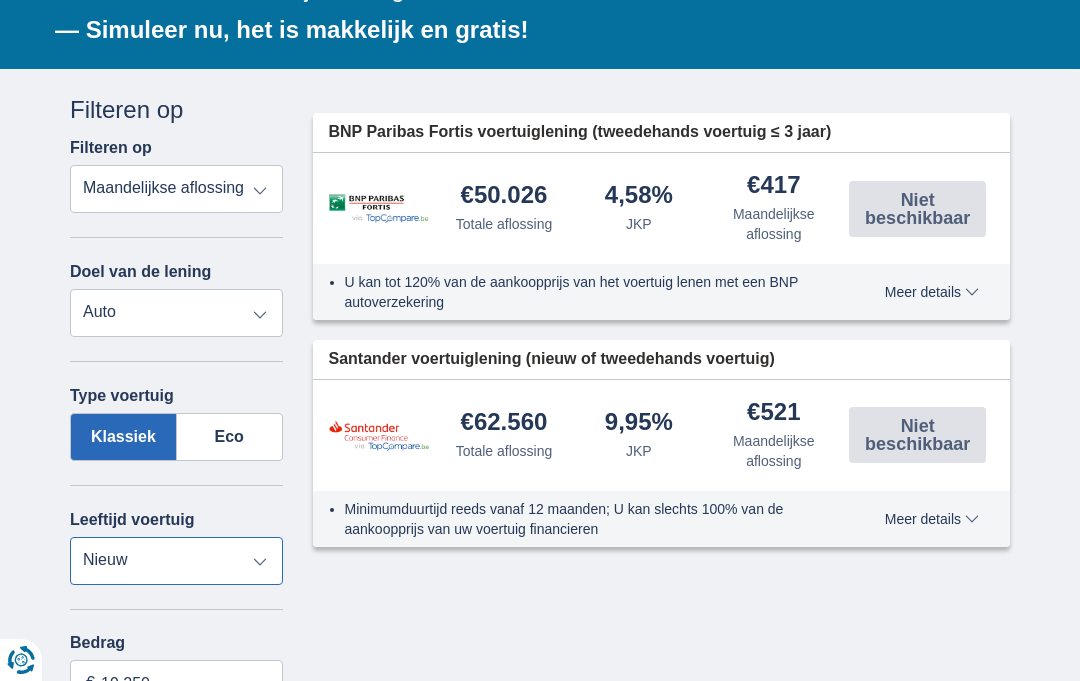 select on "84" 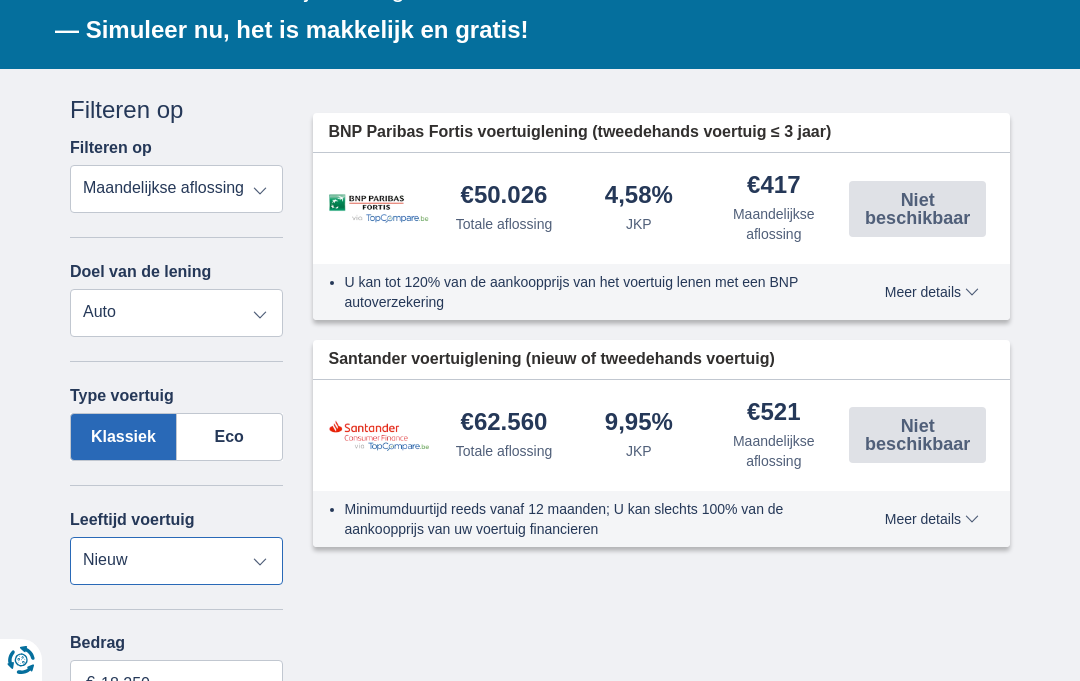 type on "17.250" 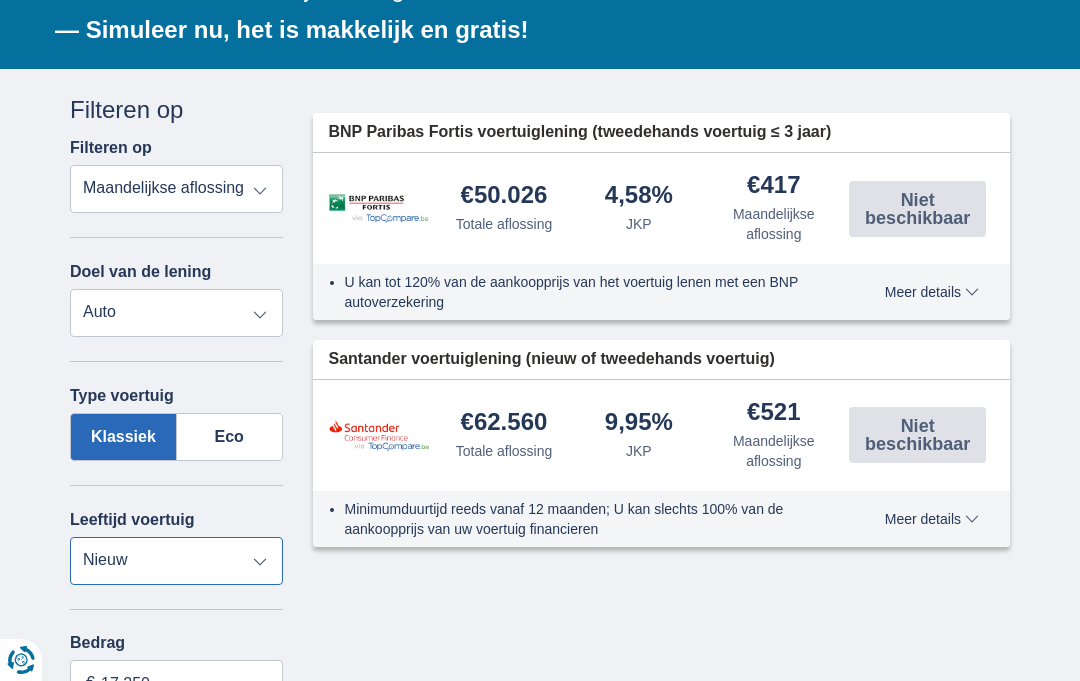 type on "17250" 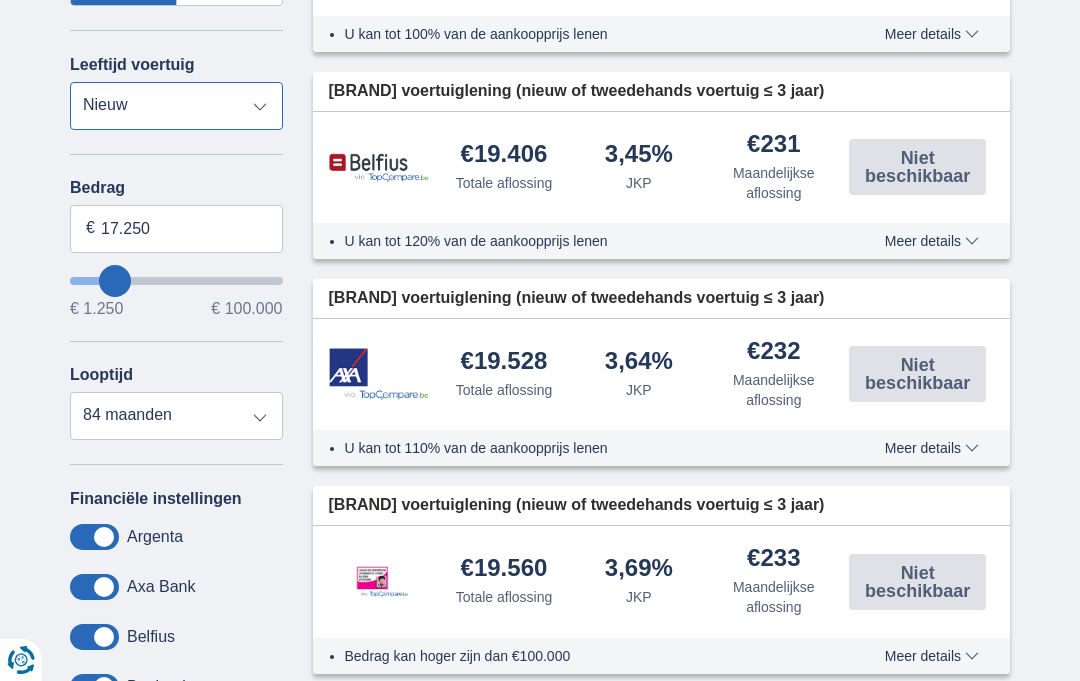 scroll, scrollTop: 758, scrollLeft: 0, axis: vertical 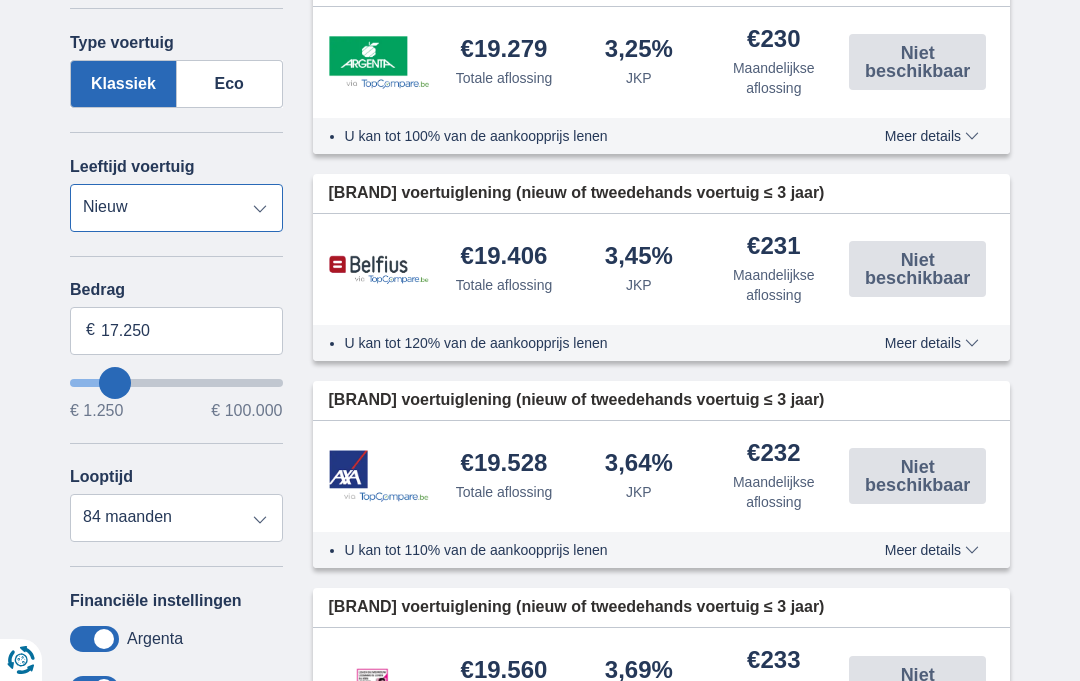 type on "12.250" 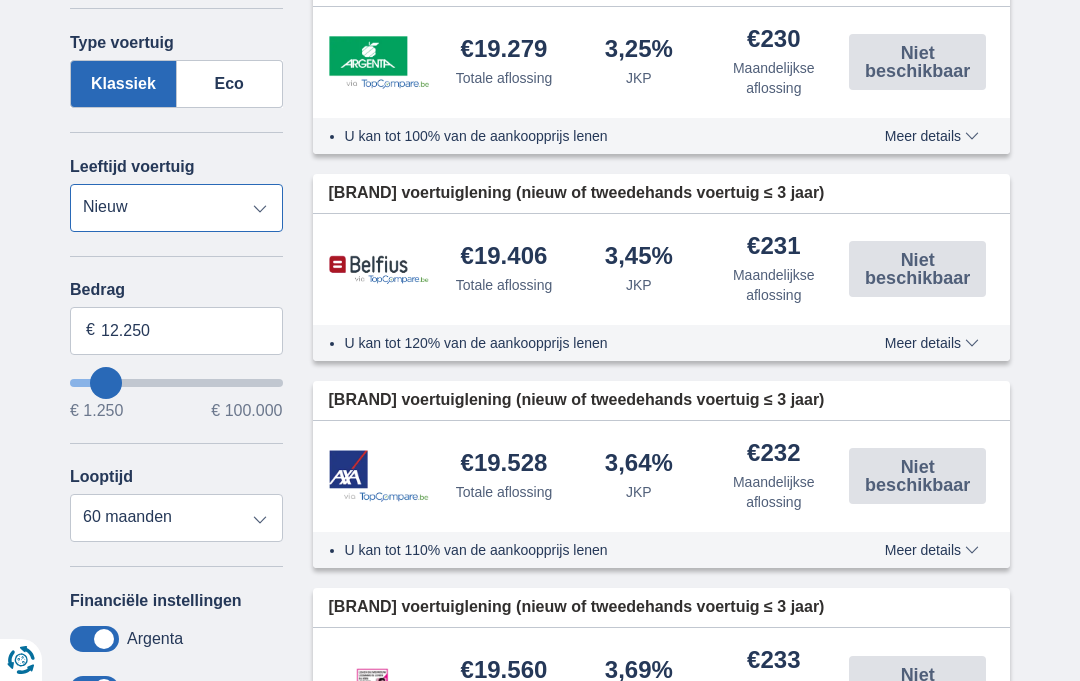 type on "10.250" 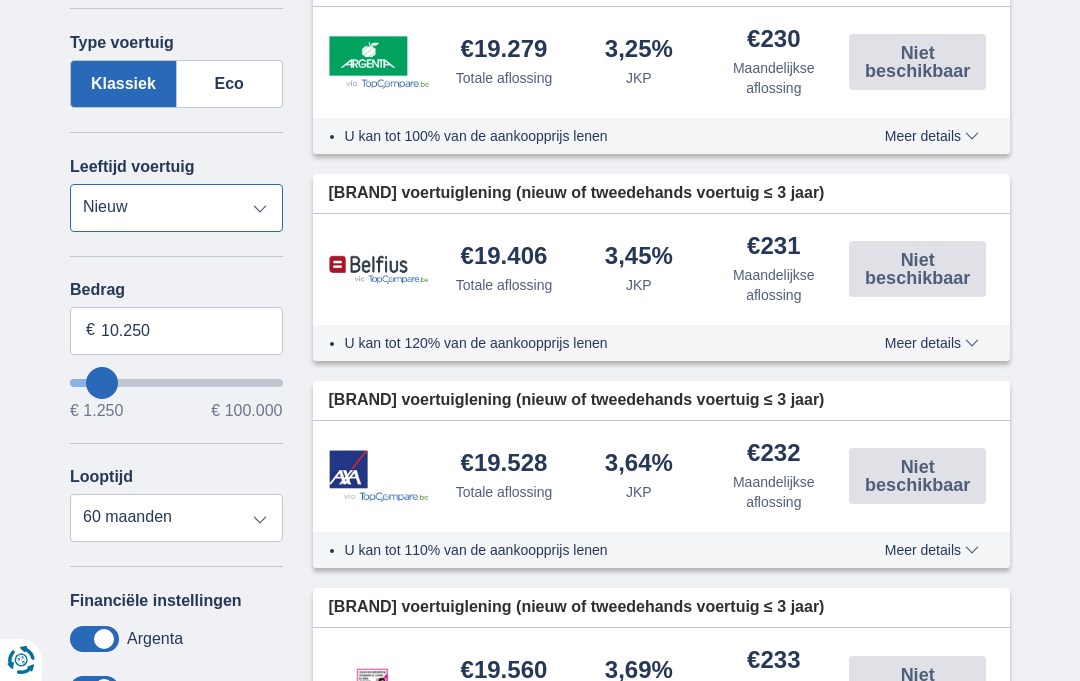 type on "9.250" 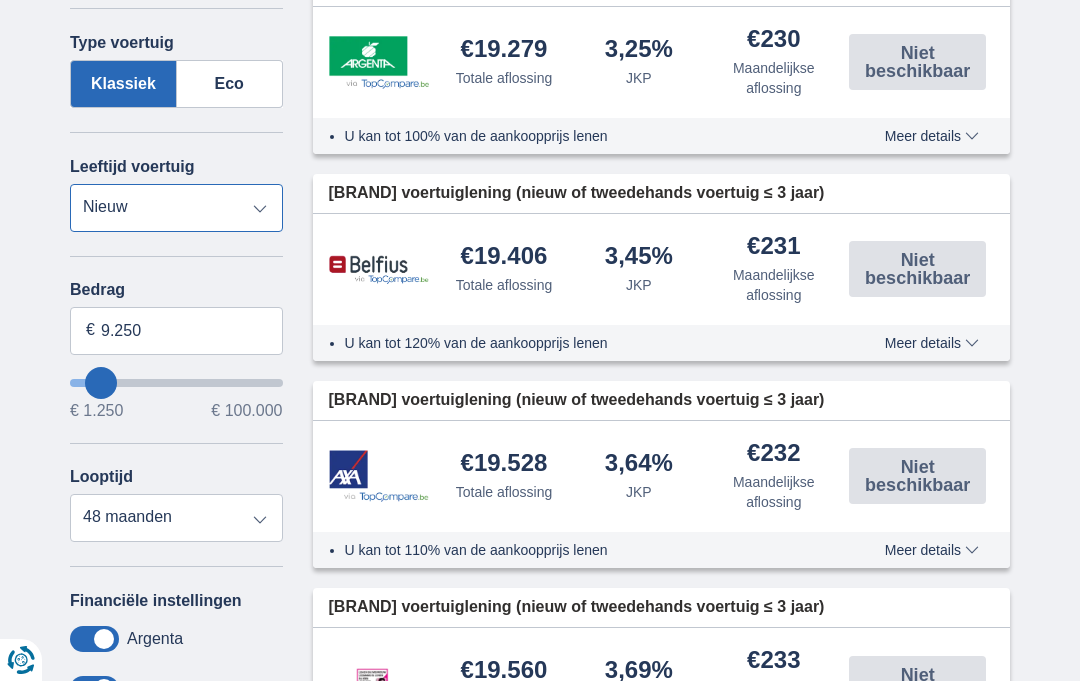 type on "8.250" 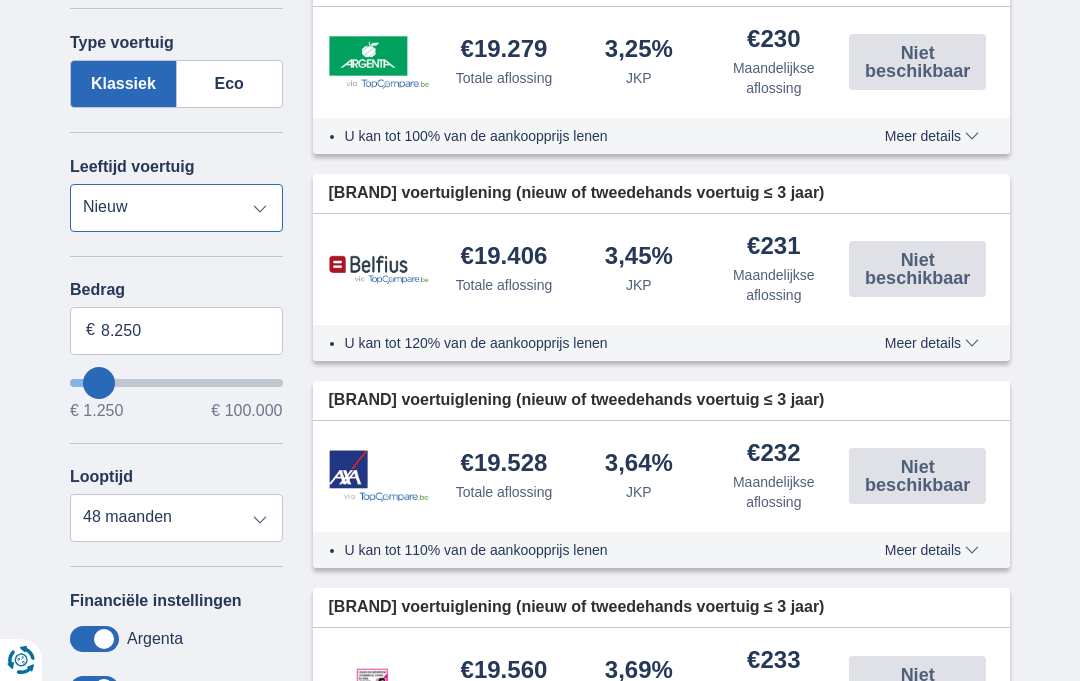 type on "7.250" 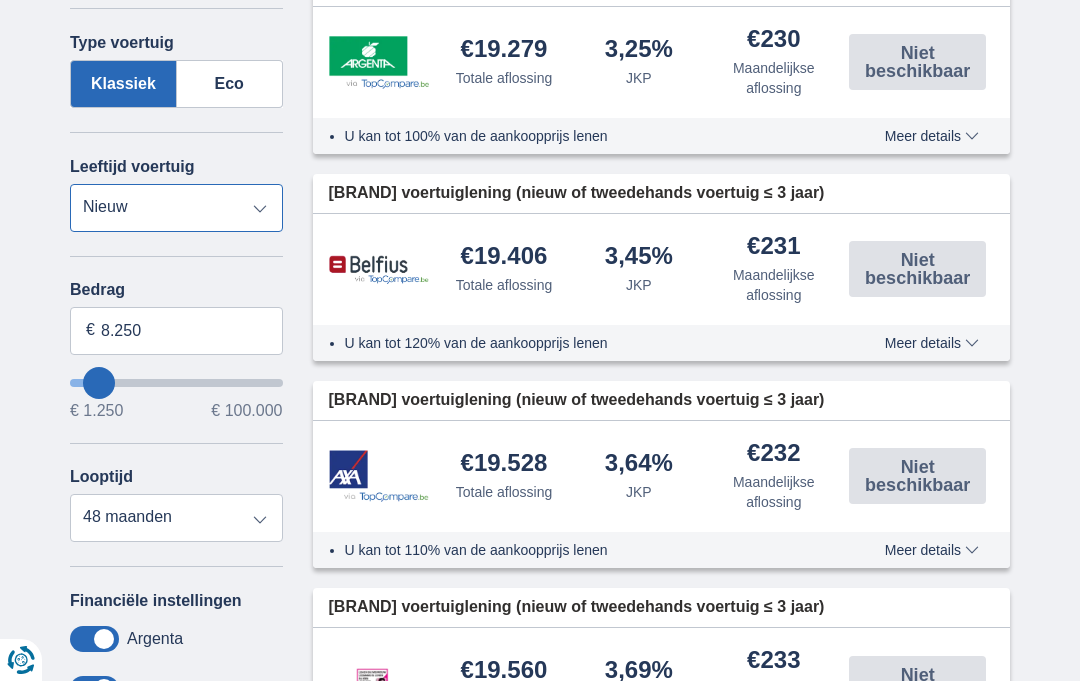 type on "7250" 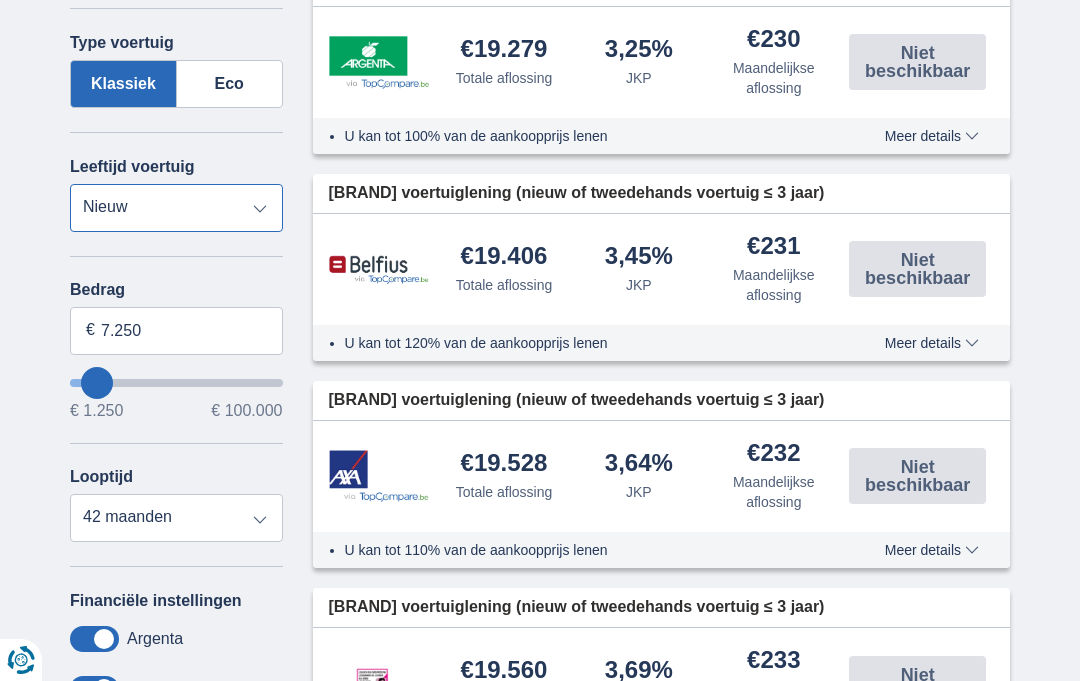 type on "8.250" 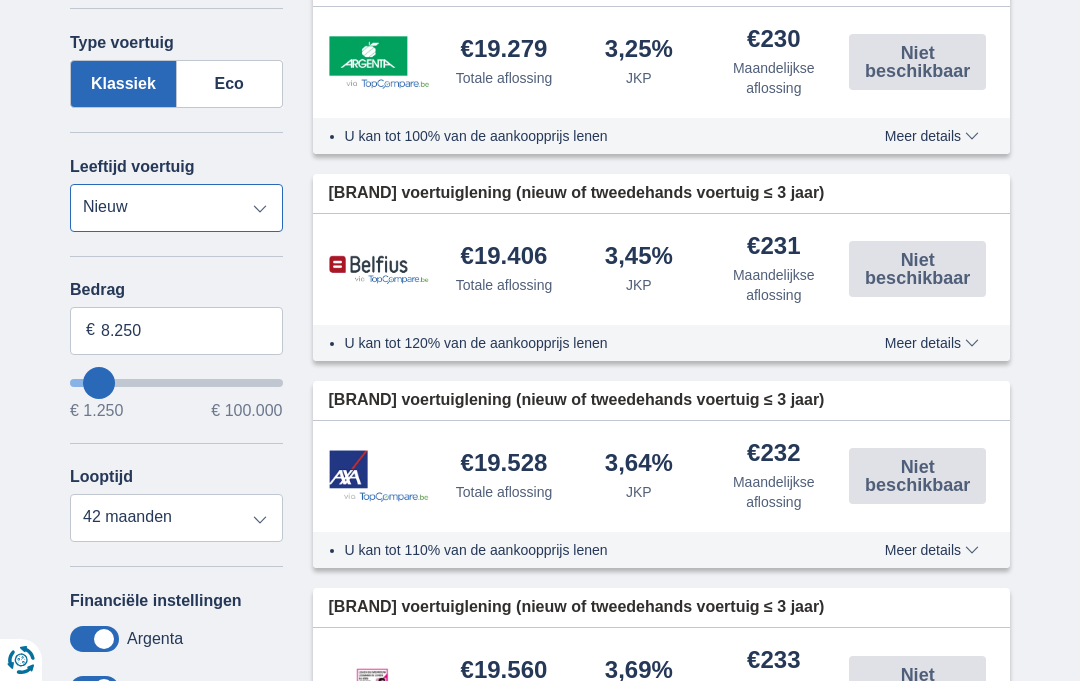 type on "8250" 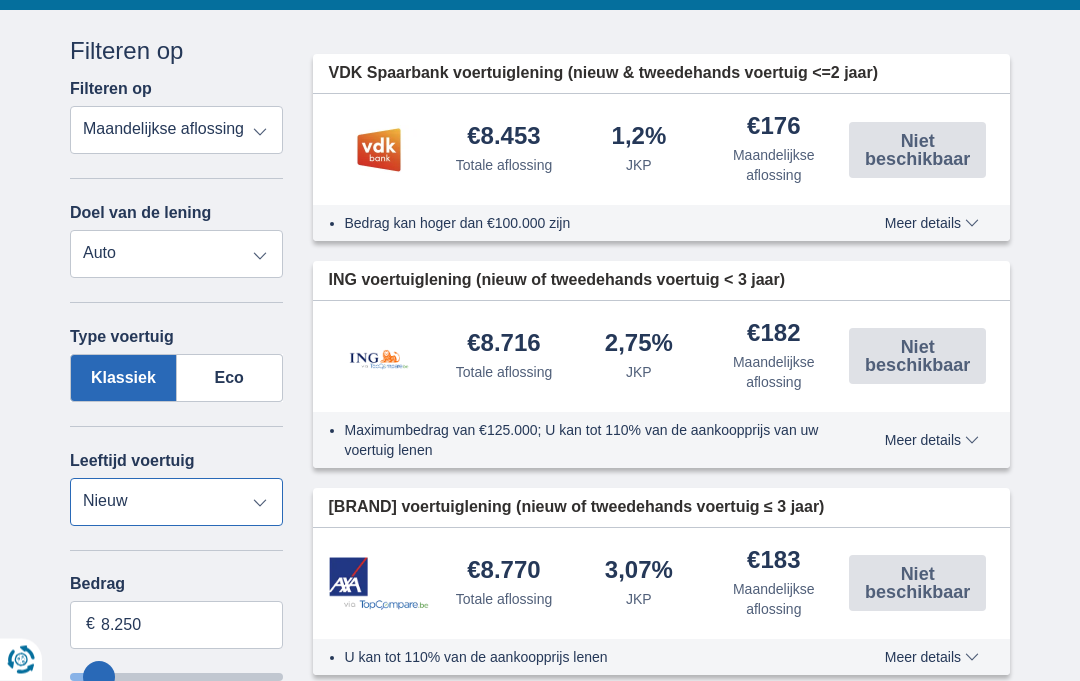scroll, scrollTop: 465, scrollLeft: 0, axis: vertical 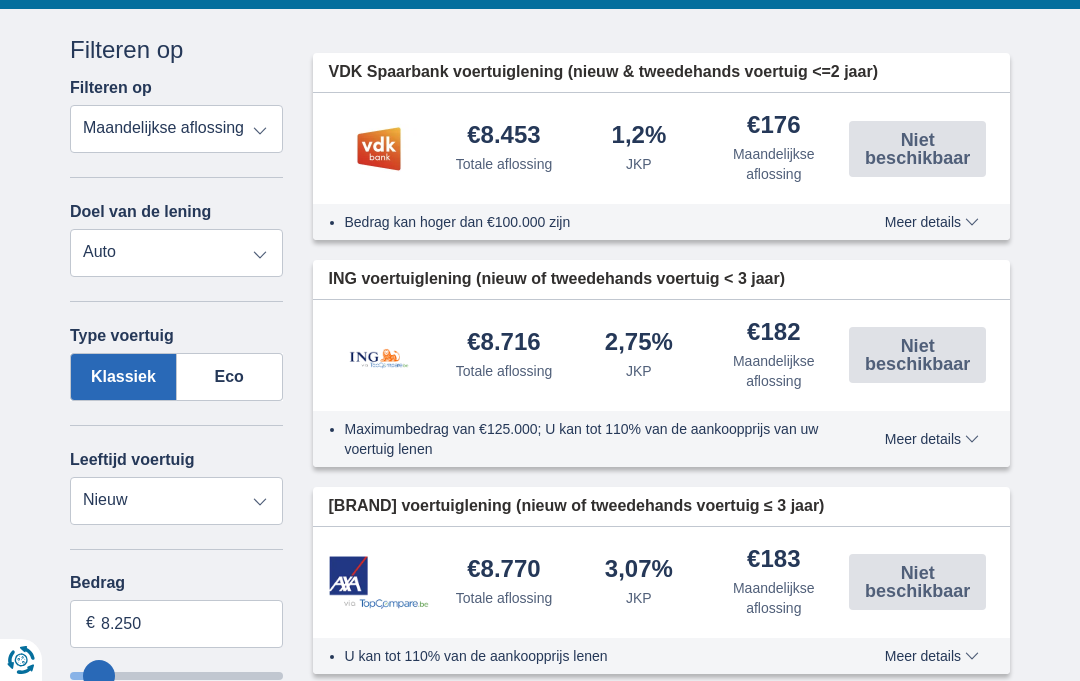 click on "Meer details
Minder details" at bounding box center [932, 439] 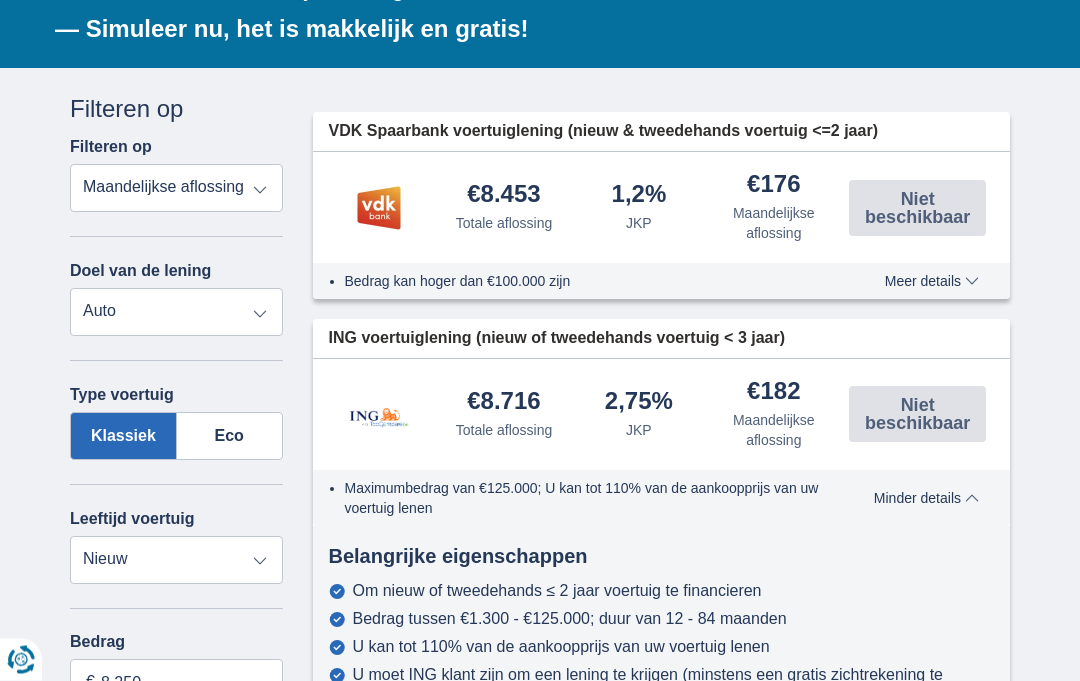 scroll, scrollTop: 405, scrollLeft: 0, axis: vertical 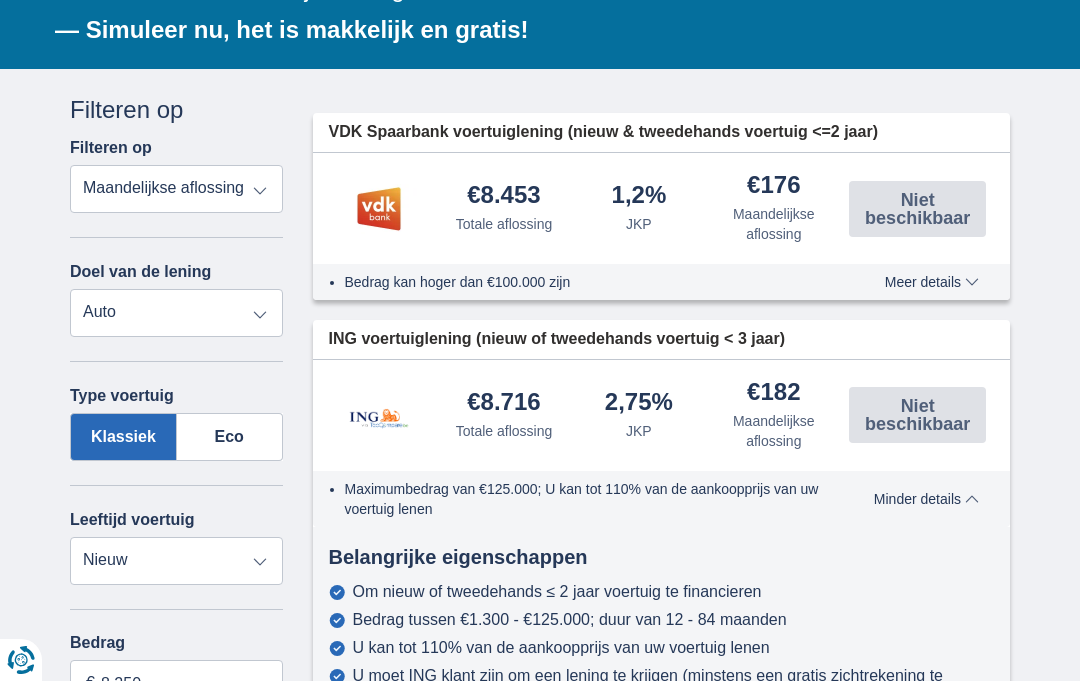 click on "Meer details" at bounding box center (932, 282) 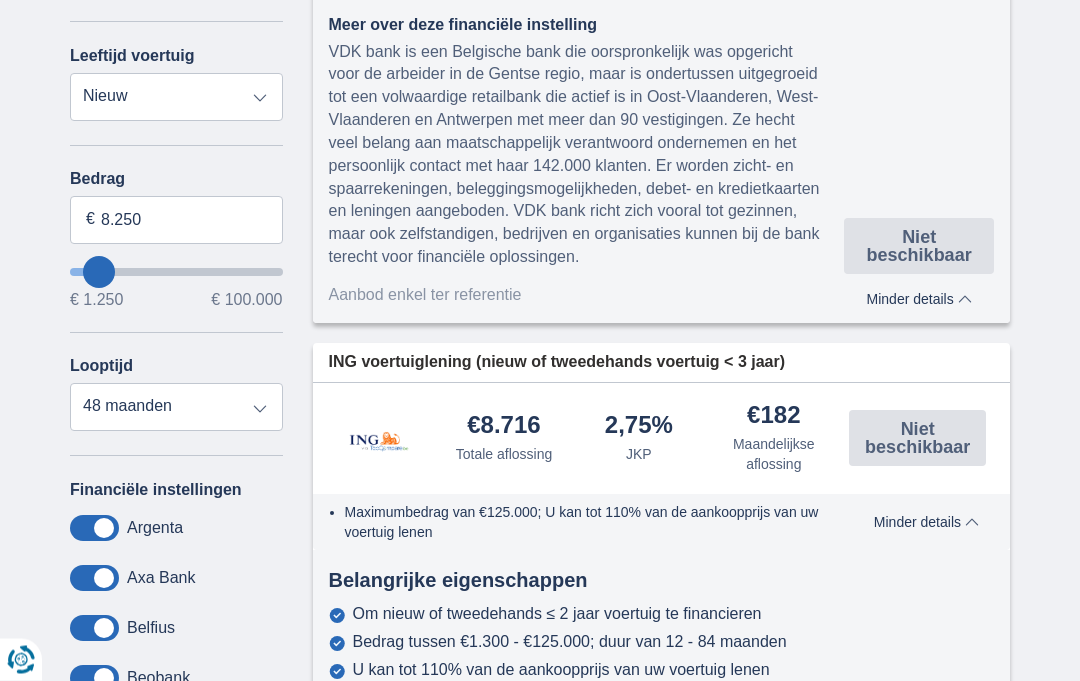 scroll, scrollTop: 869, scrollLeft: 0, axis: vertical 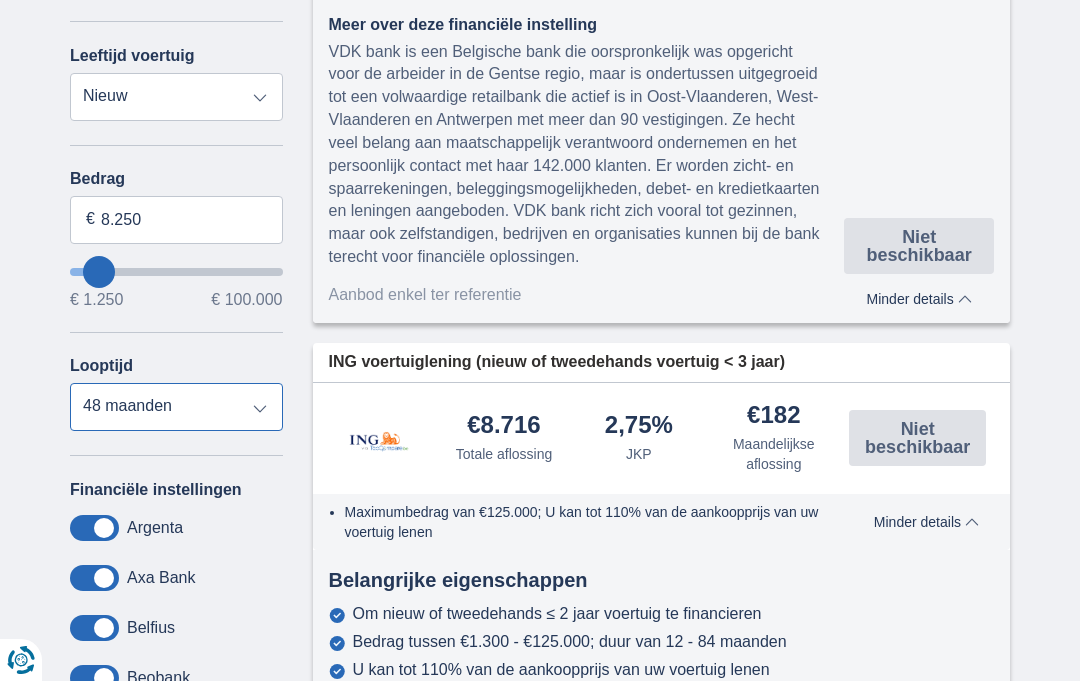 click on "12 maanden
18 maanden
24 maanden
30 maanden
36 maanden
42 maanden
48 maanden" at bounding box center [176, 407] 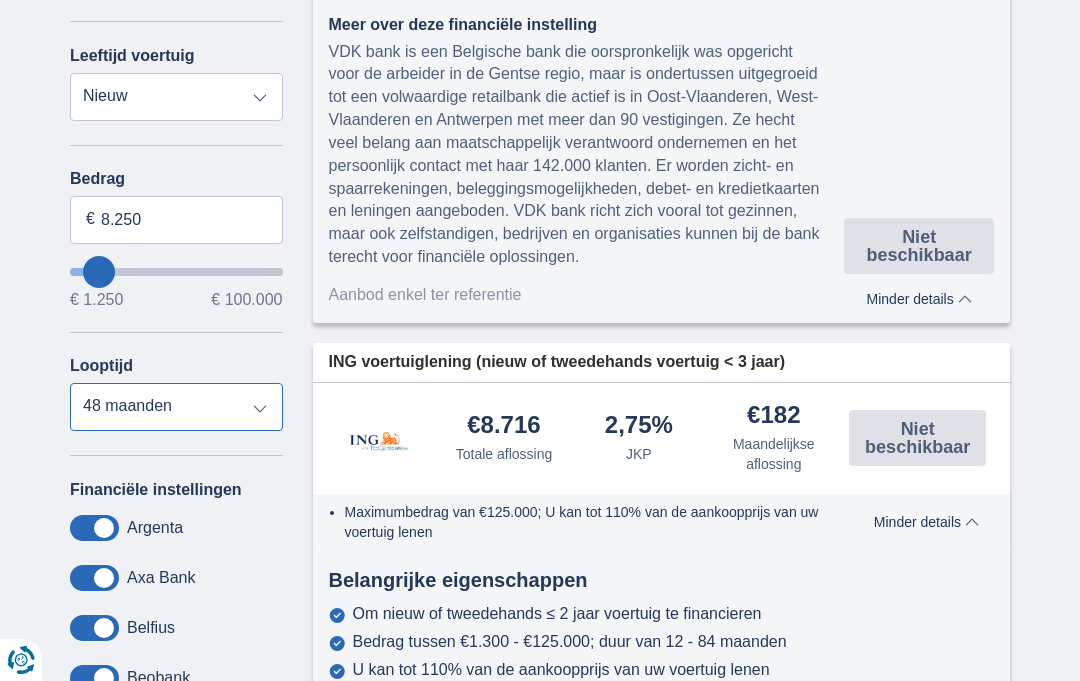 scroll, scrollTop: 862, scrollLeft: 0, axis: vertical 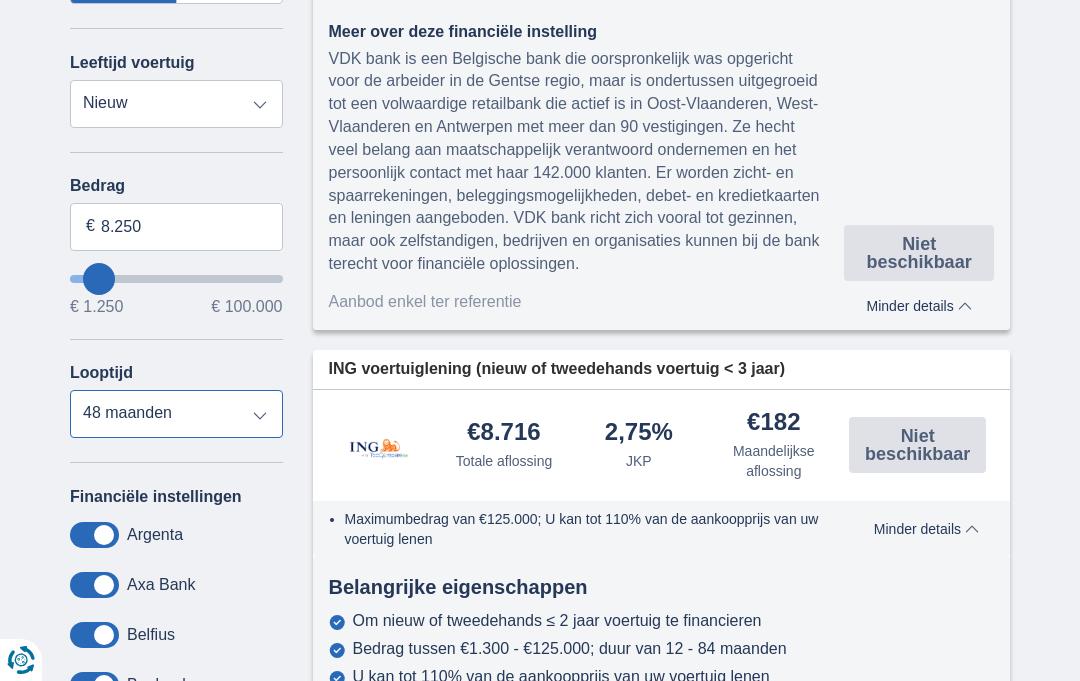 type on "16.250" 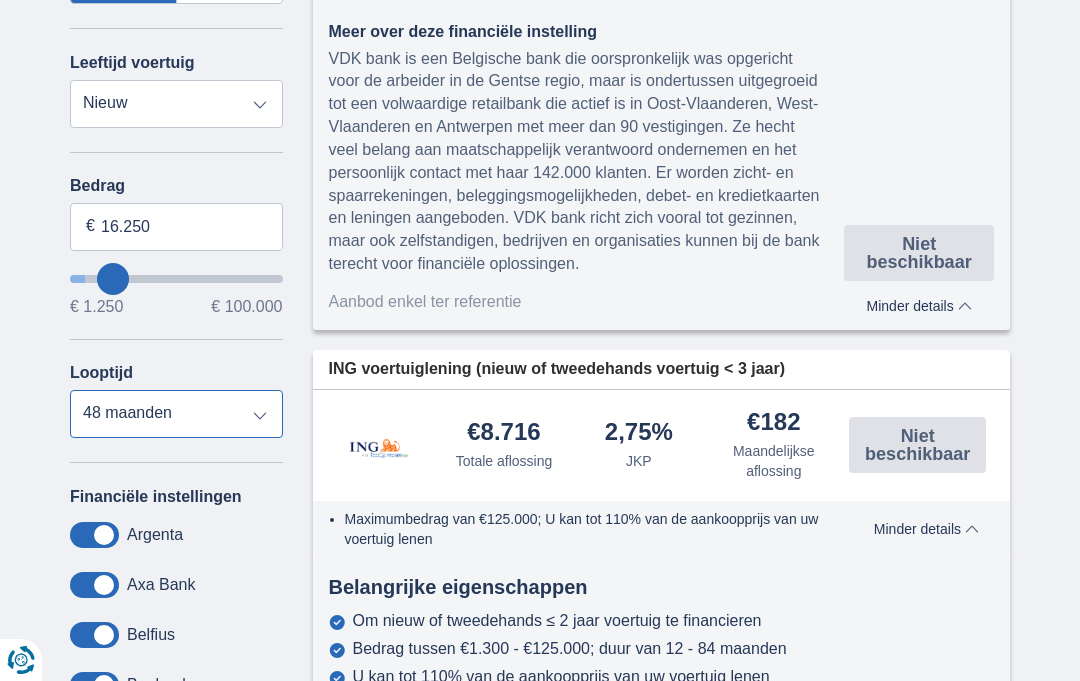 type on "20.250" 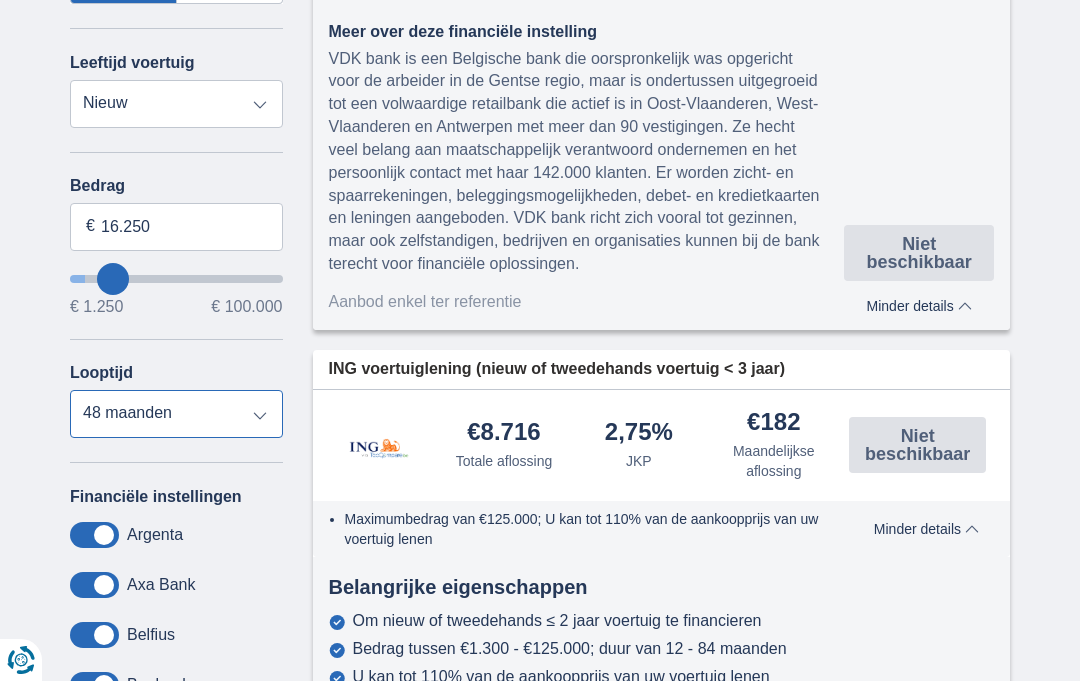 type on "20250" 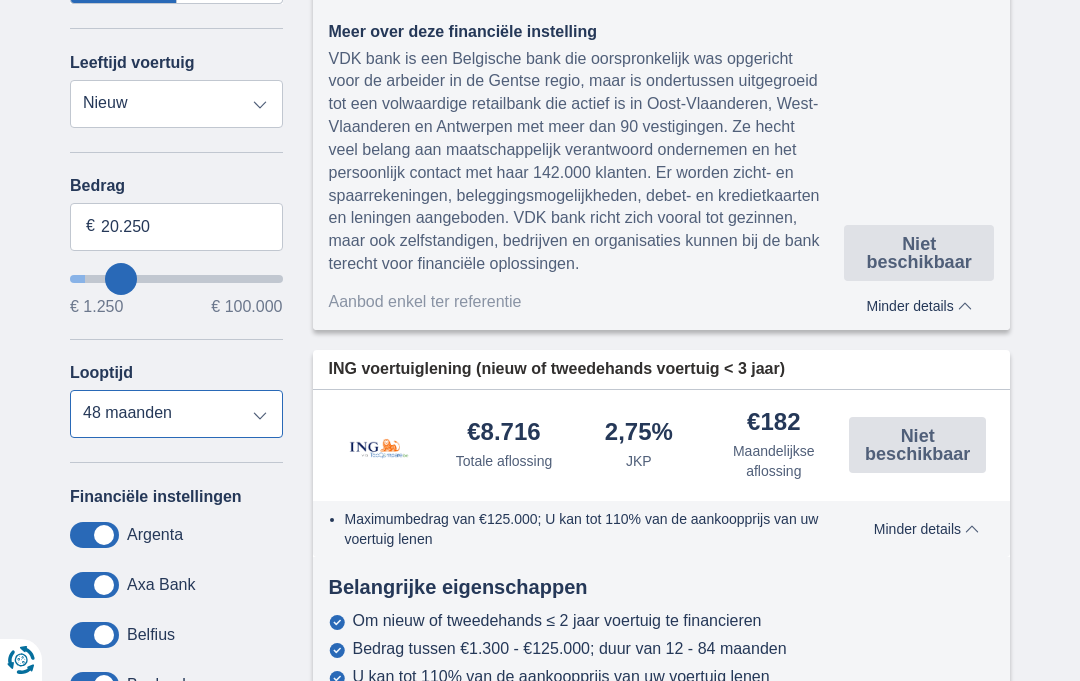 type on "24.250" 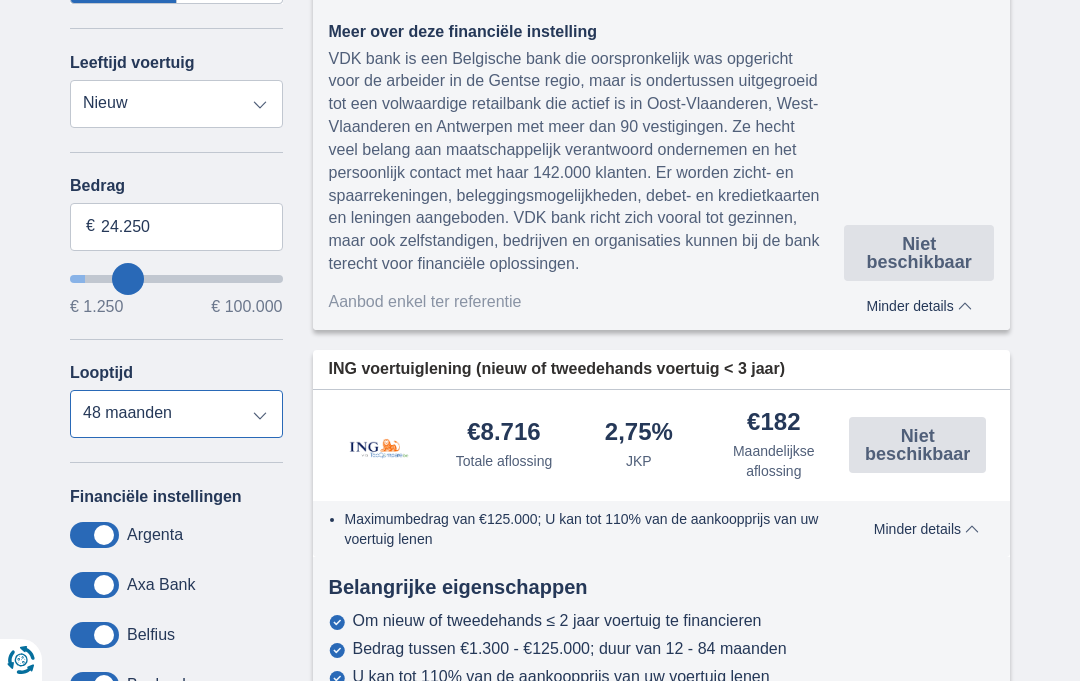 type on "28.250" 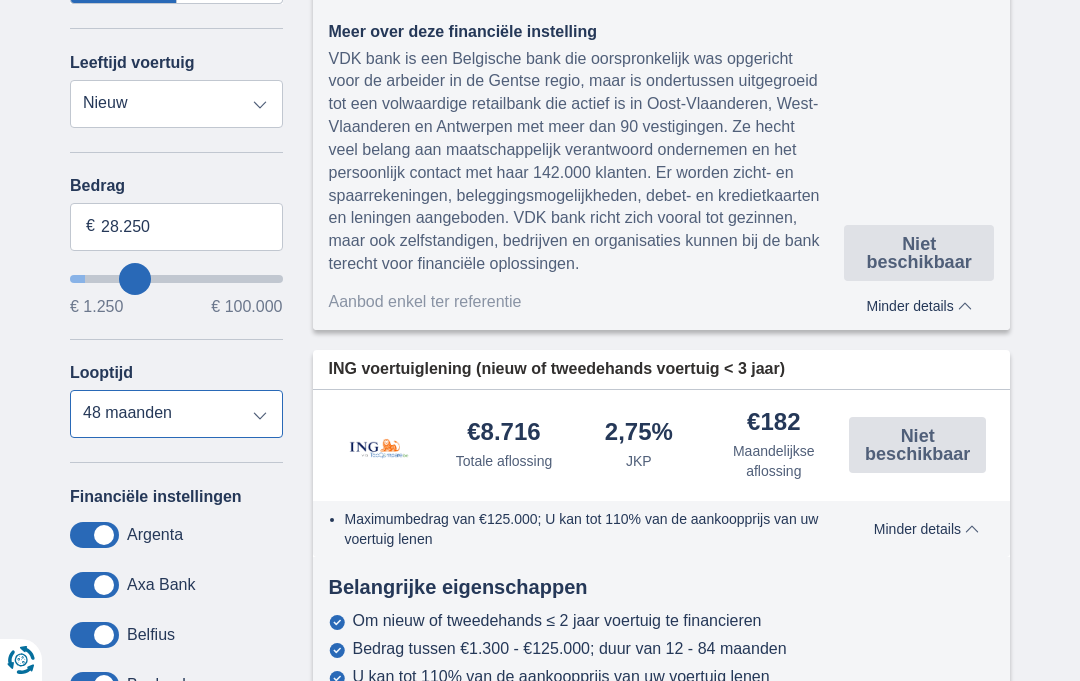 type on "30.250" 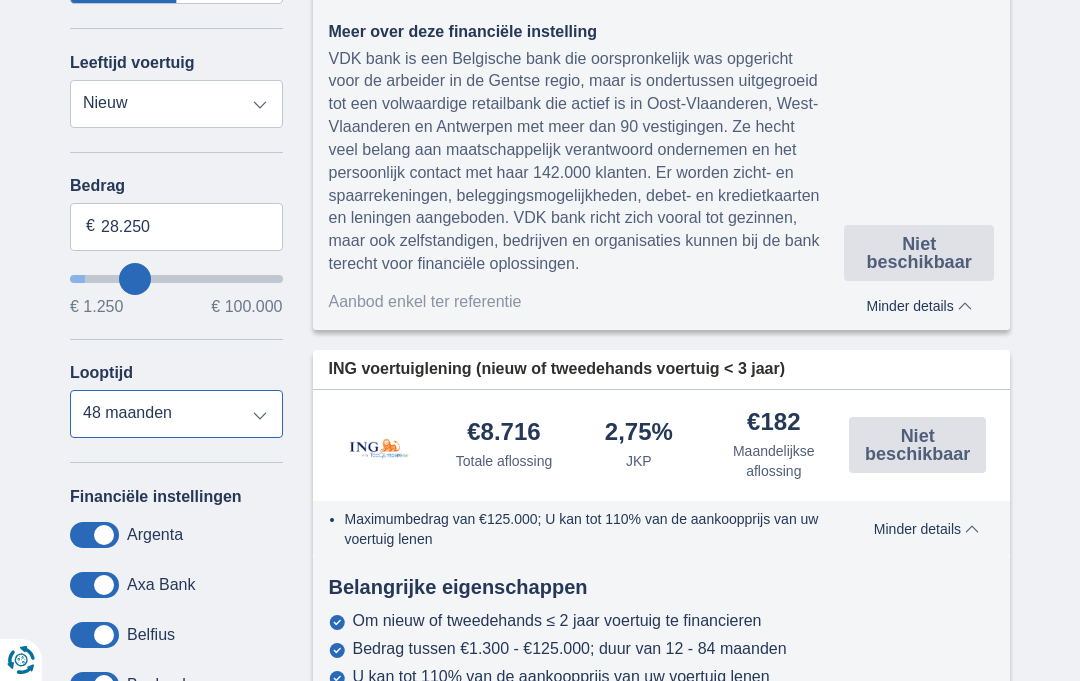 type on "30250" 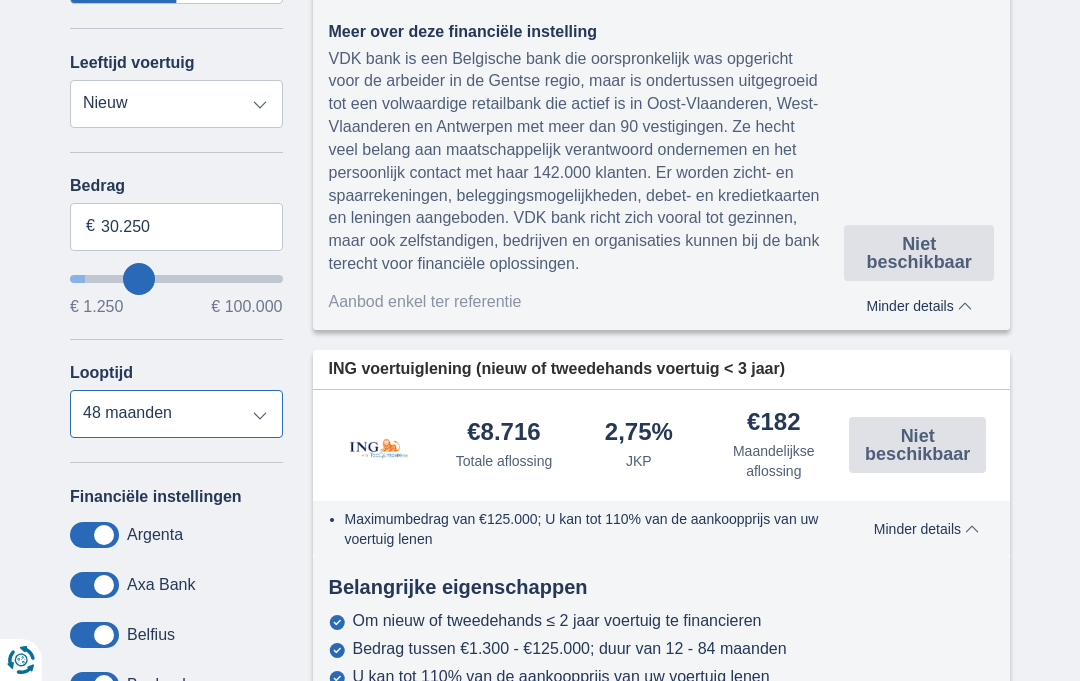 type on "32.250" 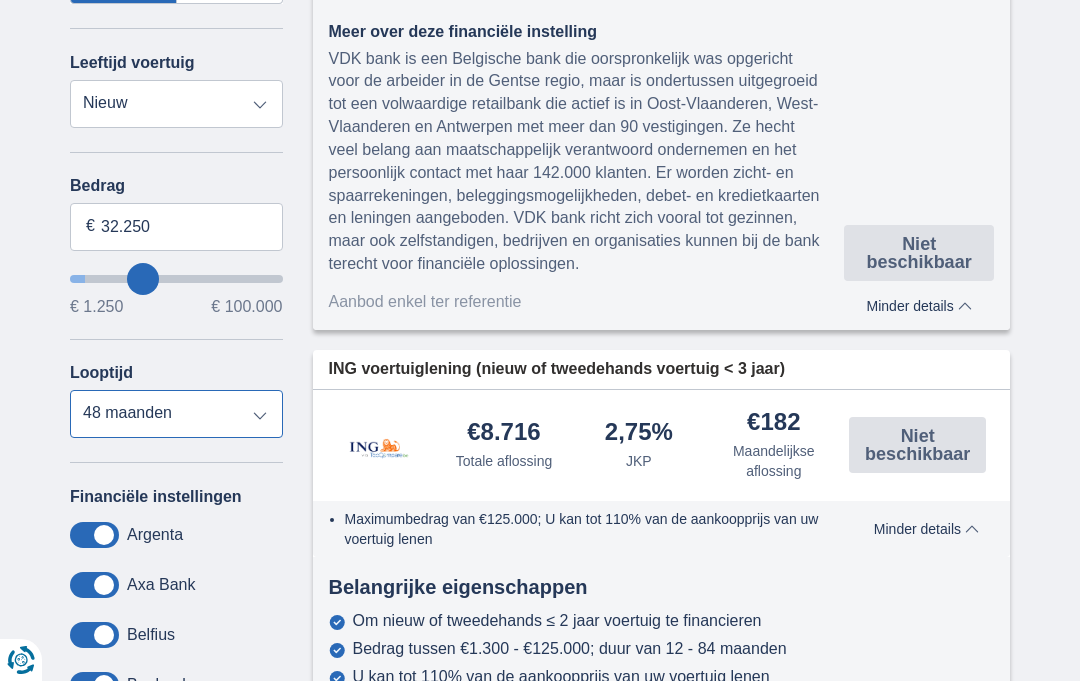 type on "33.250" 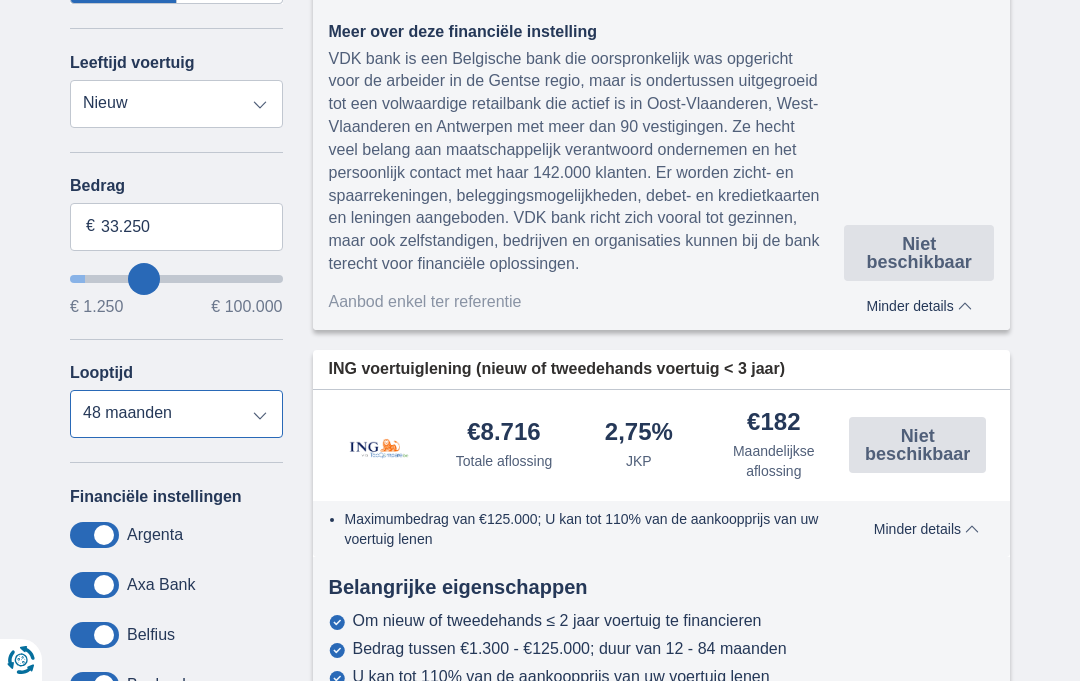 type on "35.250" 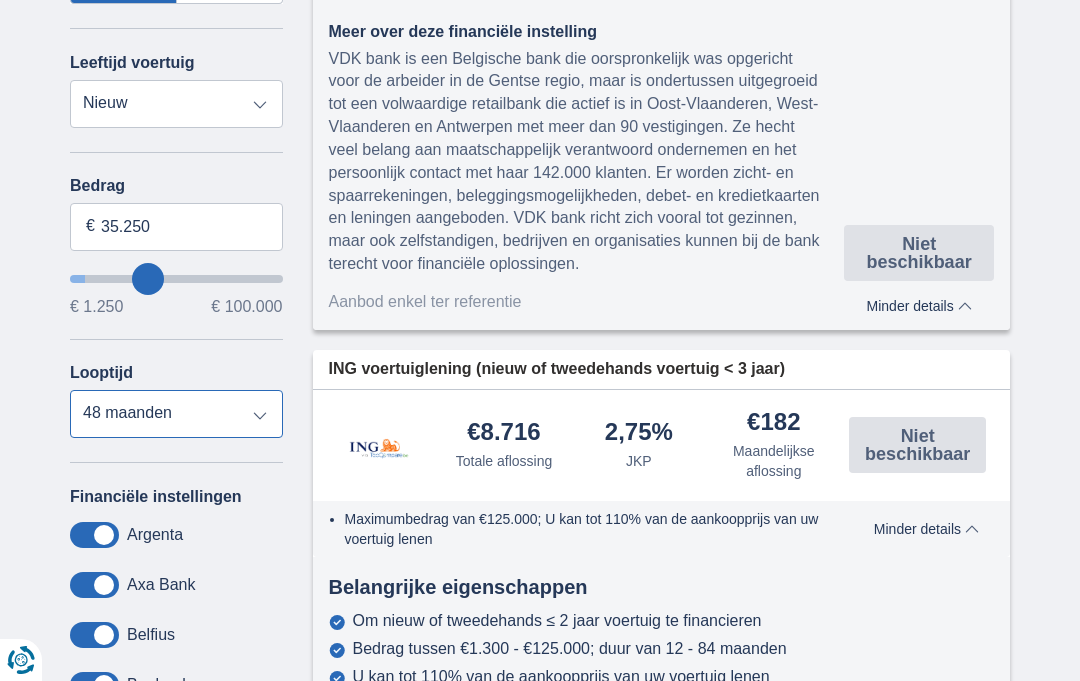 type on "36.250" 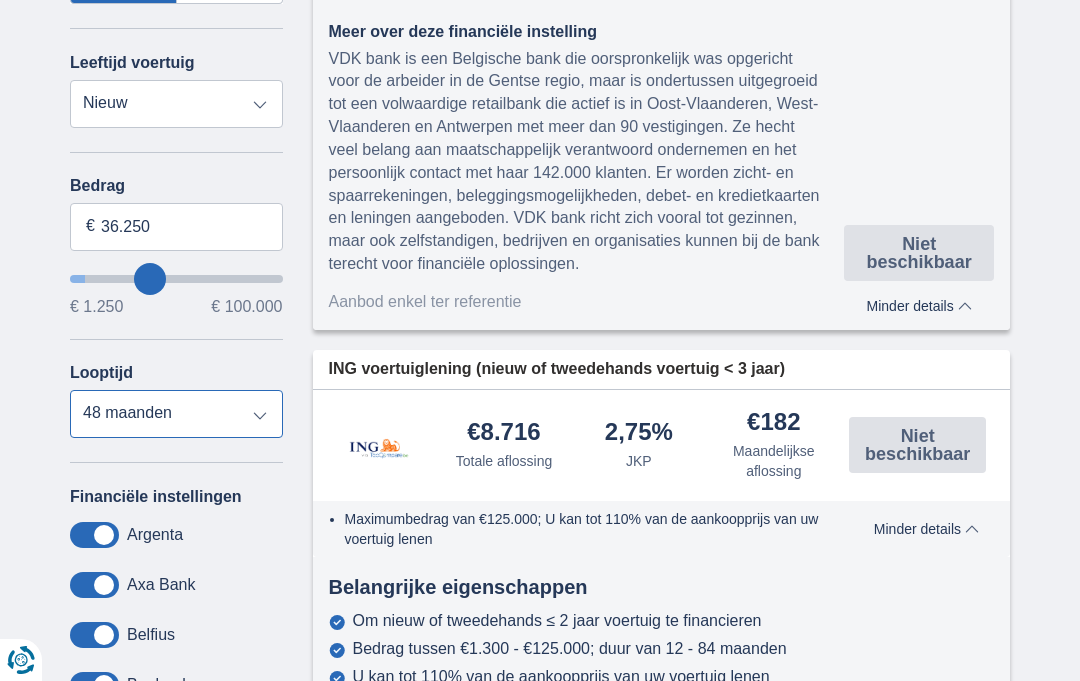 type on "37.250" 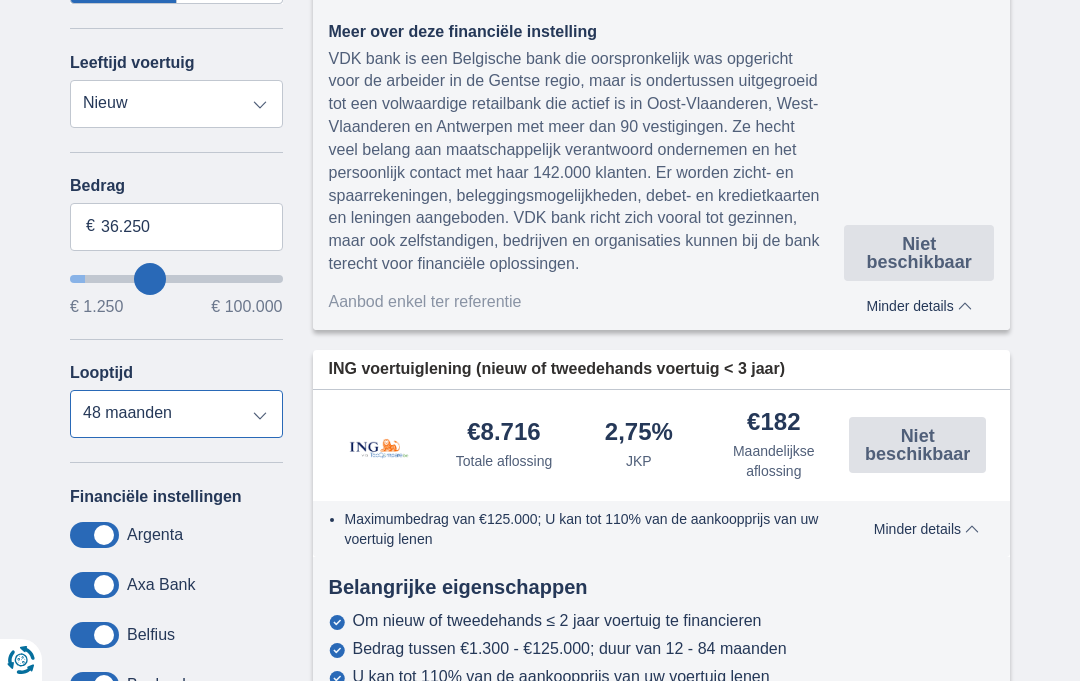 type on "37250" 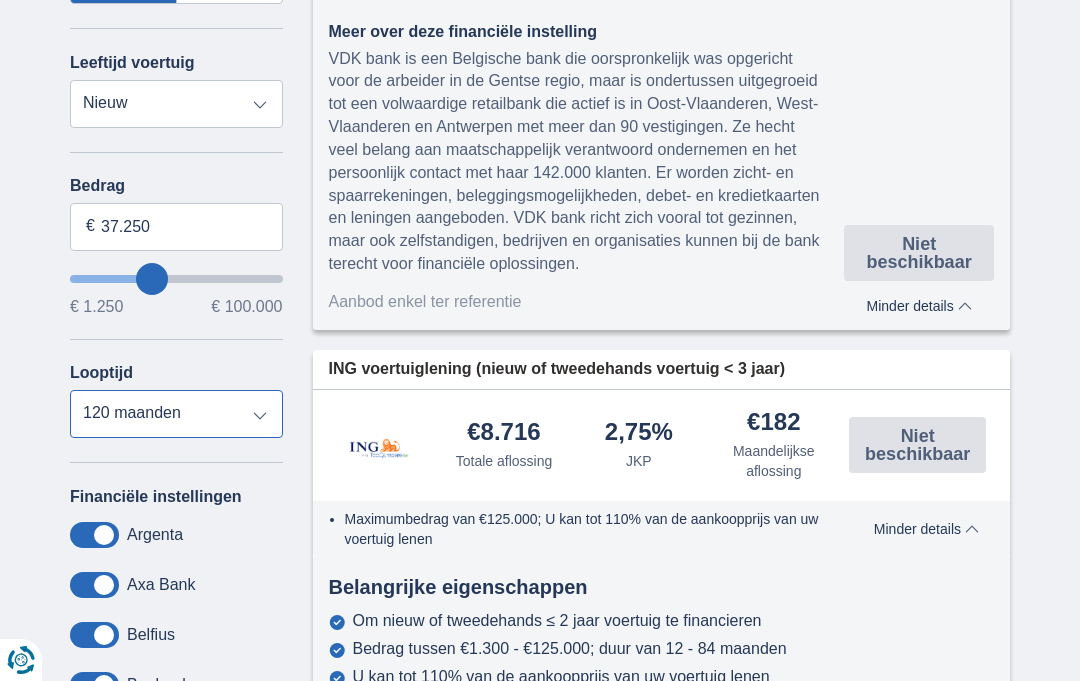 type on "38.250" 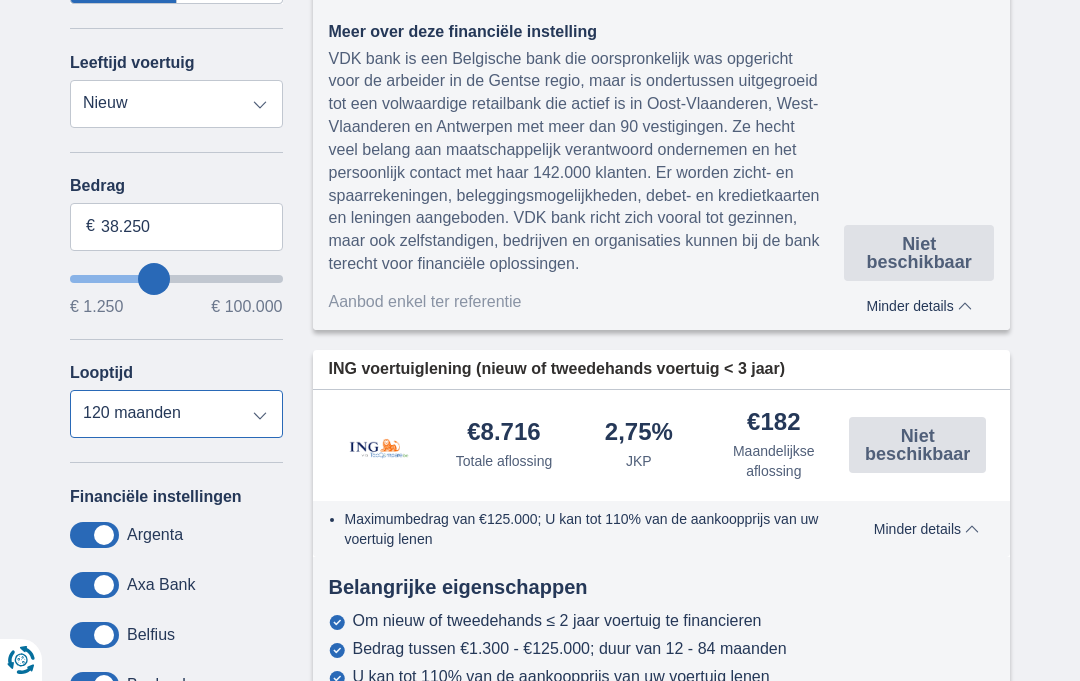 type on "38250" 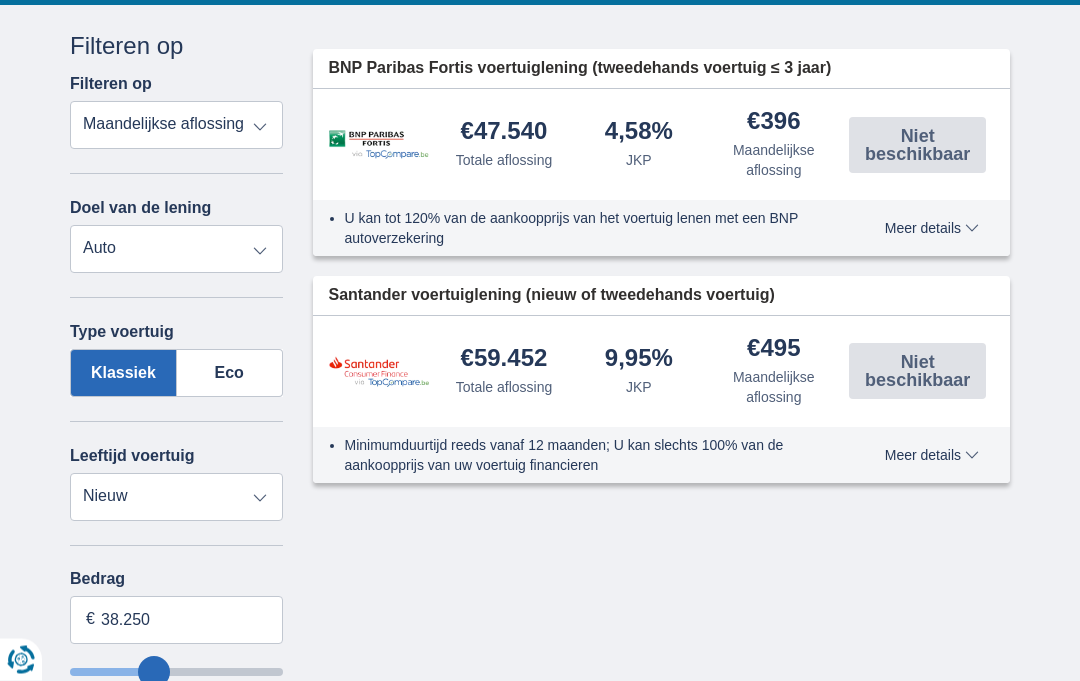 scroll, scrollTop: 471, scrollLeft: 0, axis: vertical 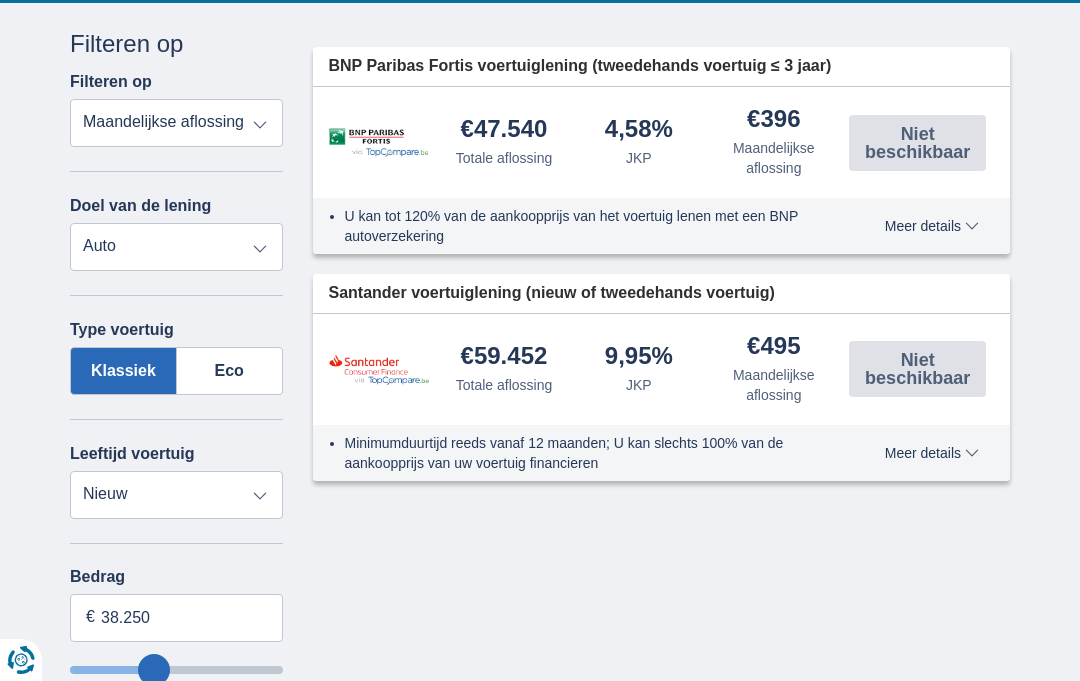type on "45.250" 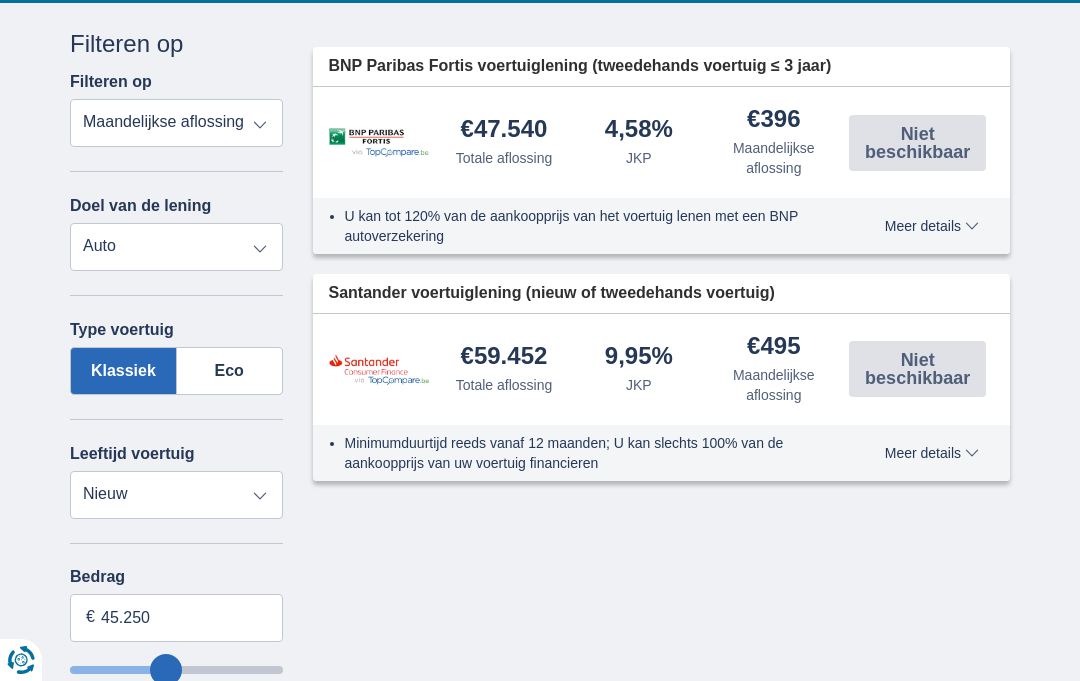 type on "47.250" 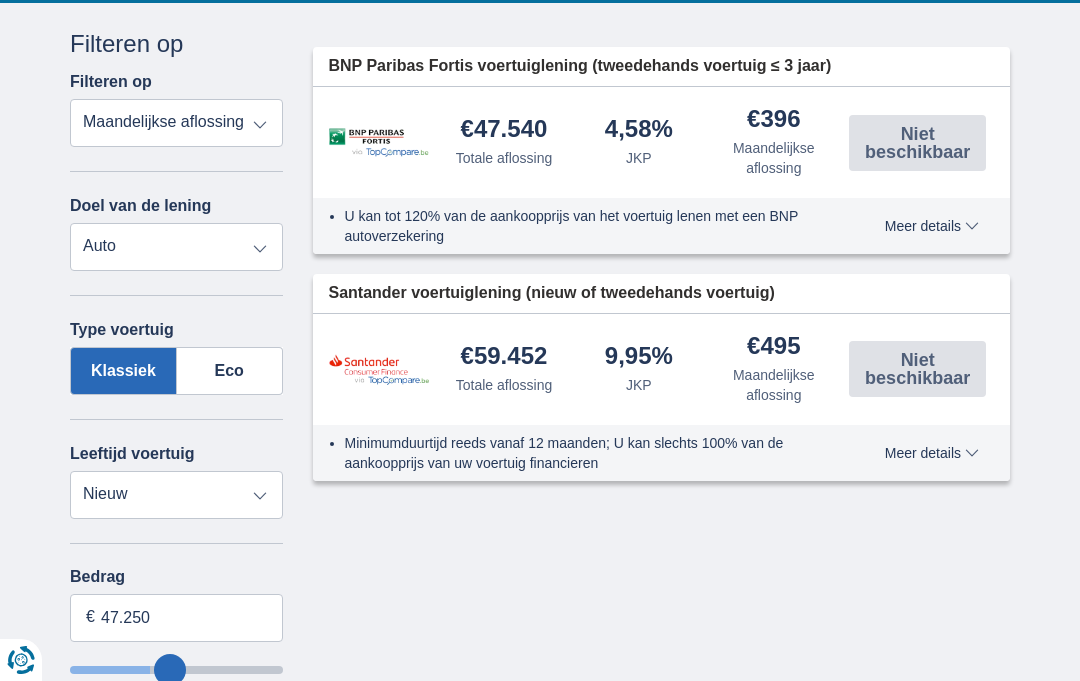 type on "48.250" 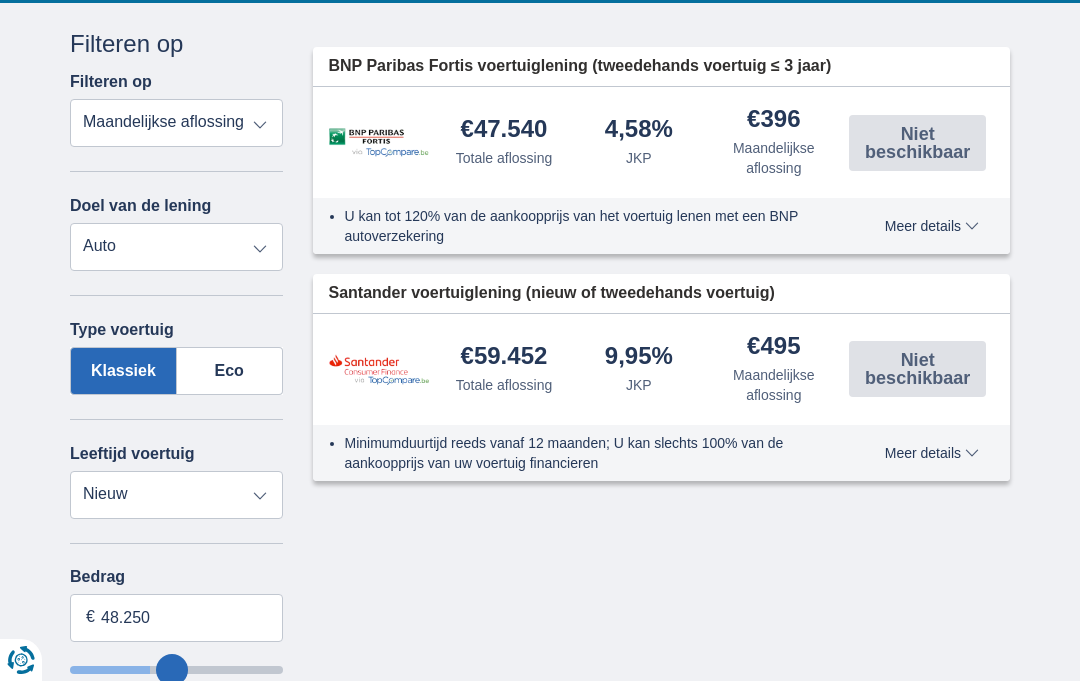 type on "49.250" 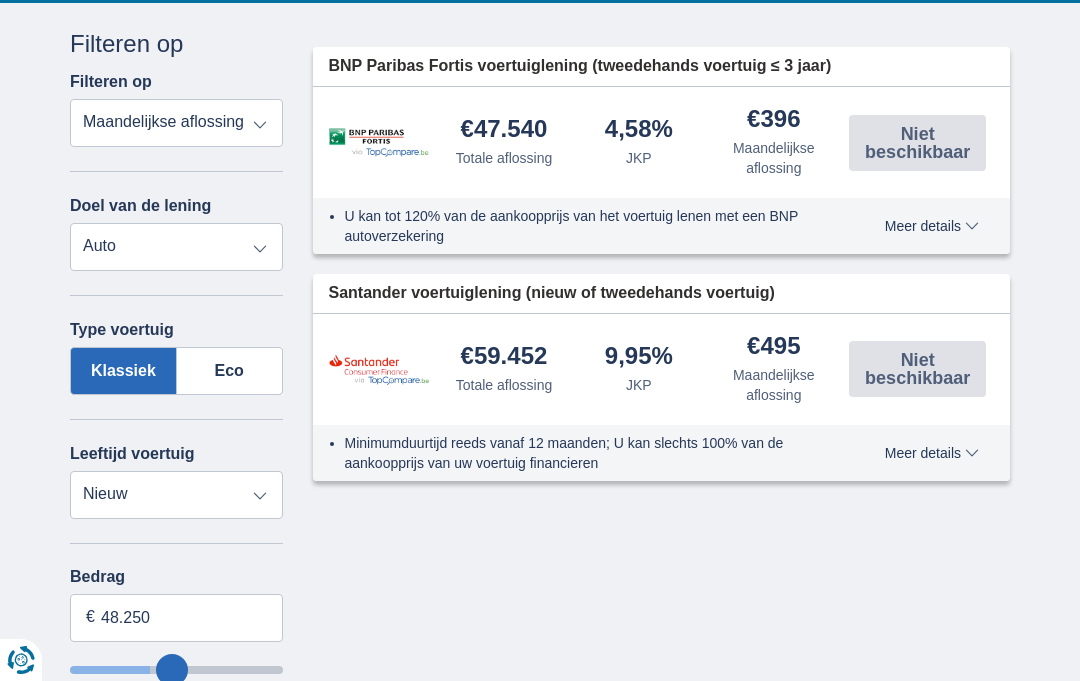 type on "49250" 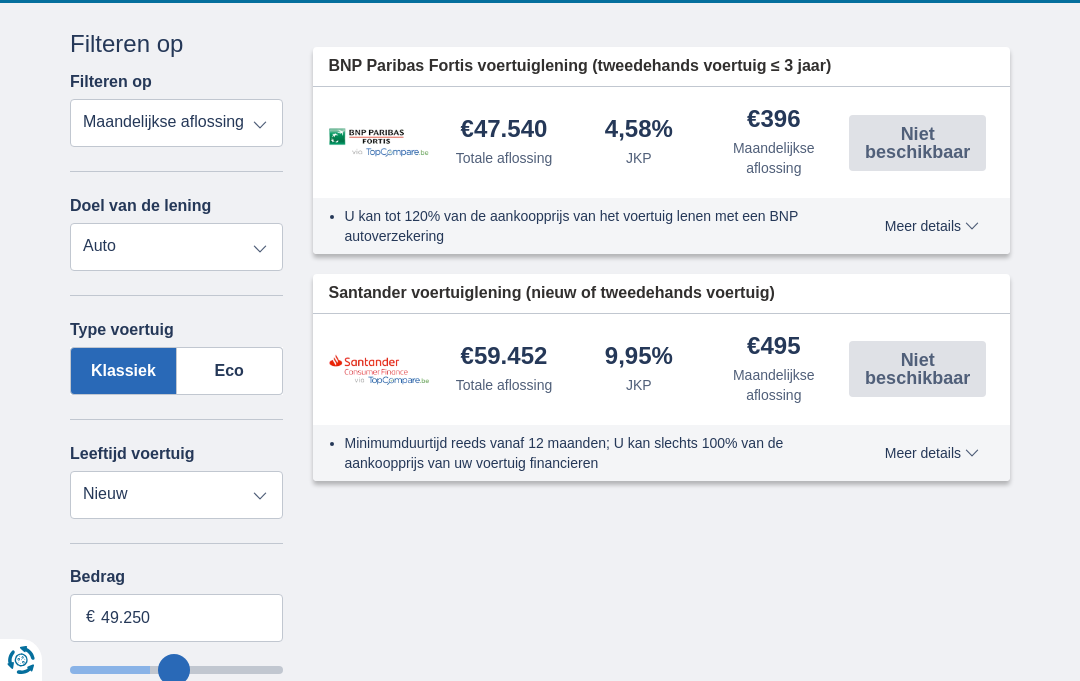 type on "50.250" 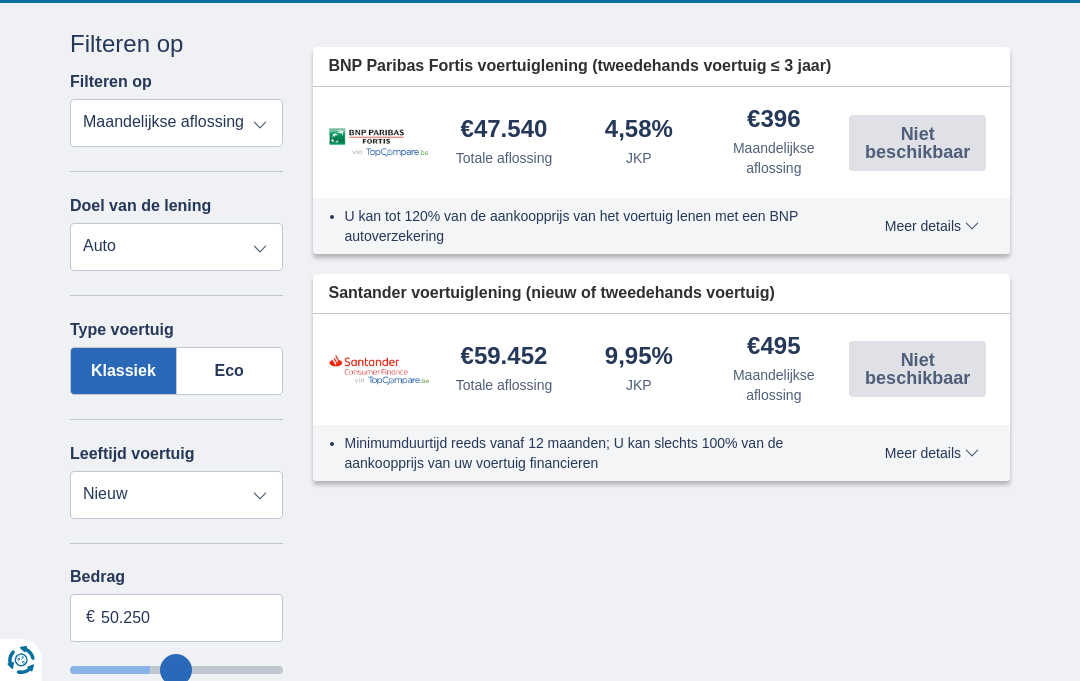 type on "51.250" 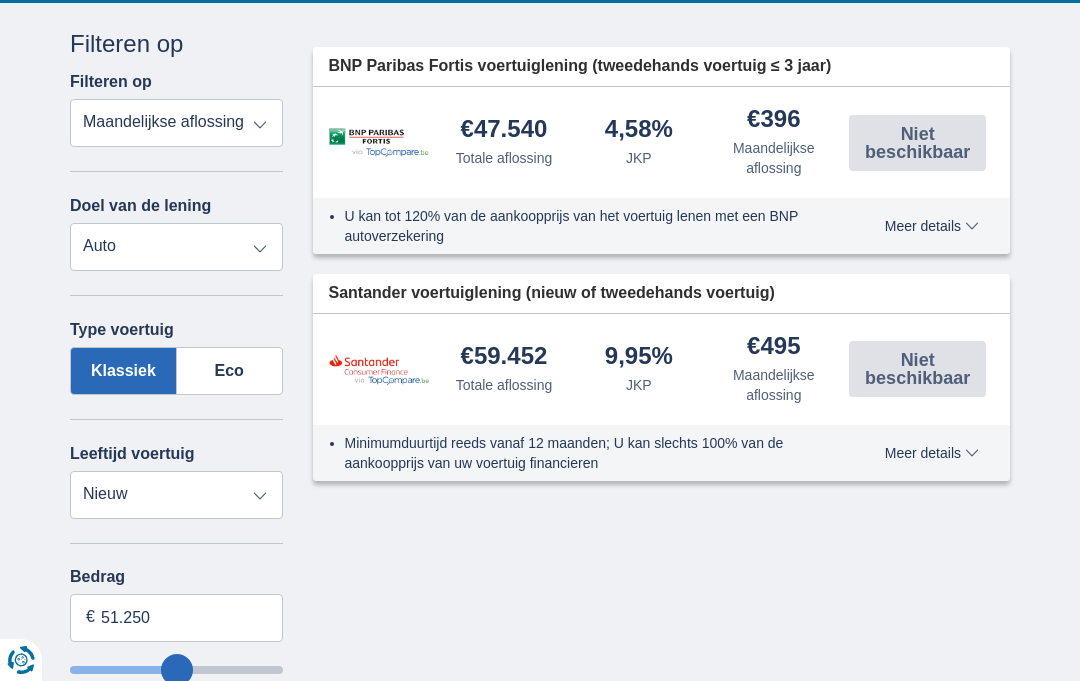 type on "52.250" 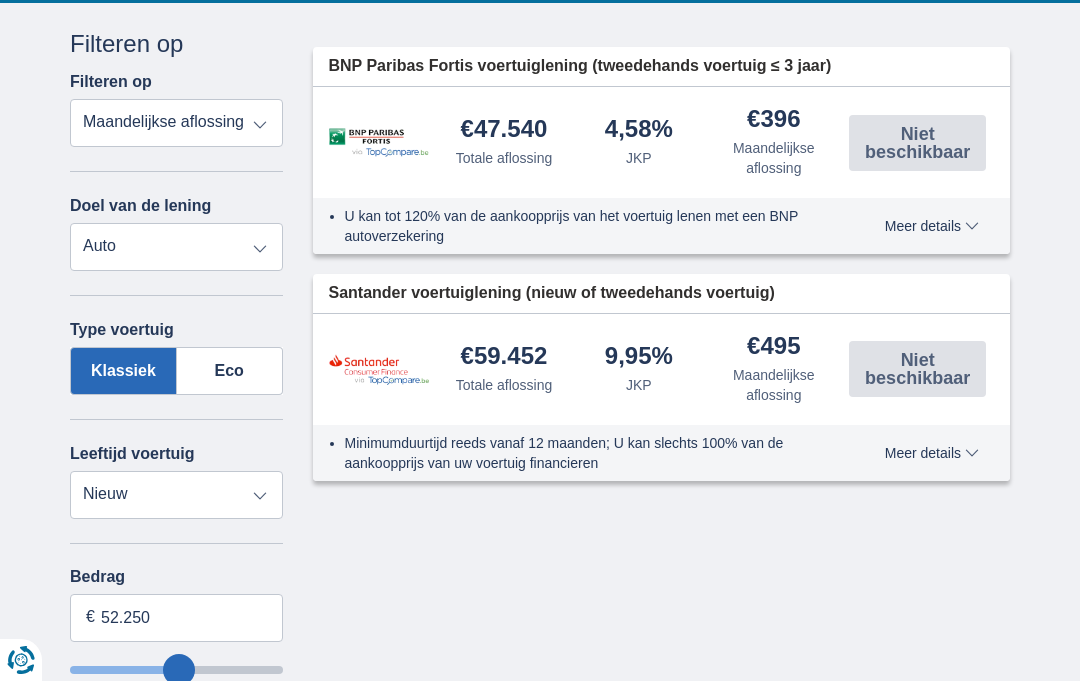 type on "54.250" 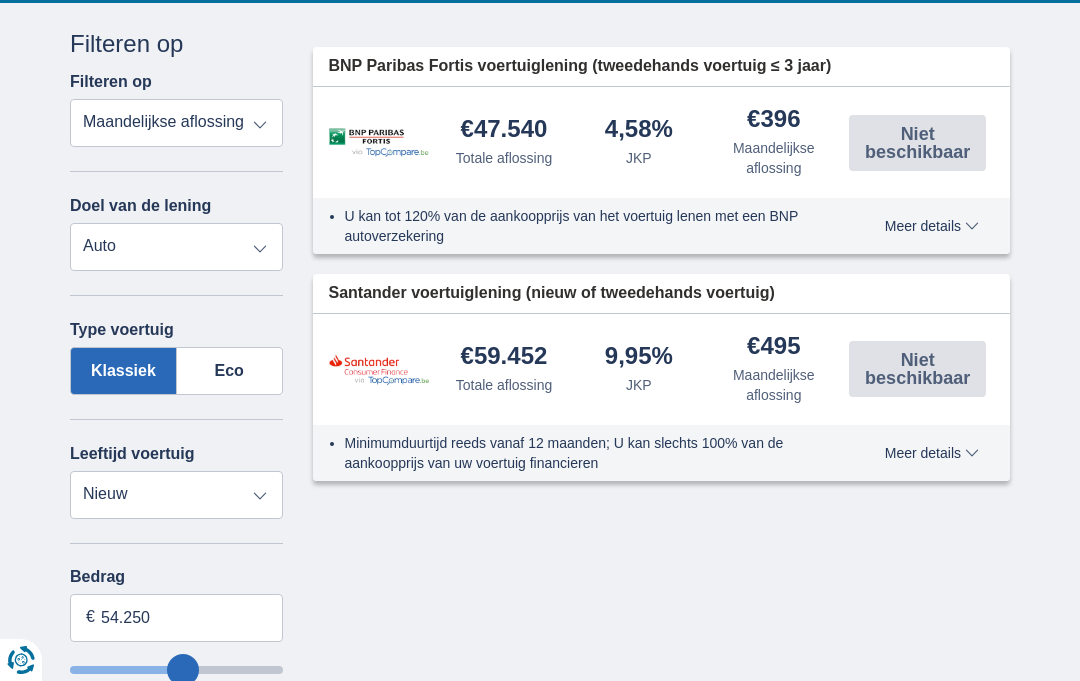 type on "55.250" 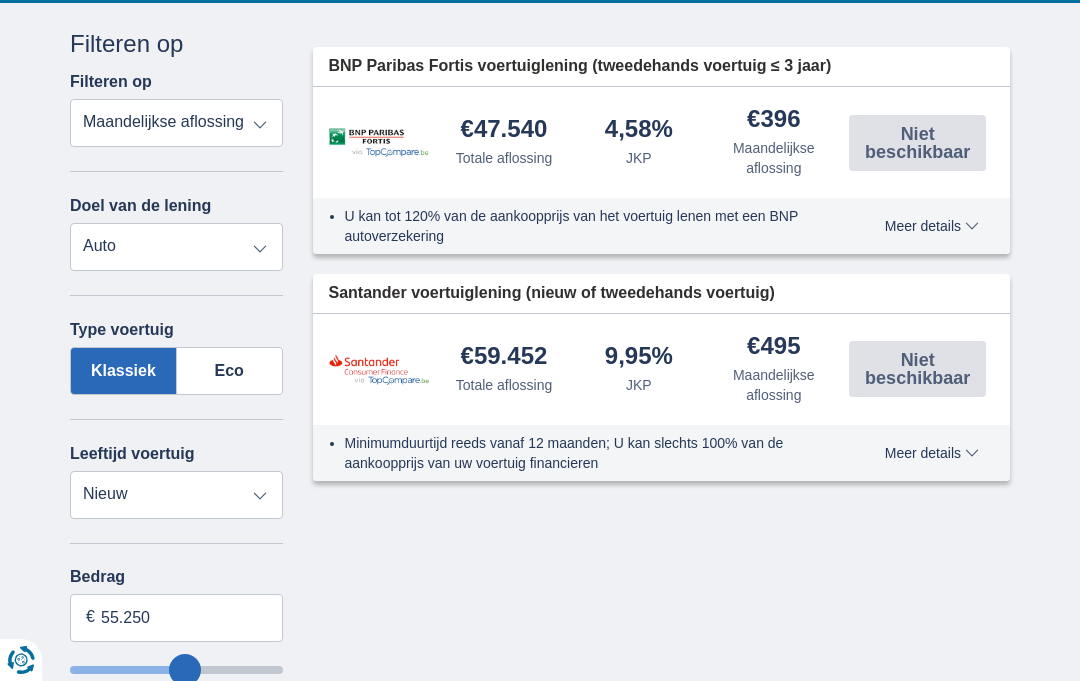 type on "56.250" 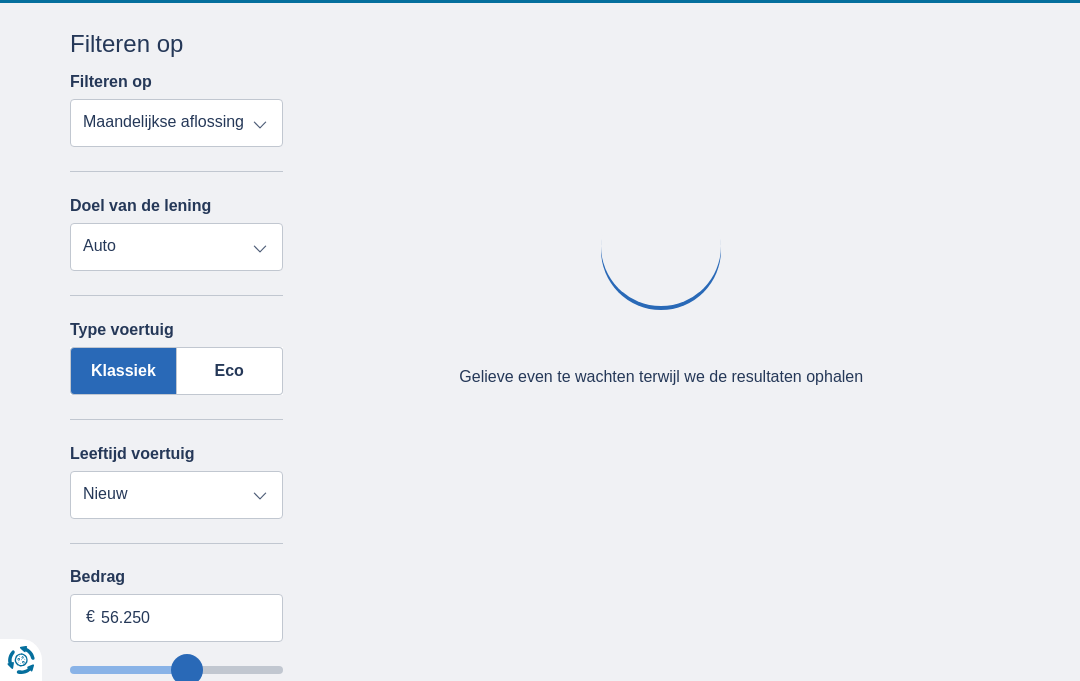 type on "55.250" 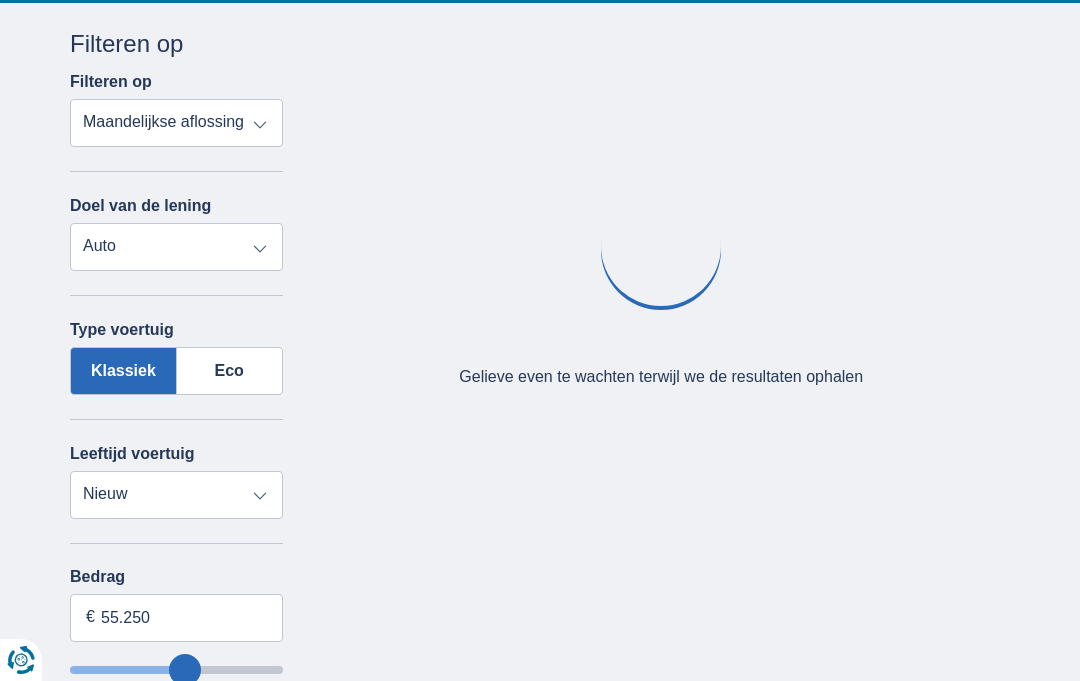 type 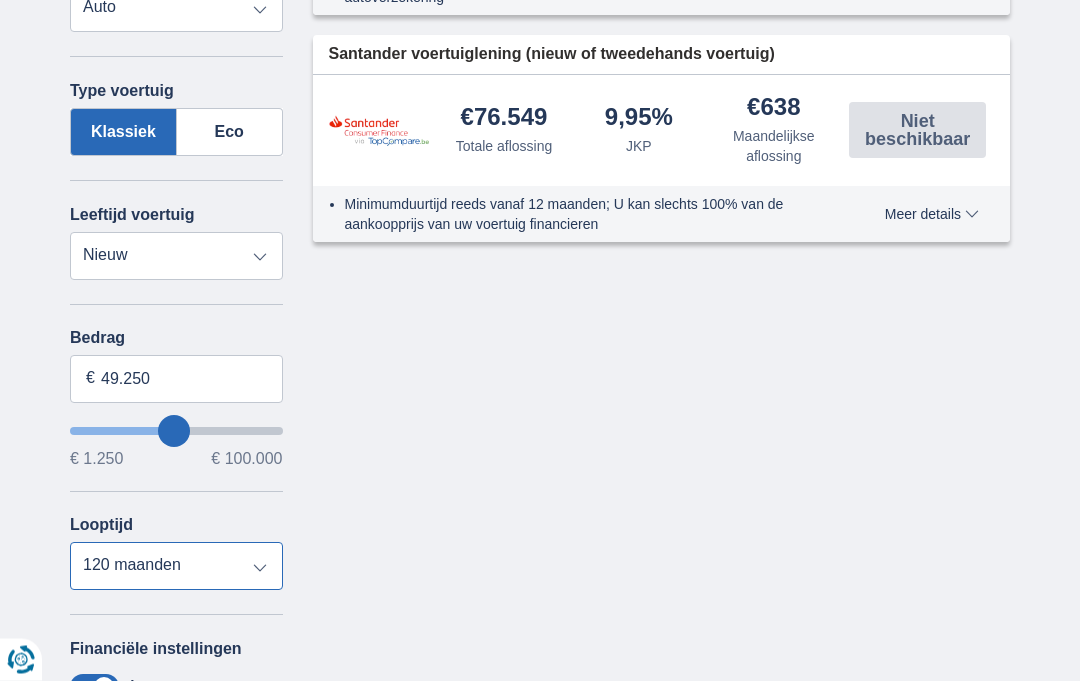 scroll, scrollTop: 703, scrollLeft: 0, axis: vertical 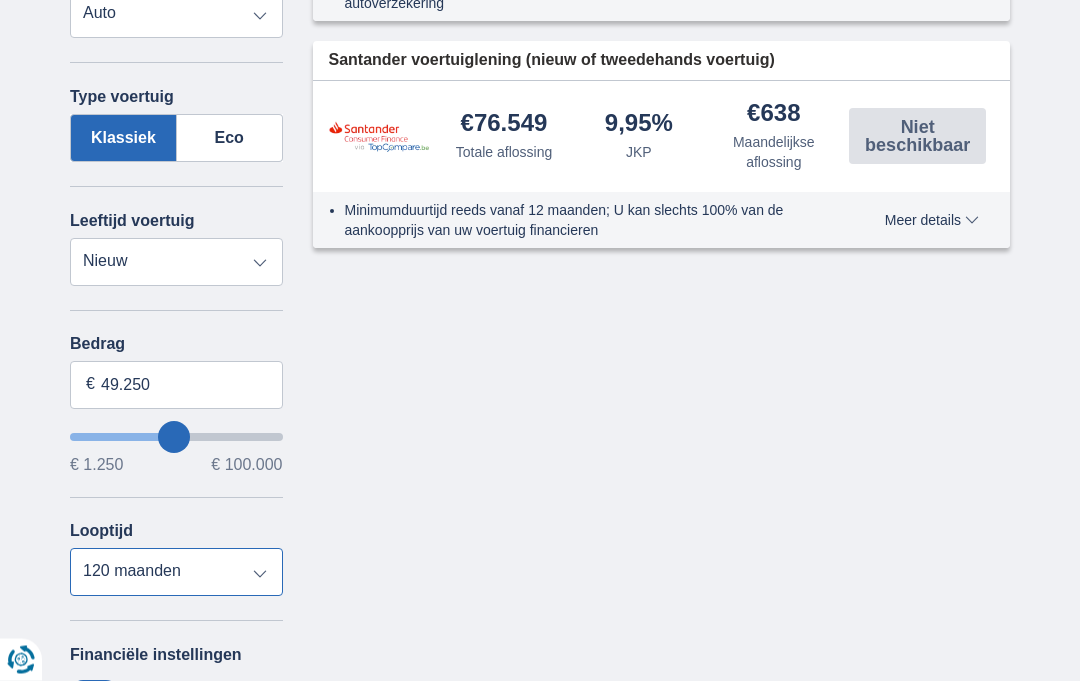 click on "12 maanden
18 maanden
24 maanden
30 maanden
36 maanden
42 maanden
48 maanden
60 maanden
72 maanden
84 maanden
96 maanden
120 maanden" at bounding box center [176, 573] 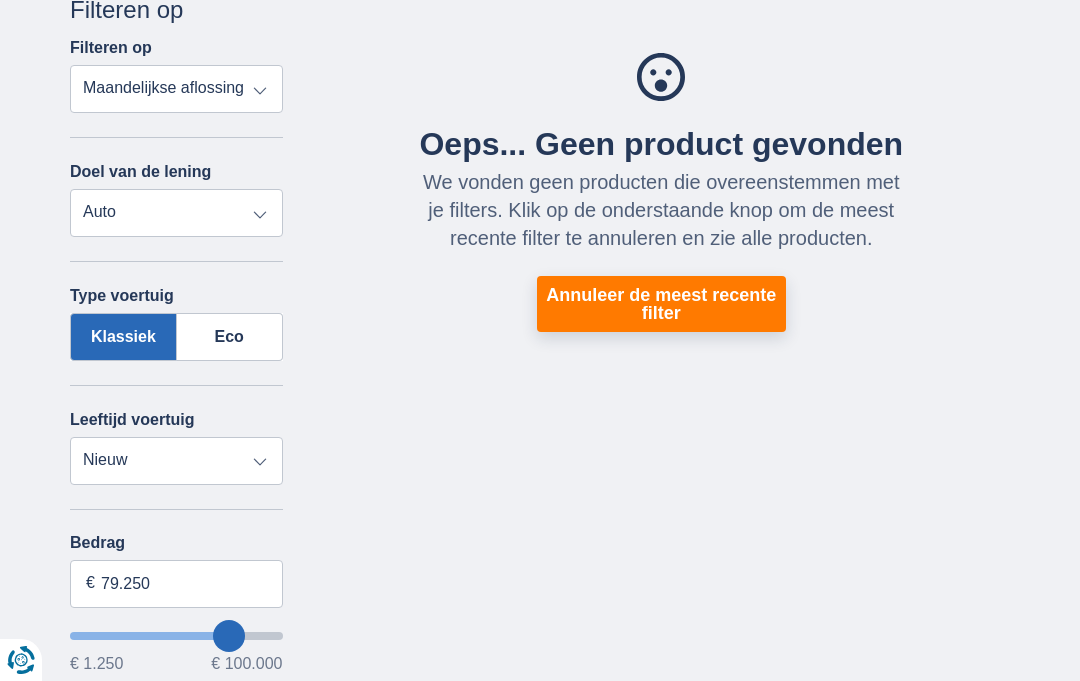 scroll, scrollTop: 507, scrollLeft: 0, axis: vertical 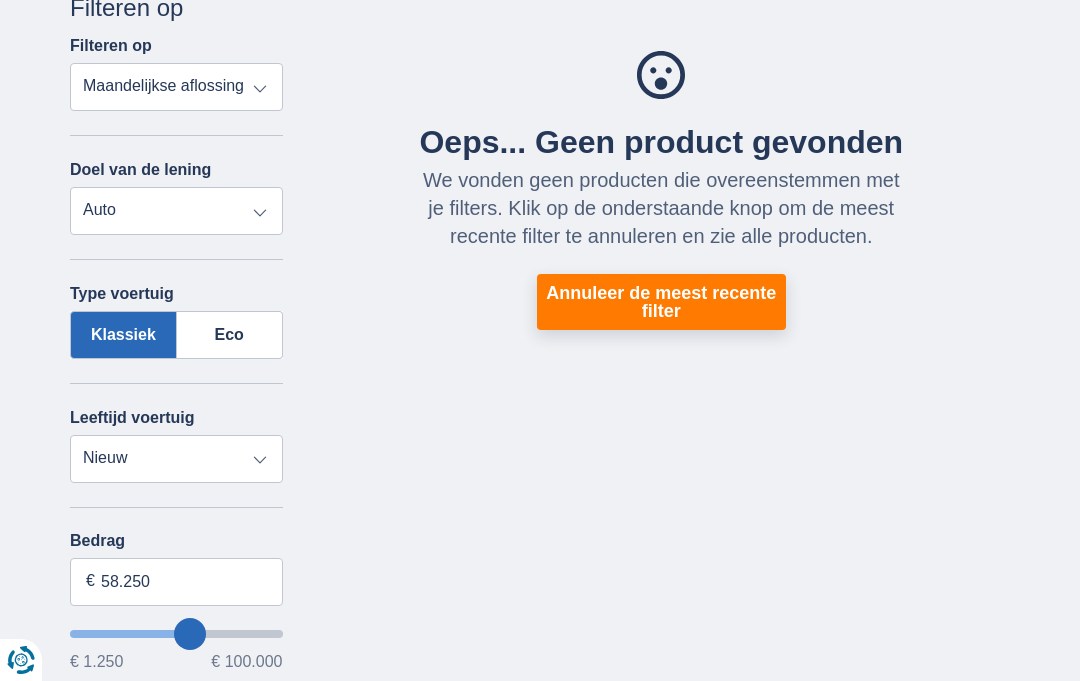 click at bounding box center [176, 634] 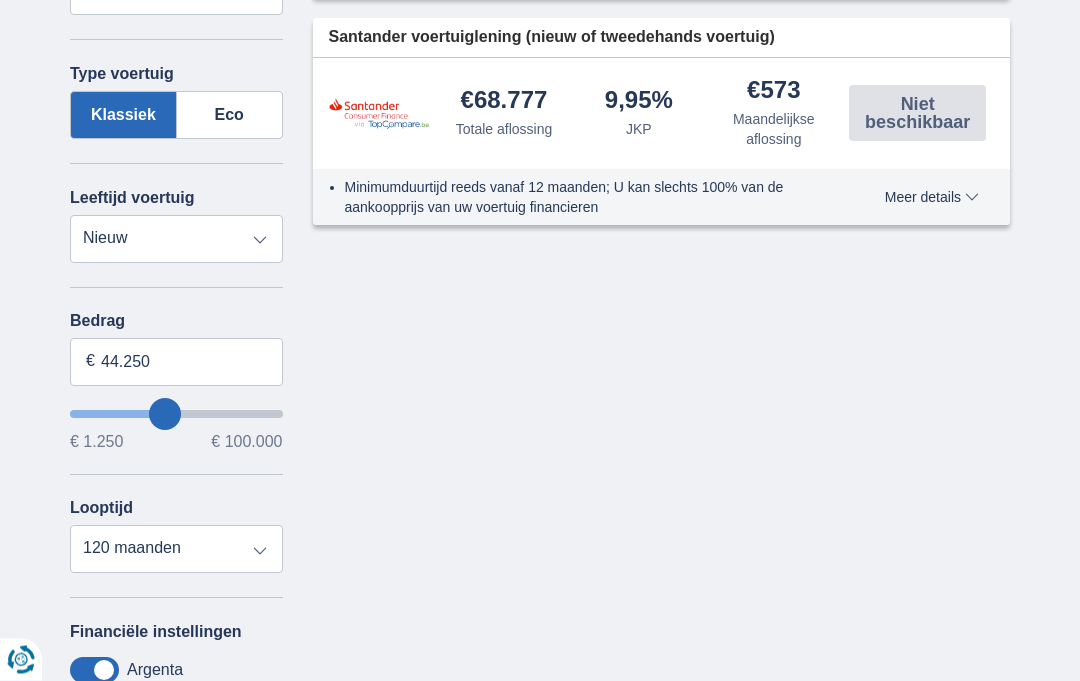 scroll, scrollTop: 725, scrollLeft: 0, axis: vertical 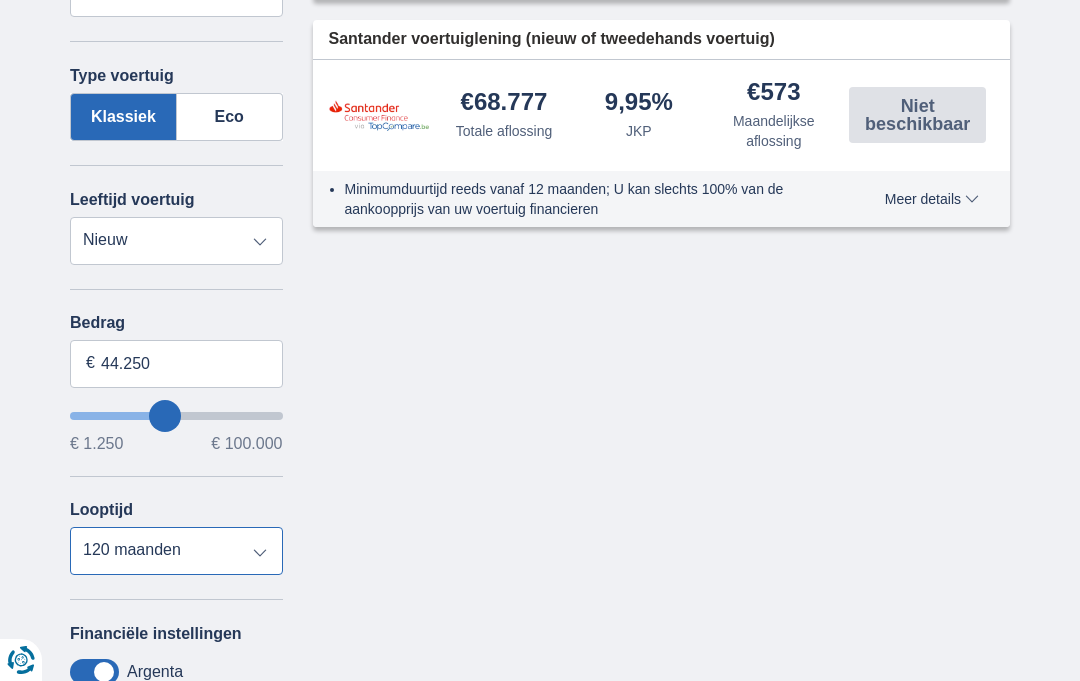 click on "12 maanden
18 maanden
24 maanden
30 maanden
36 maanden
42 maanden
48 maanden
60 maanden
72 maanden
84 maanden
96 maanden
120 maanden" at bounding box center [176, 551] 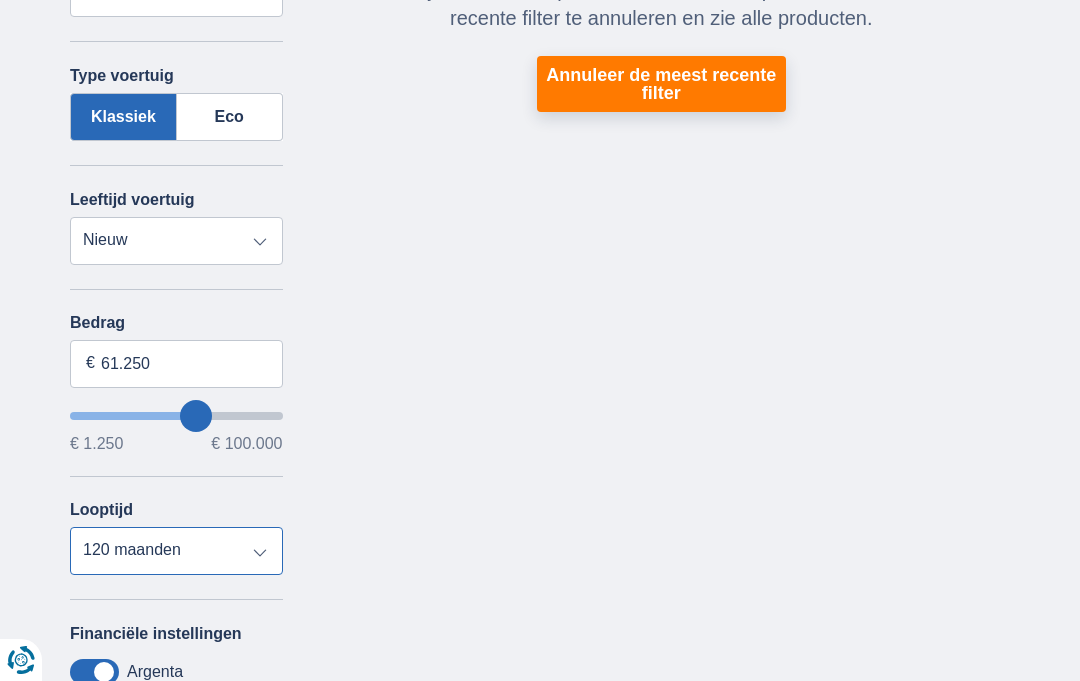 click on "12 maanden
18 maanden
24 maanden
30 maanden
36 maanden
42 maanden
48 maanden
60 maanden
72 maanden
84 maanden
96 maanden
120 maanden" at bounding box center [176, 551] 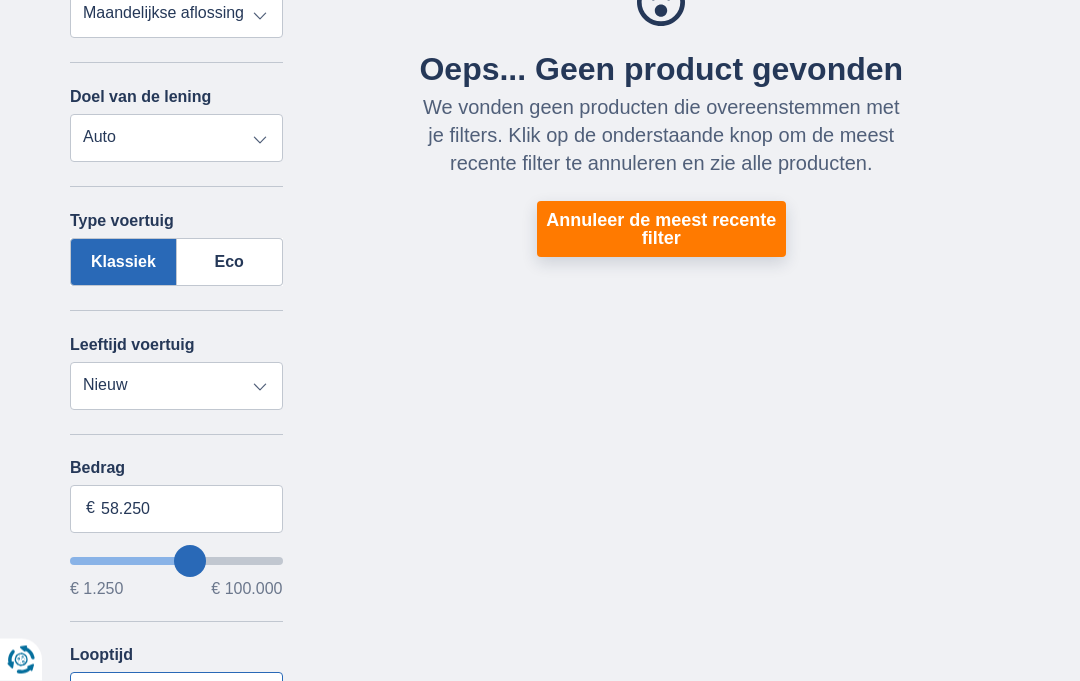 scroll, scrollTop: 580, scrollLeft: 0, axis: vertical 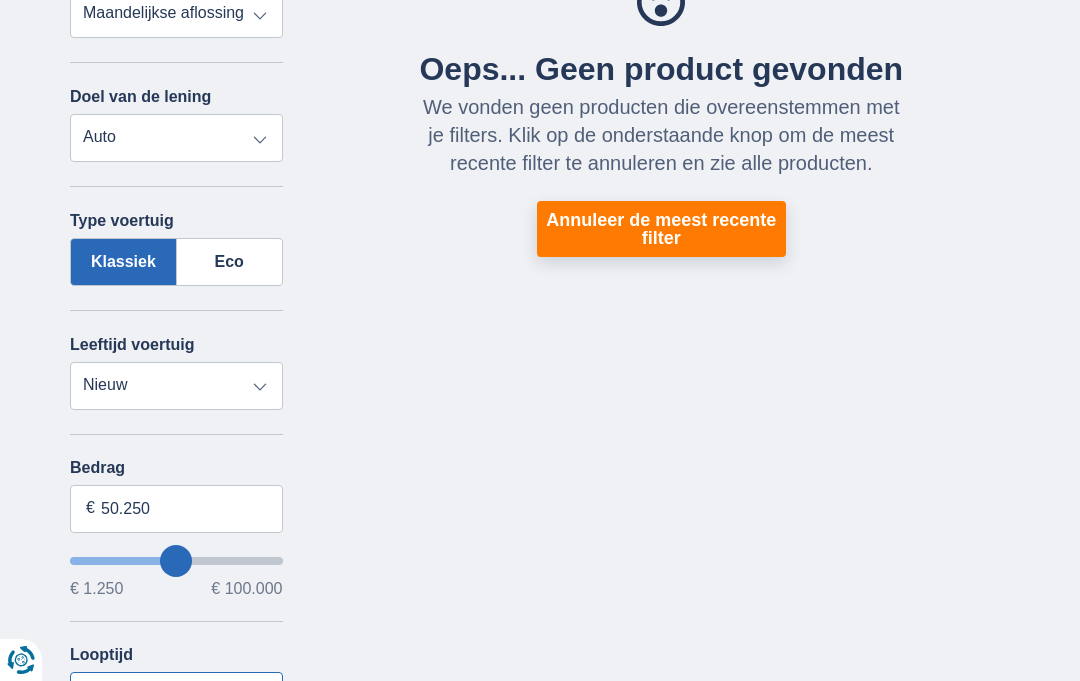 click on "12 maanden
18 maanden
24 maanden
30 maanden
36 maanden
42 maanden
48 maanden
60 maanden
72 maanden
84 maanden
96 maanden
120 maanden" at bounding box center [176, 696] 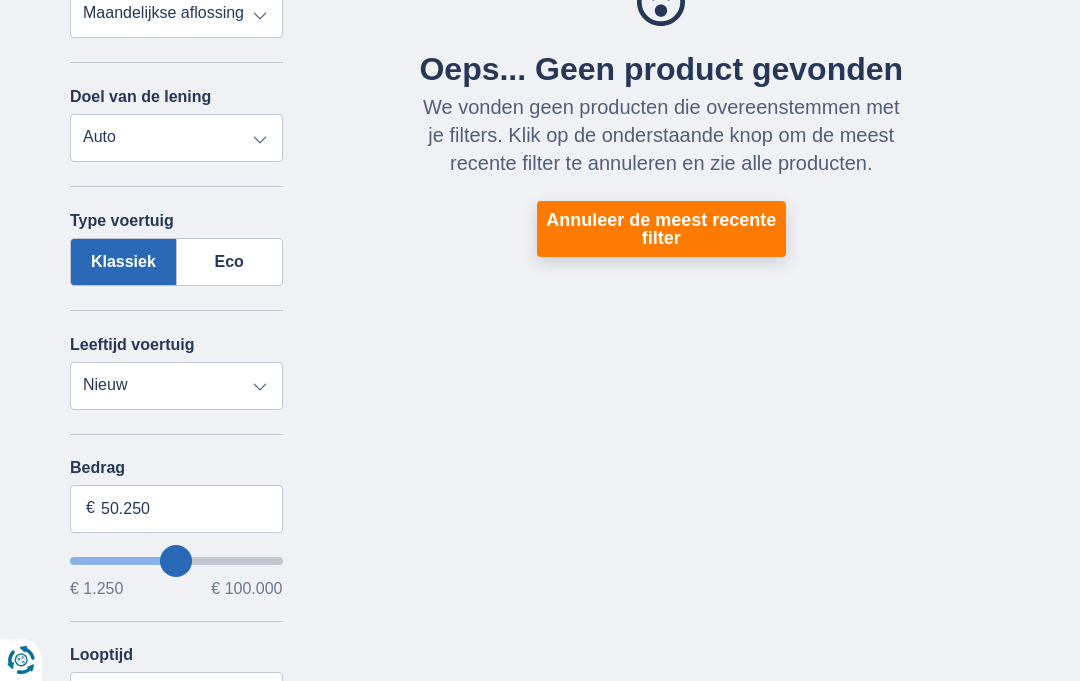 click on "Annuleer de meest recente filter" at bounding box center [661, 229] 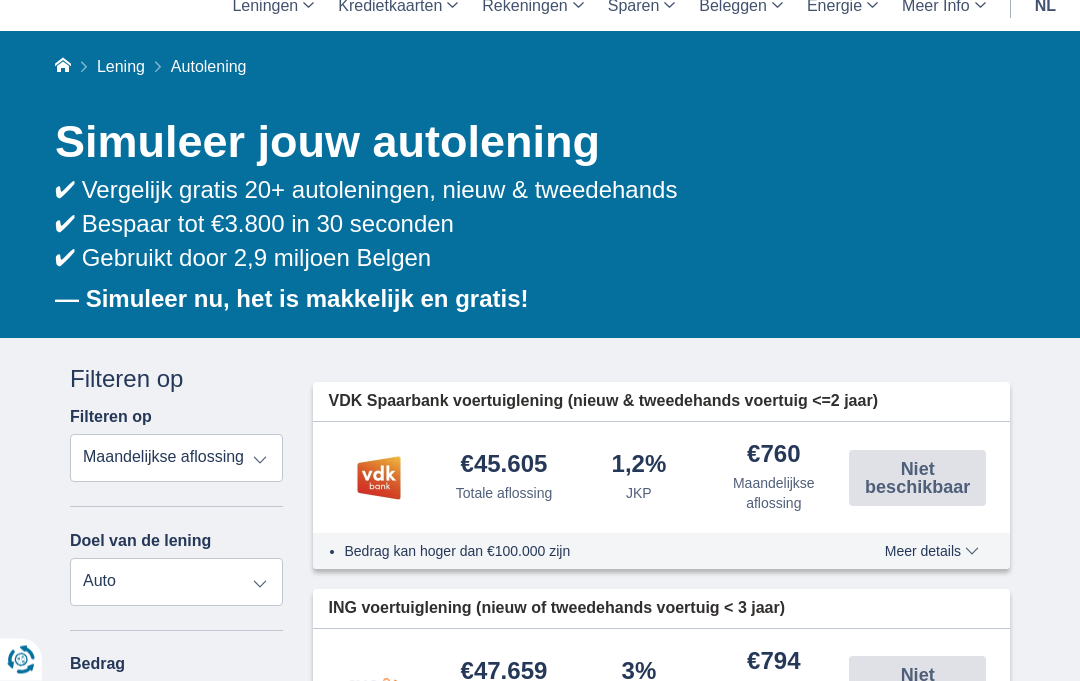 scroll, scrollTop: 136, scrollLeft: 0, axis: vertical 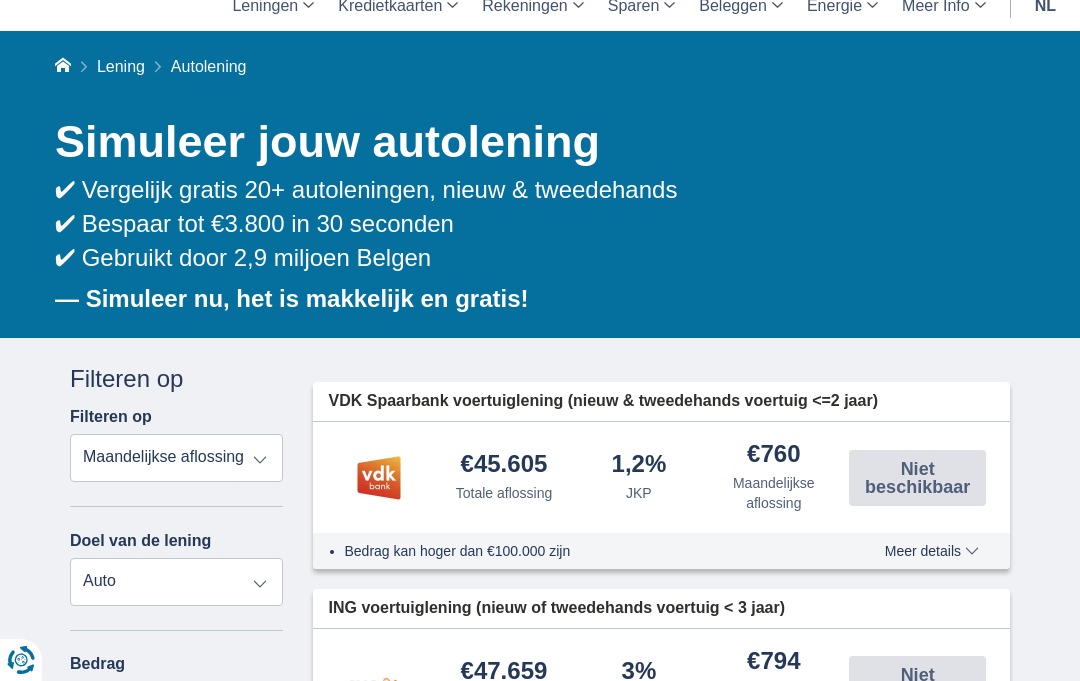 click on "Totale aflossing
JKP
Maandelijkse aflossing" at bounding box center [176, 458] 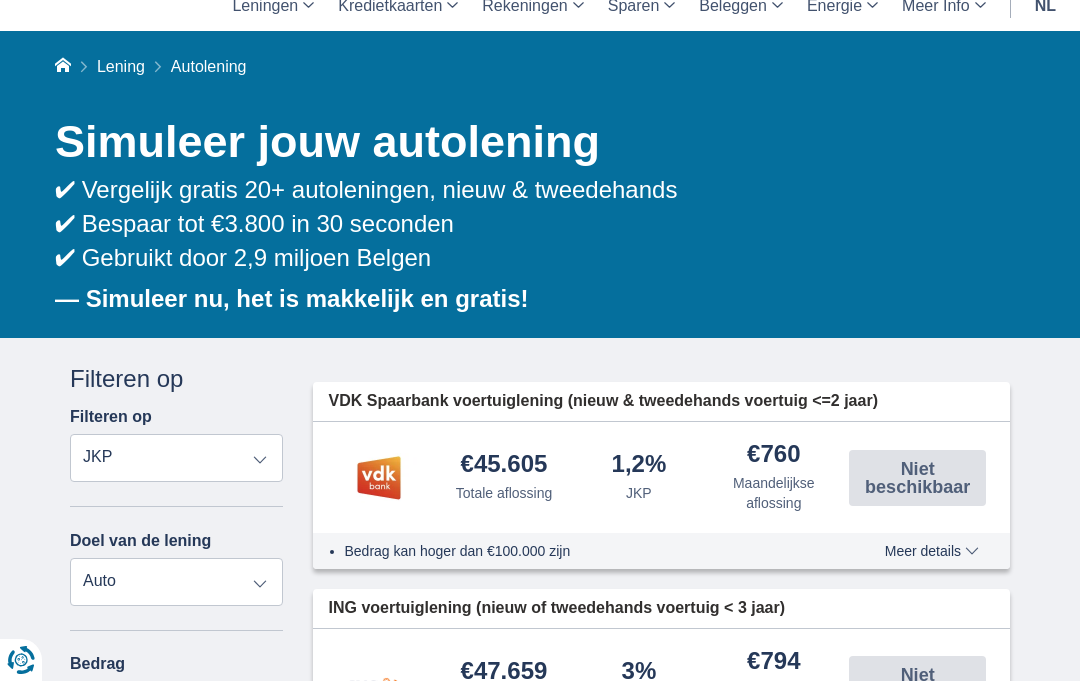 click on "Totale aflossing
JKP
Maandelijkse aflossing" at bounding box center [176, 458] 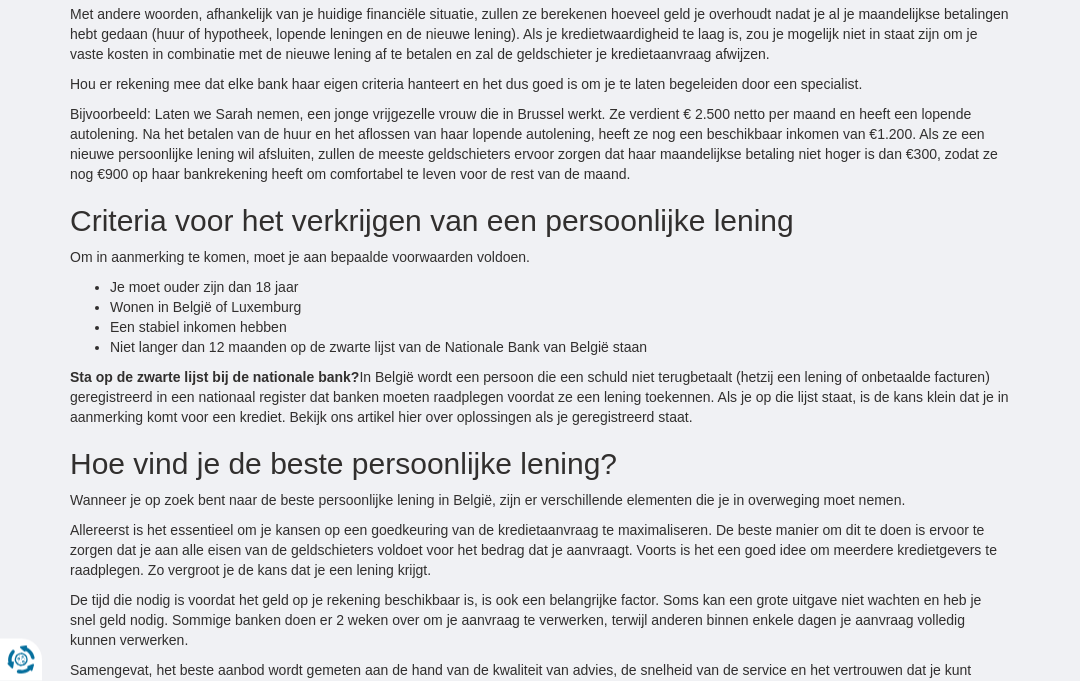 scroll, scrollTop: 4270, scrollLeft: 0, axis: vertical 